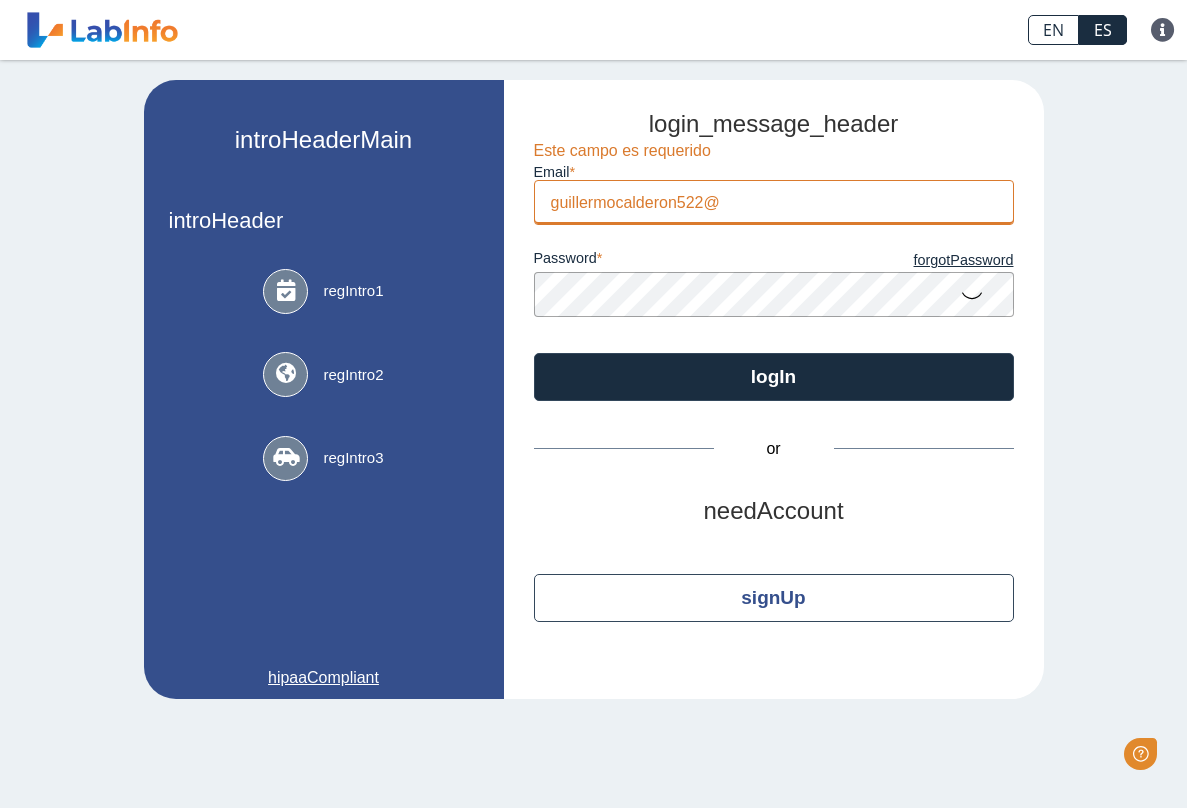 scroll, scrollTop: 0, scrollLeft: 0, axis: both 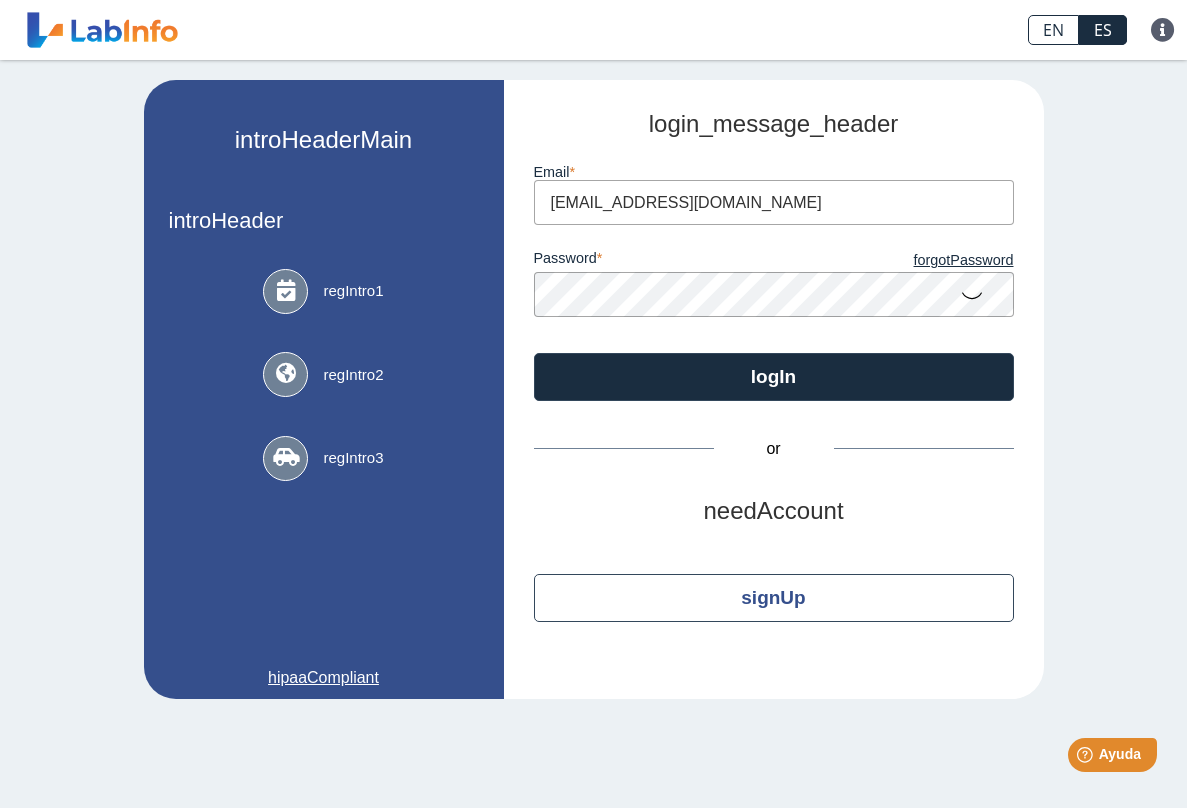 type on "[EMAIL_ADDRESS][DOMAIN_NAME]" 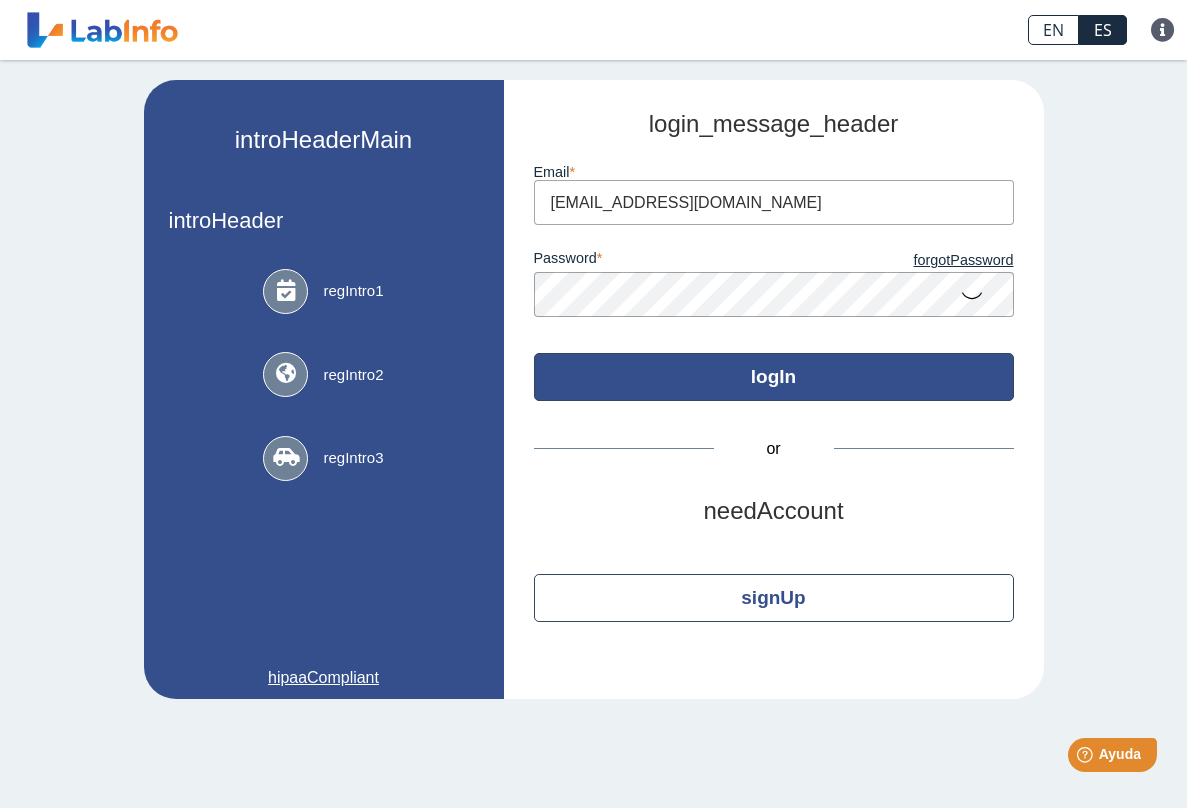 click on "logIn" 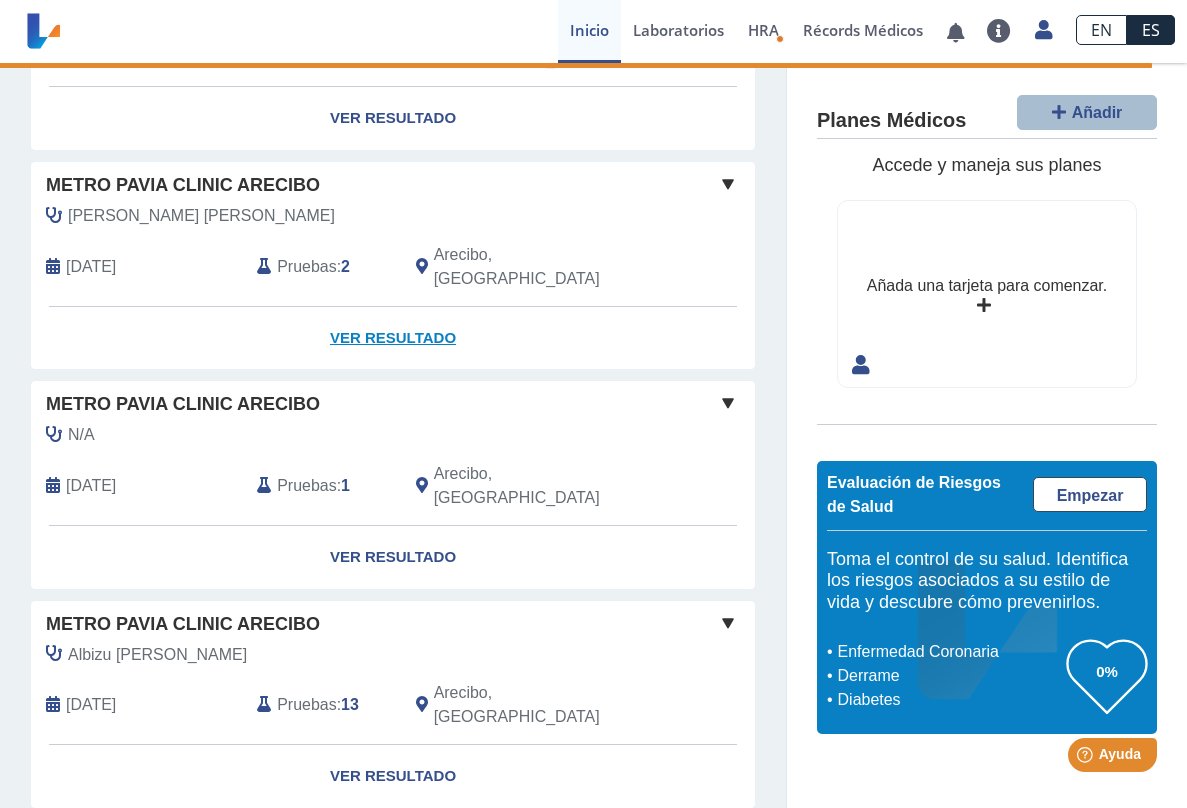 scroll, scrollTop: 816, scrollLeft: 0, axis: vertical 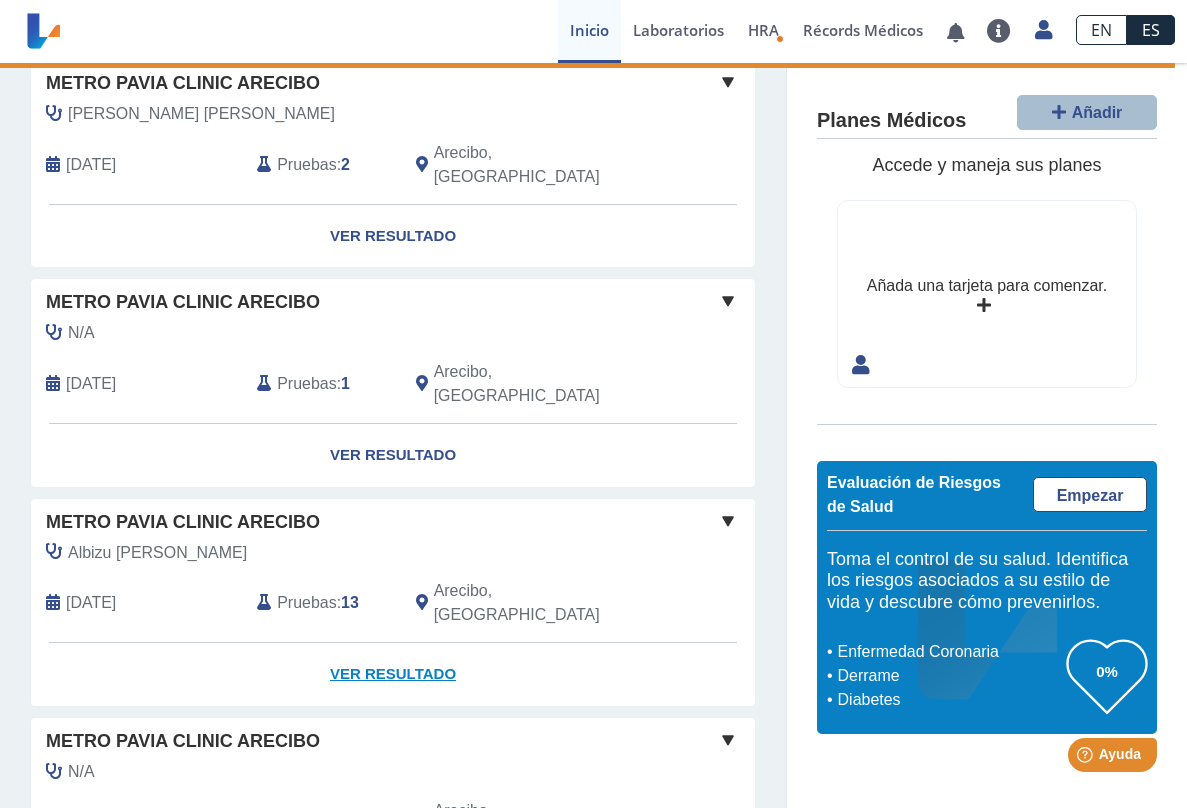 click on "Ver Resultado" 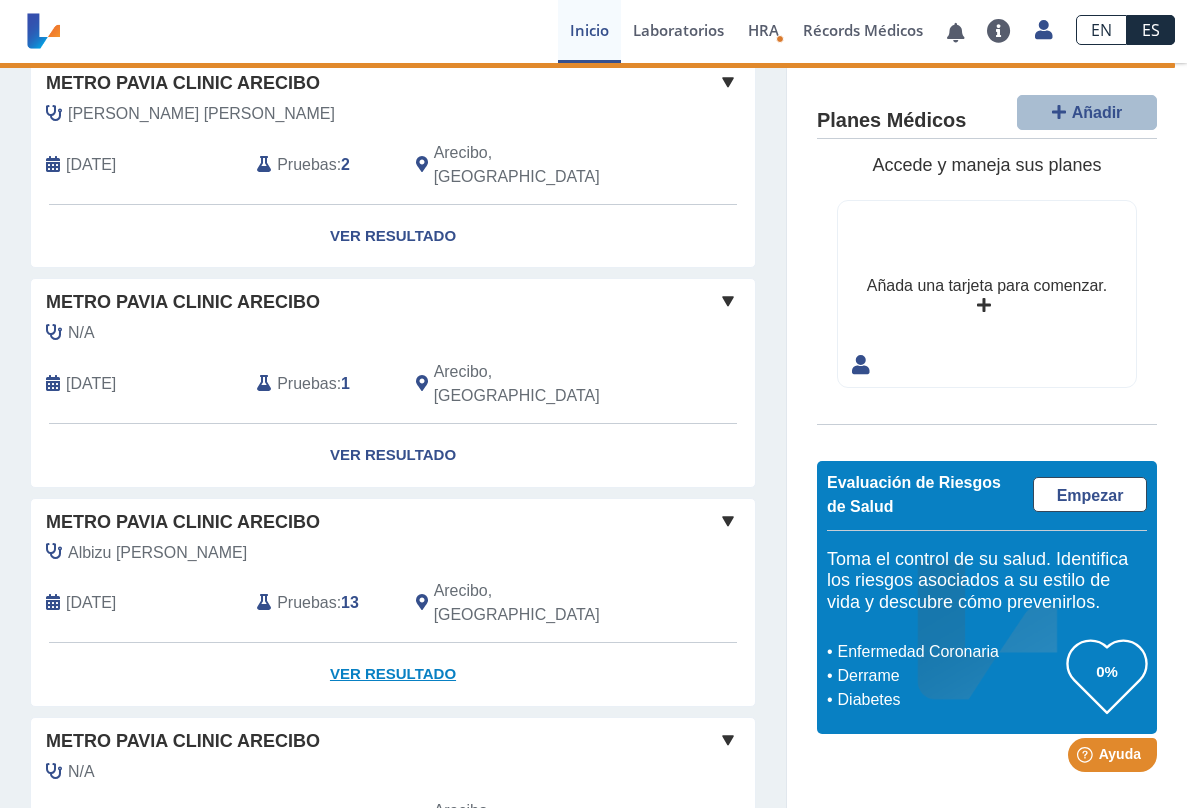 click on "Ver Resultado" 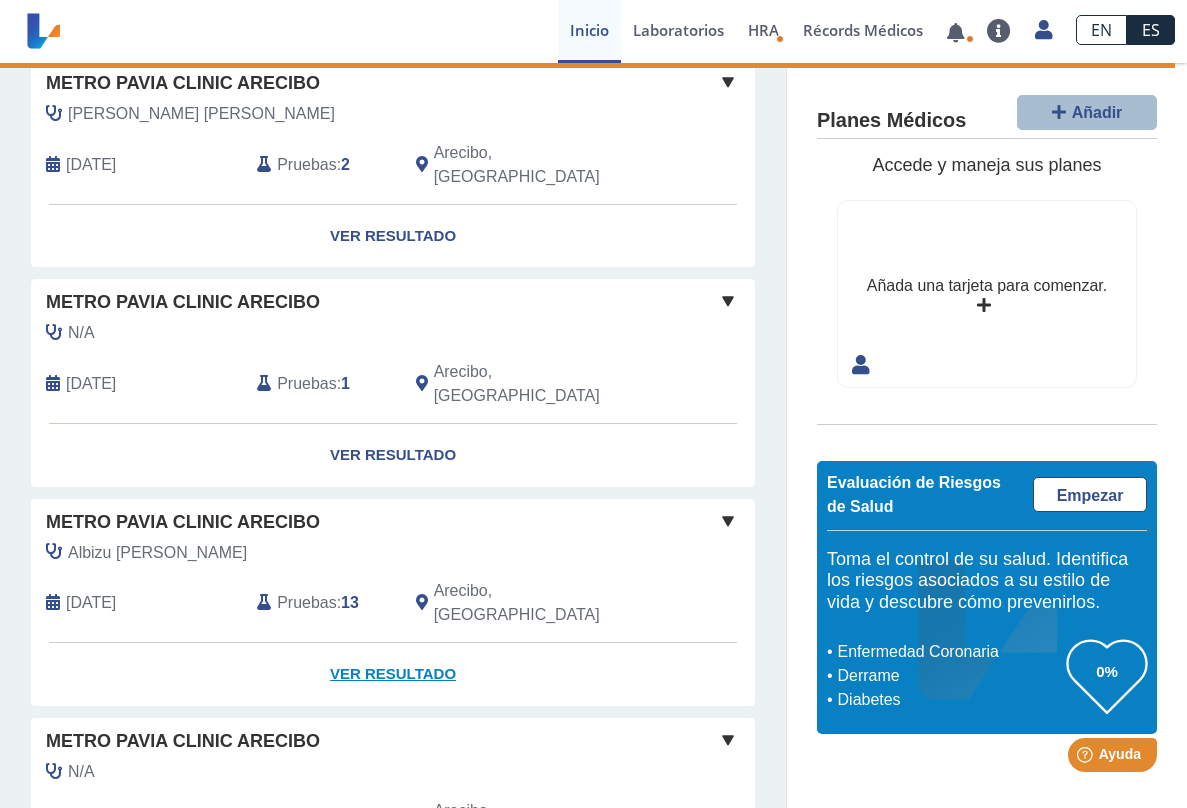click on "Ver Resultado" 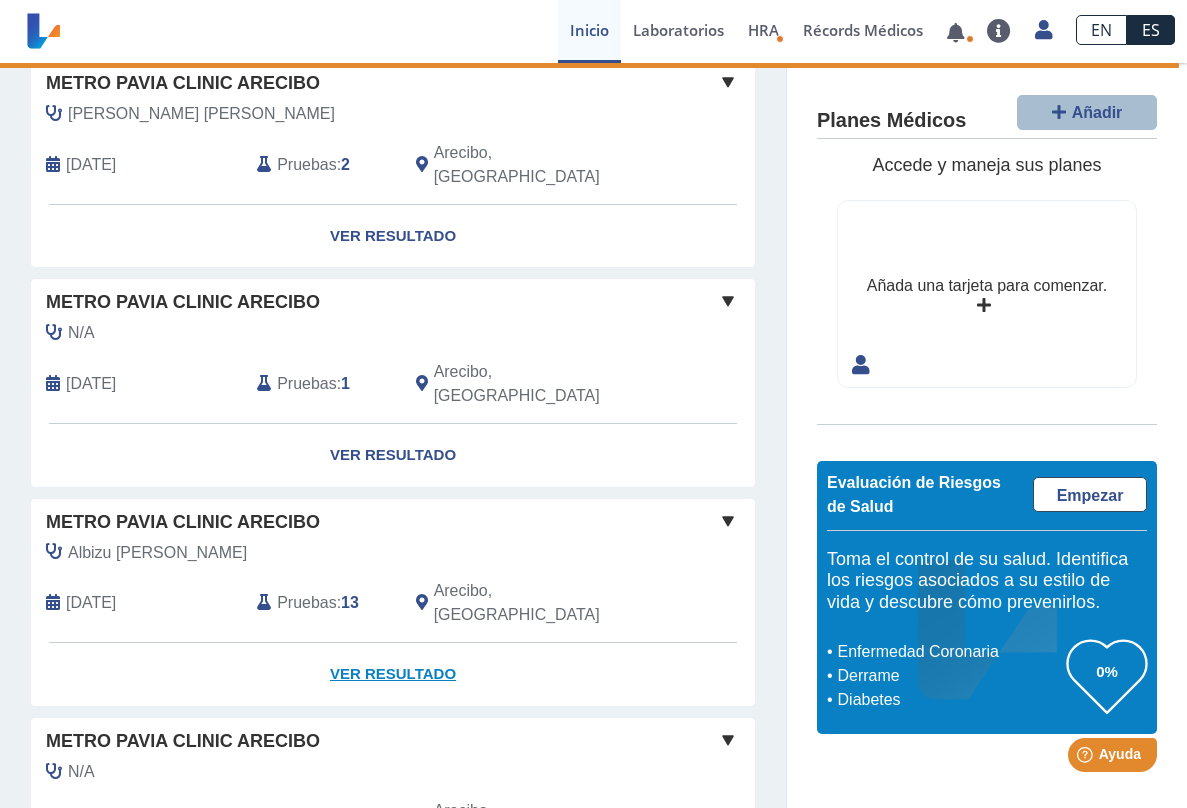 scroll, scrollTop: 838, scrollLeft: 0, axis: vertical 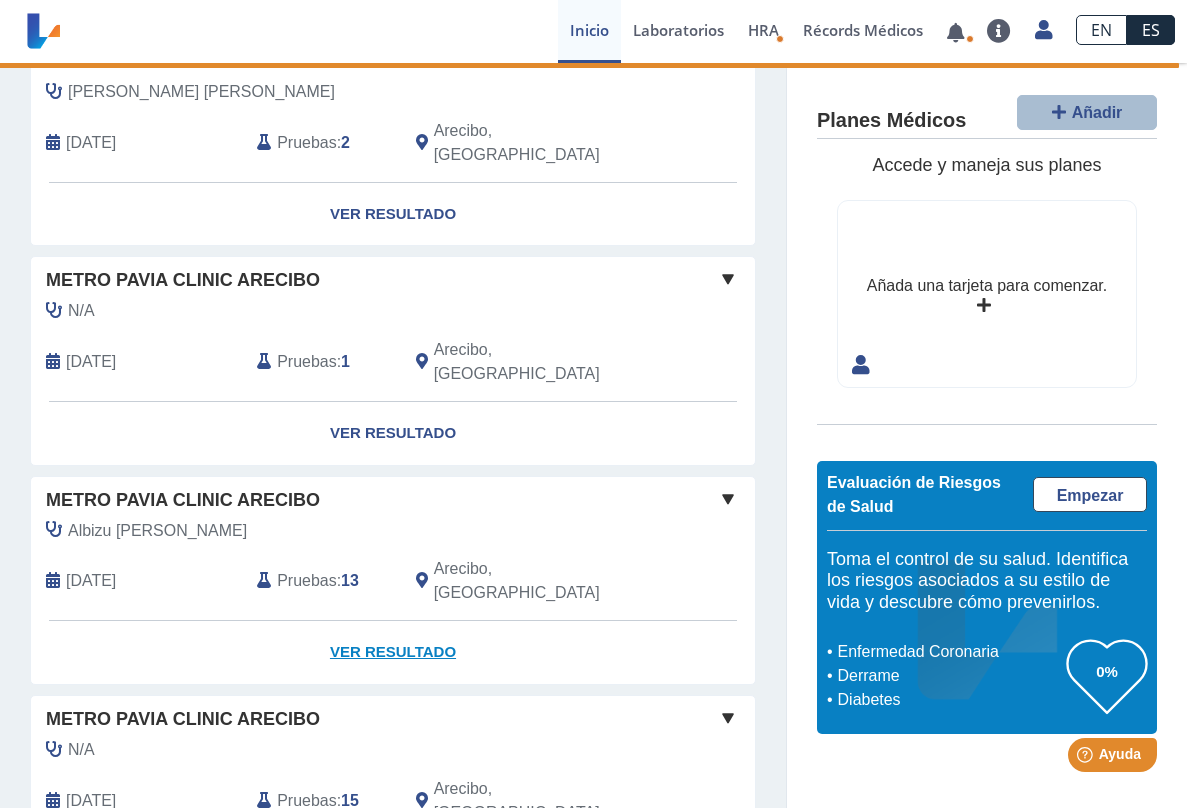 click on "Ver Resultado" 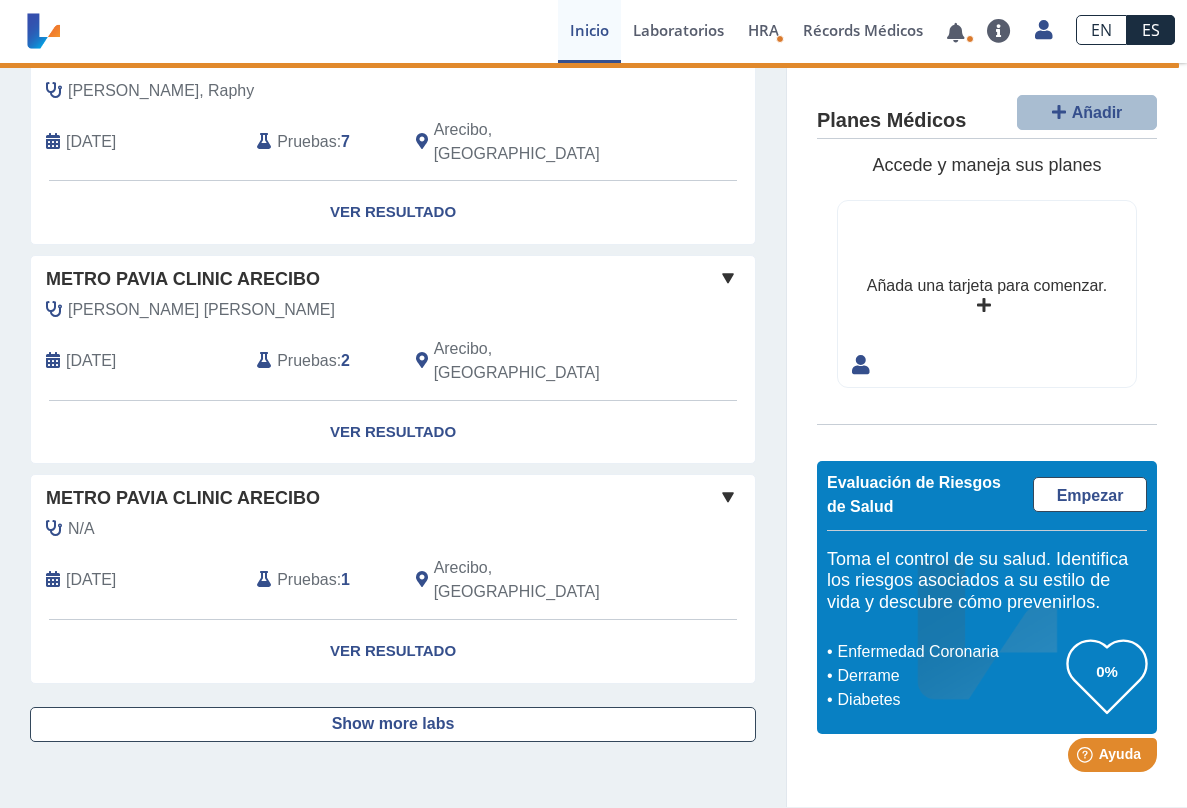 scroll, scrollTop: 500, scrollLeft: 0, axis: vertical 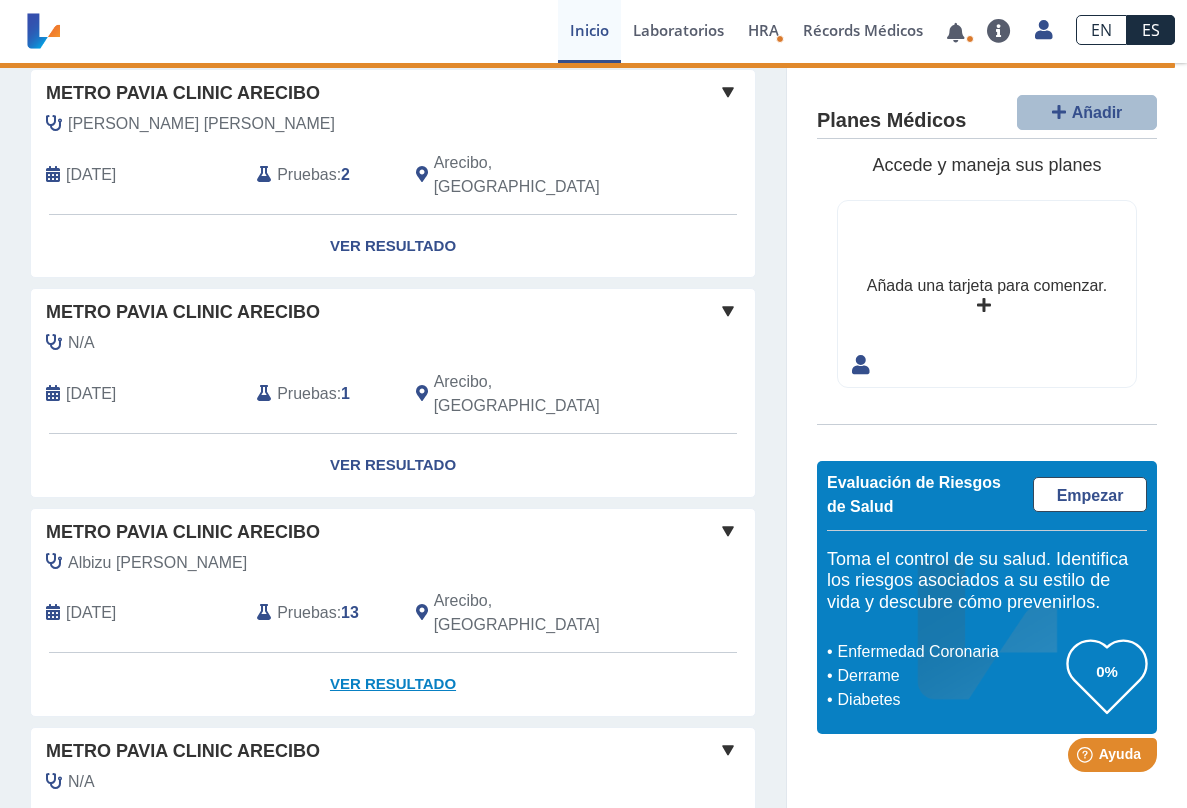 click on "Ver Resultado" 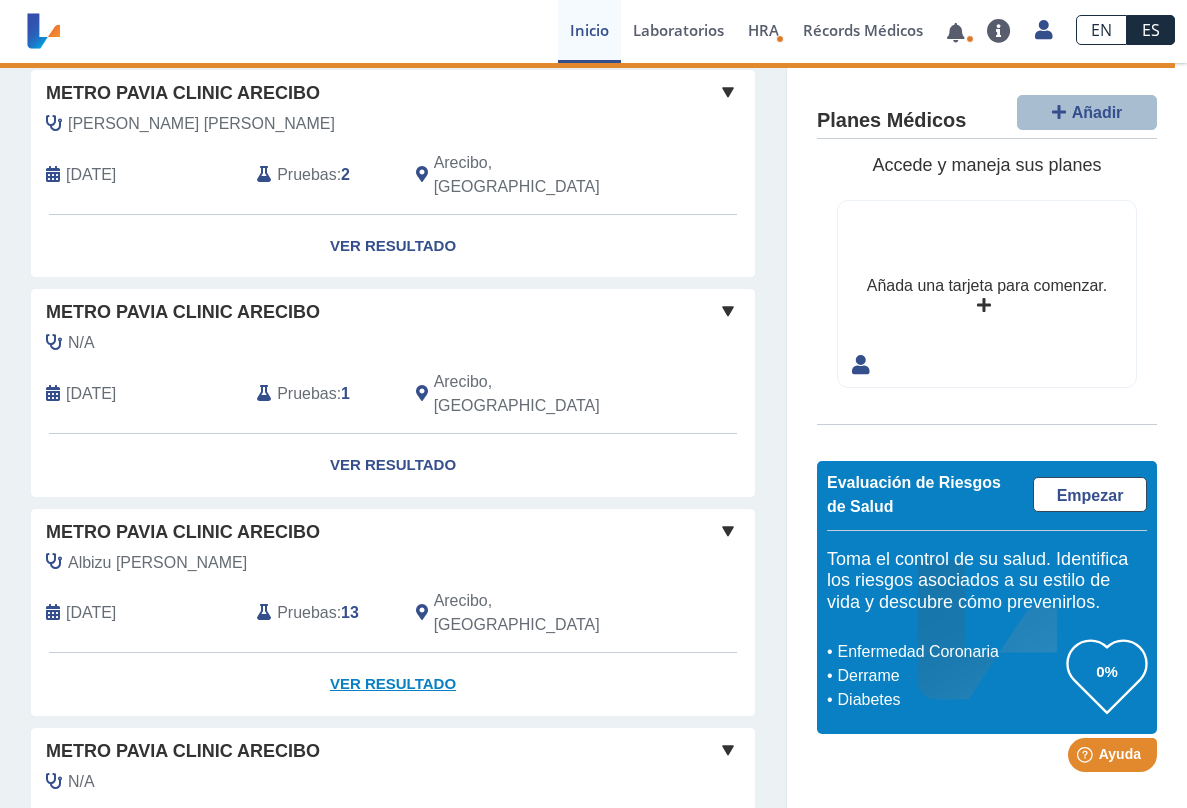 click on "Ver Resultado" 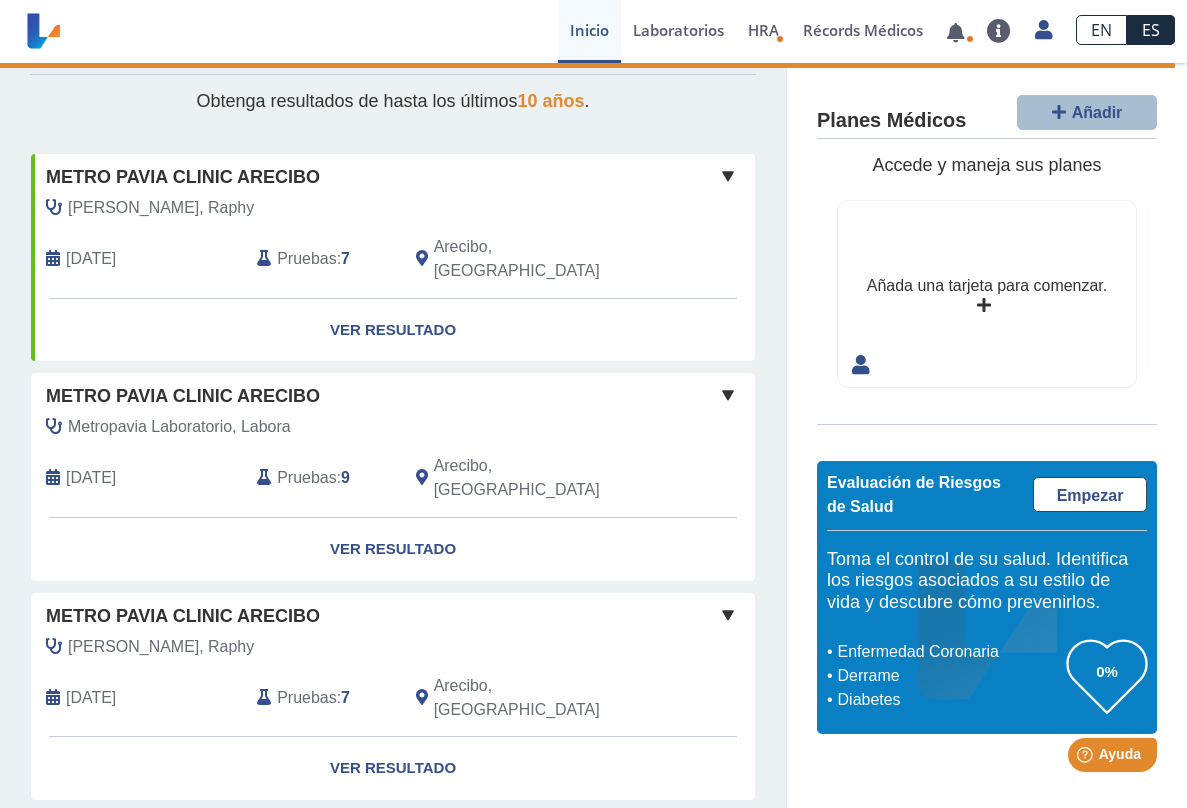 scroll, scrollTop: 0, scrollLeft: 0, axis: both 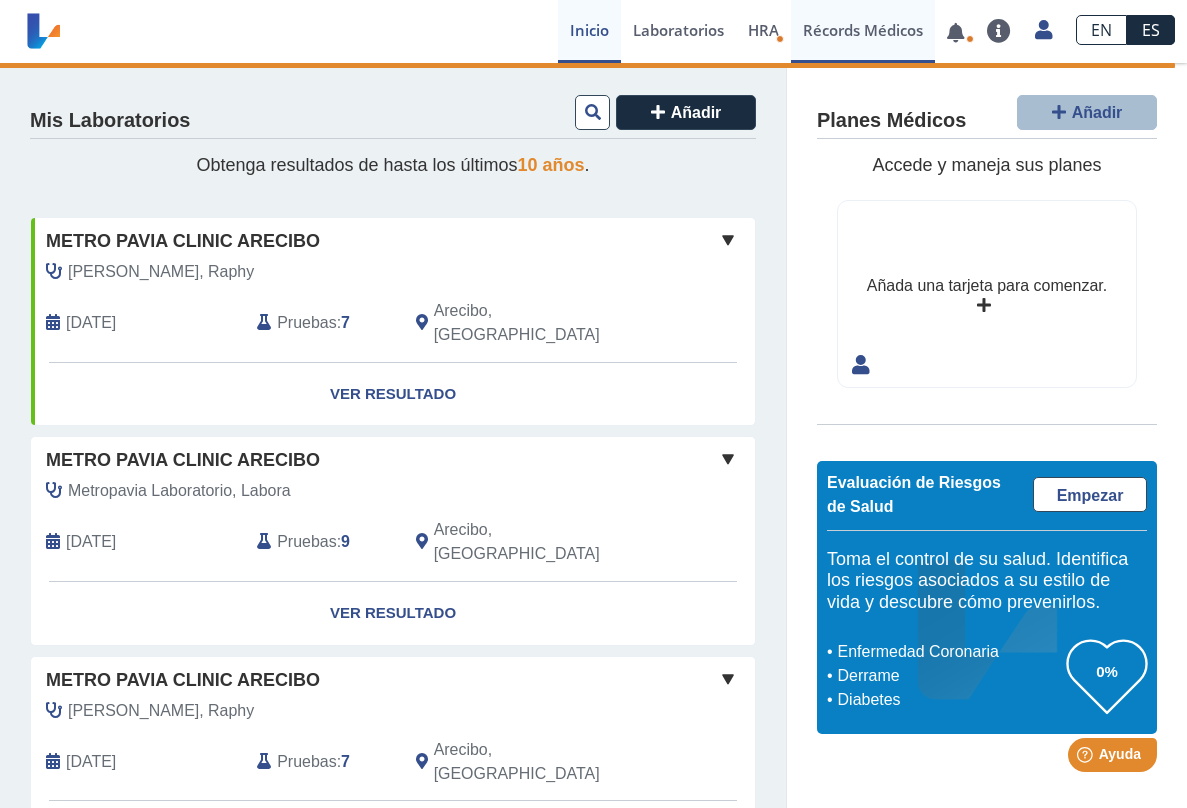 click on "Récords Médicos" at bounding box center (863, 31) 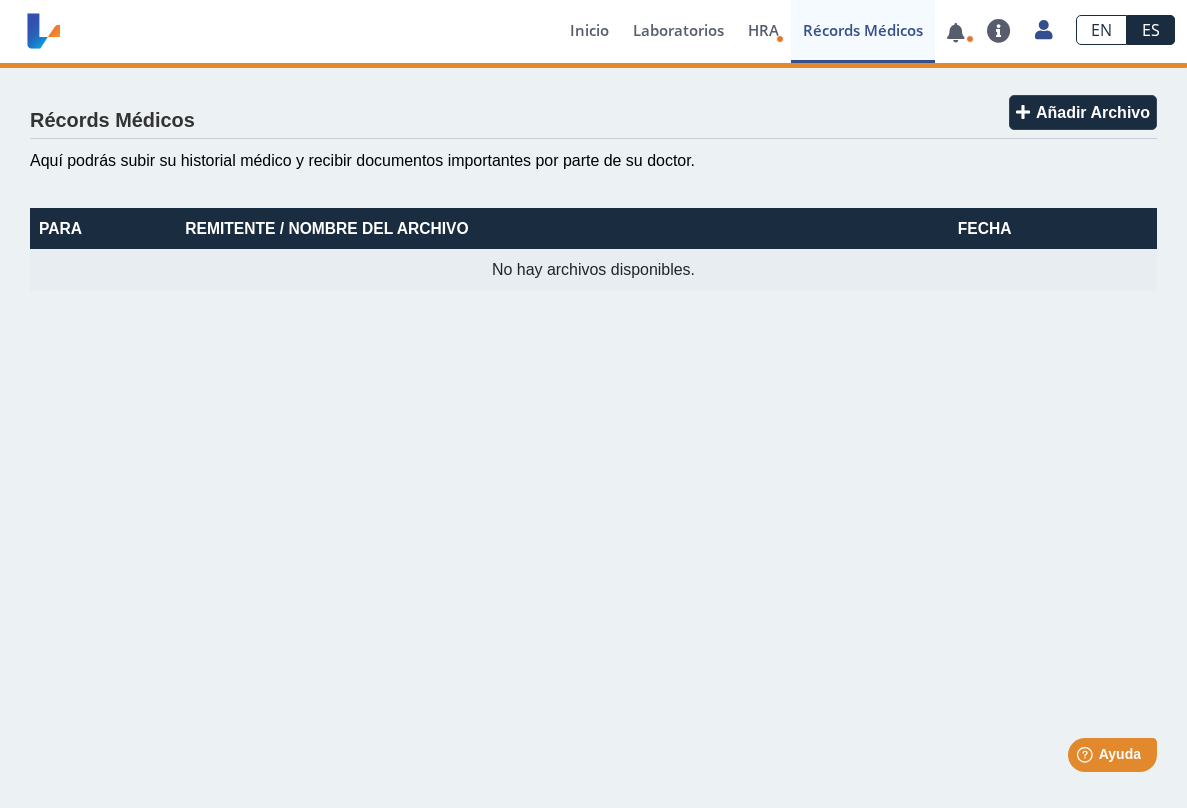 click on "Récords Médicos" at bounding box center (863, 31) 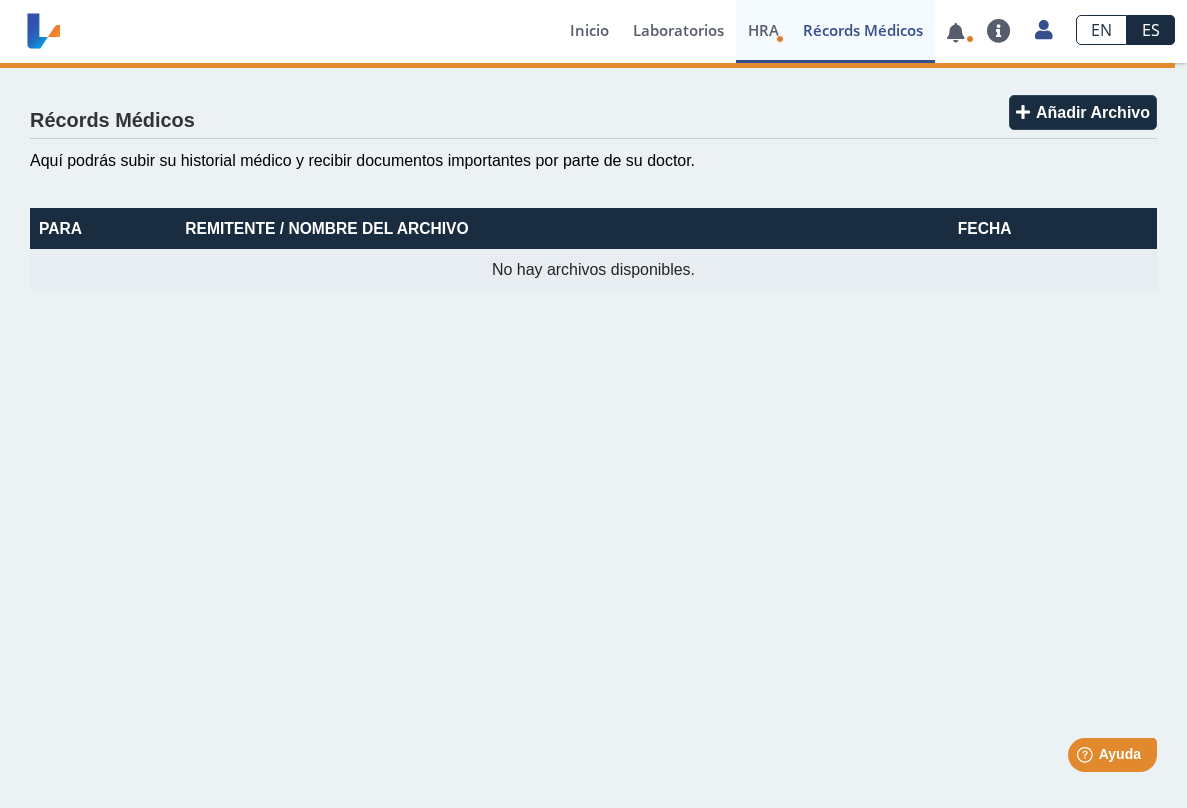 click on "HRA" at bounding box center (763, 30) 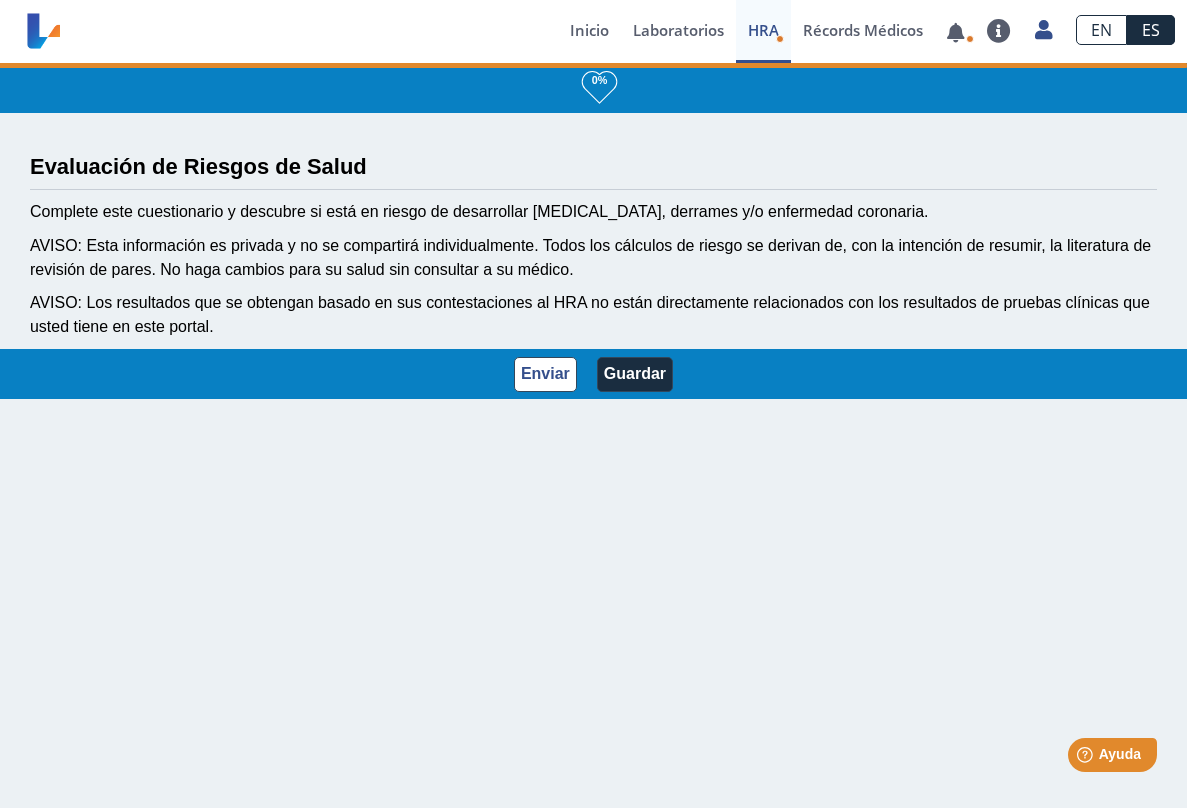 click on "HRA" at bounding box center [763, 30] 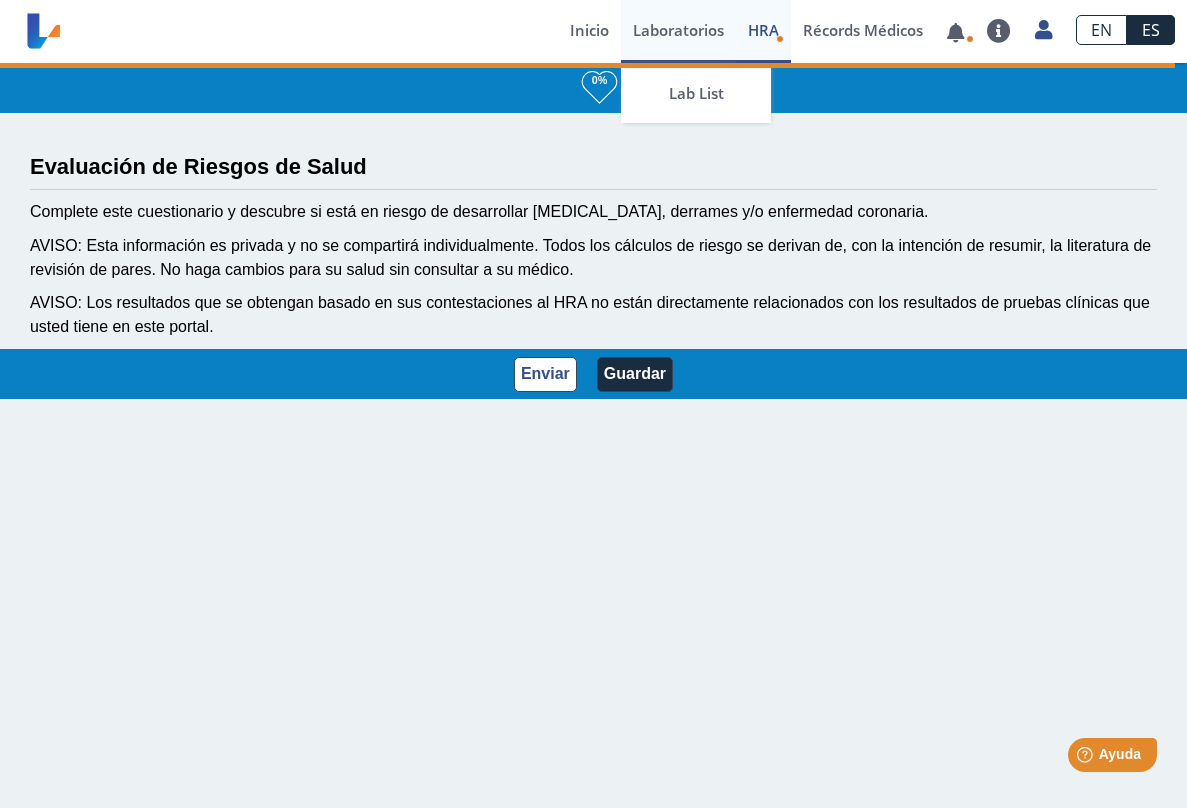 click on "Laboratorios" at bounding box center [678, 31] 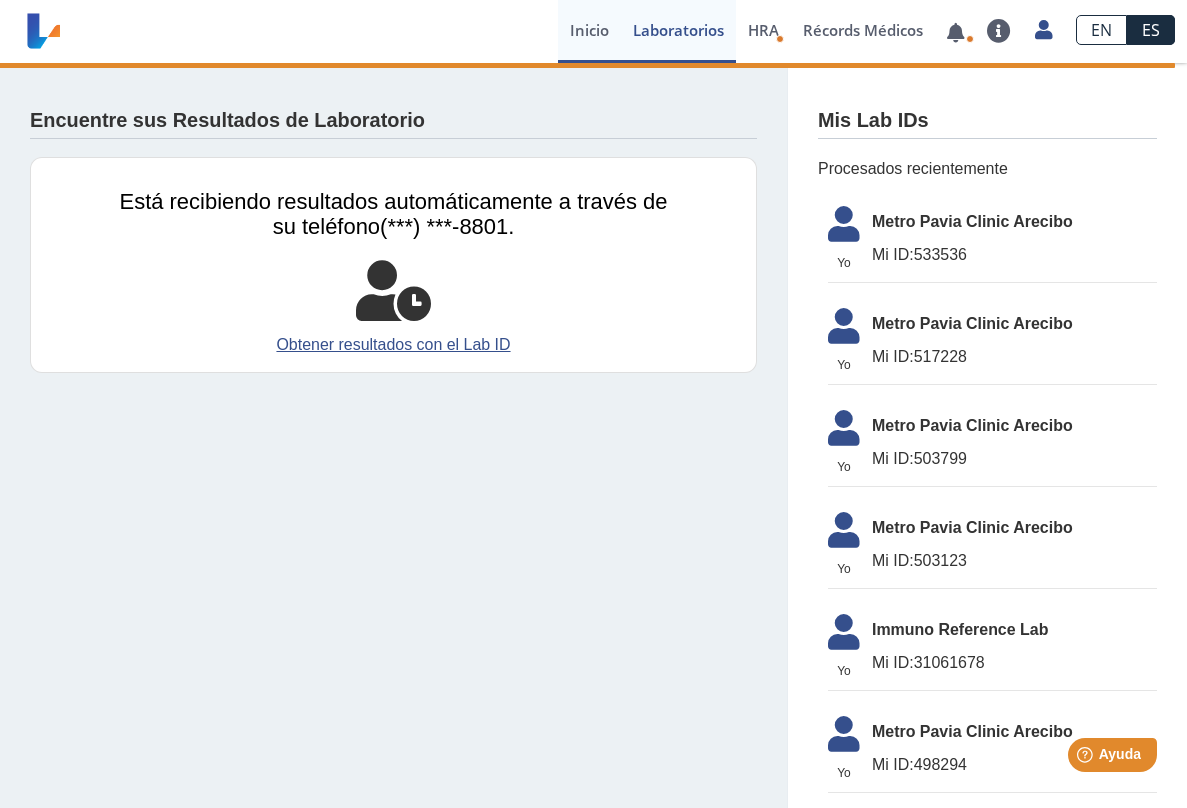 click on "Inicio" at bounding box center (589, 31) 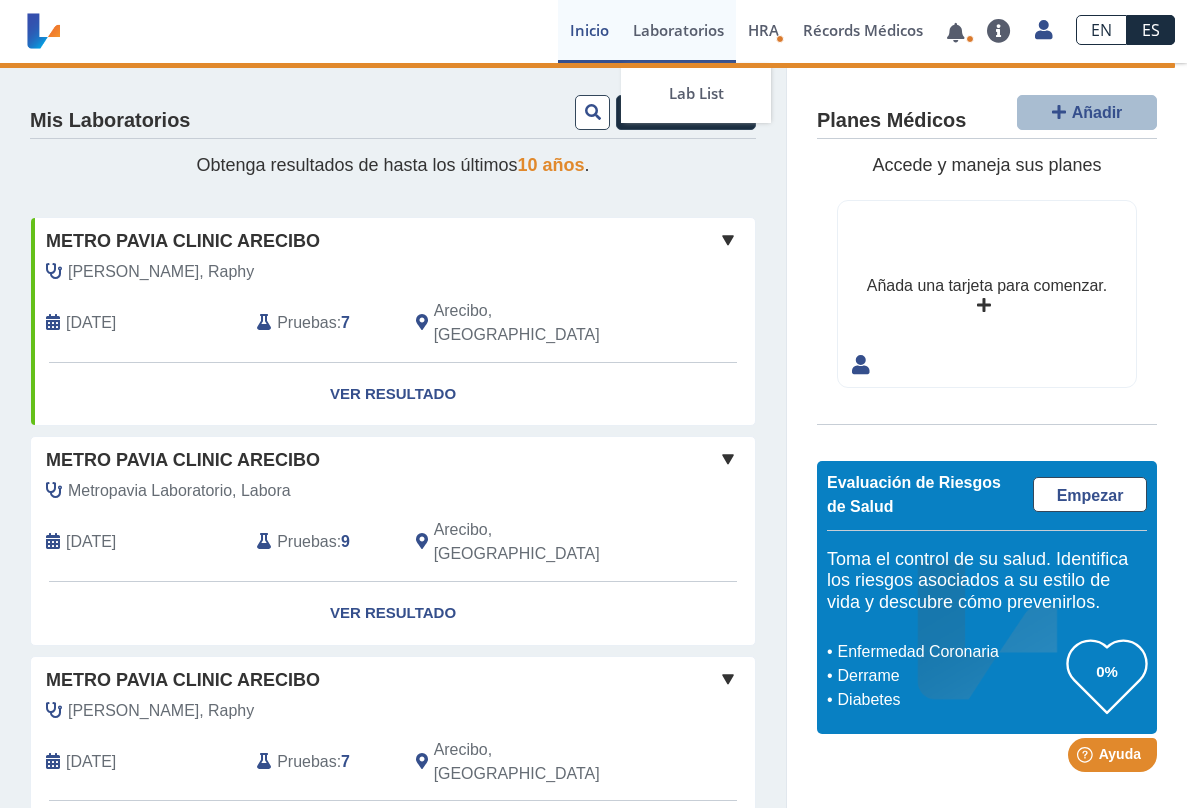 click on "Laboratorios" at bounding box center (678, 31) 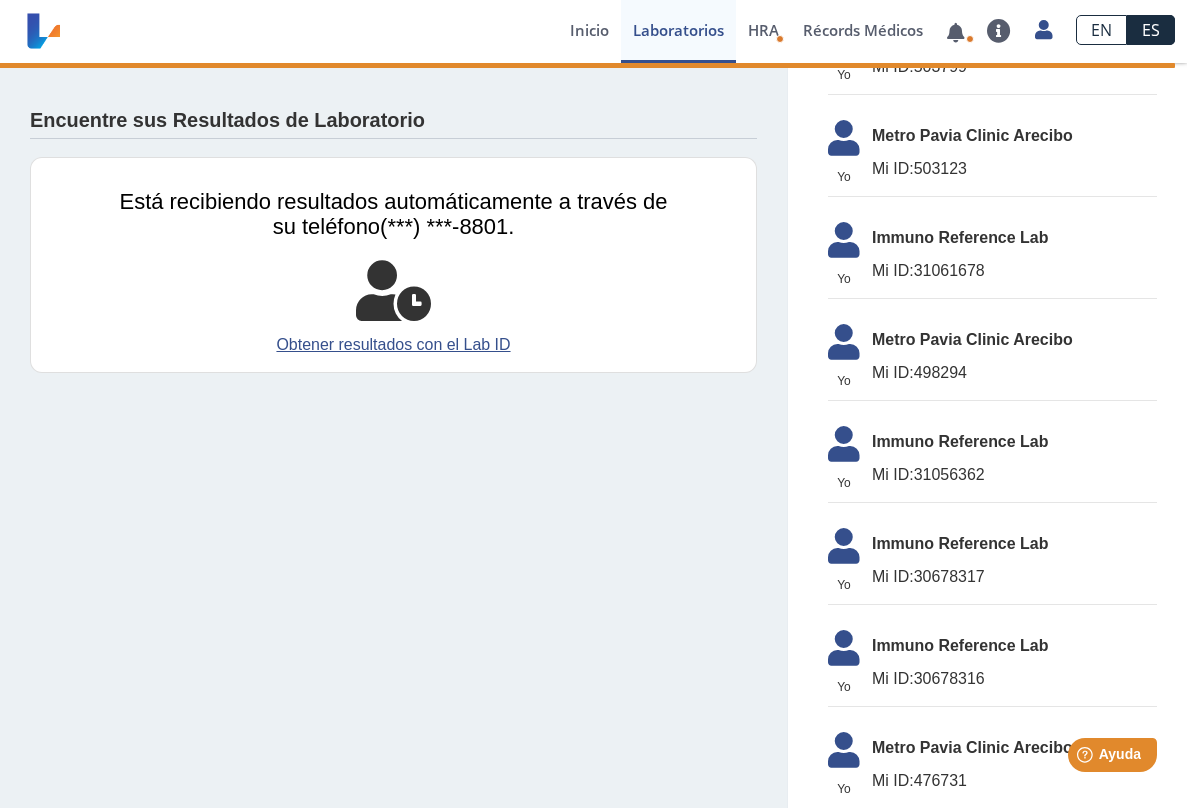 scroll, scrollTop: 450, scrollLeft: 0, axis: vertical 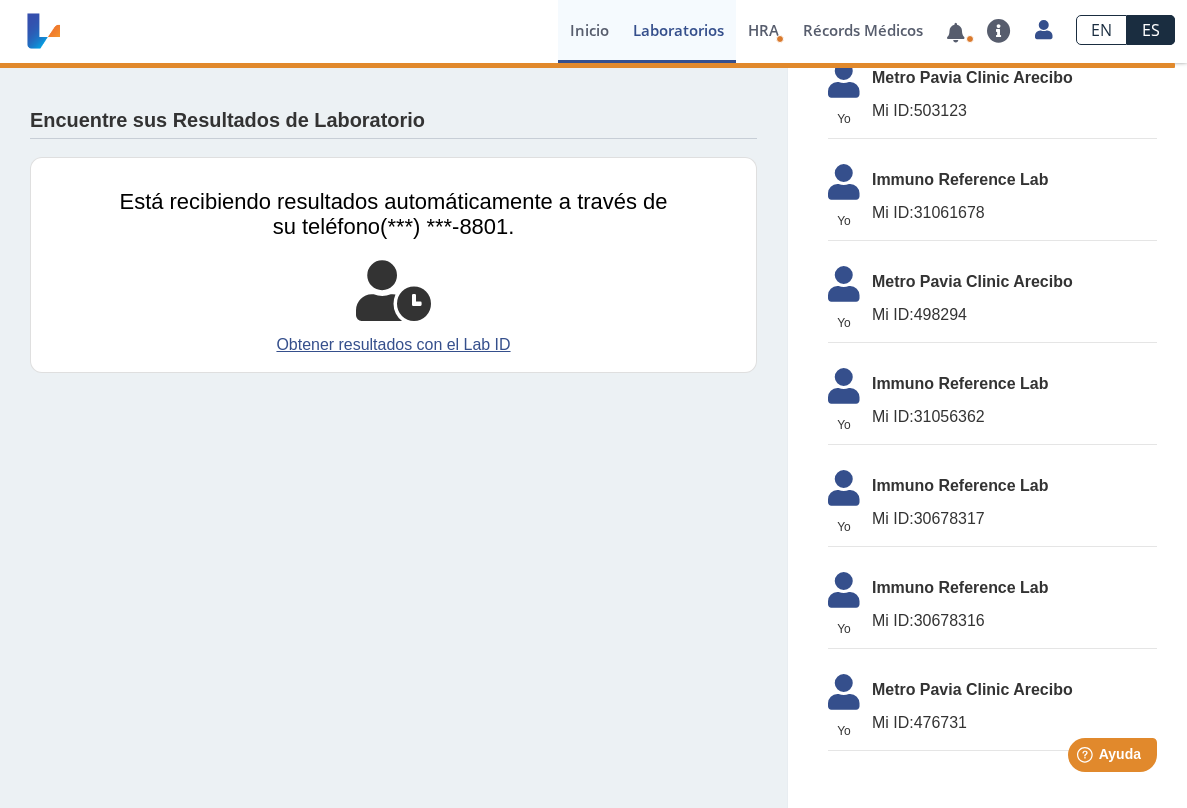 click on "Inicio" at bounding box center (589, 31) 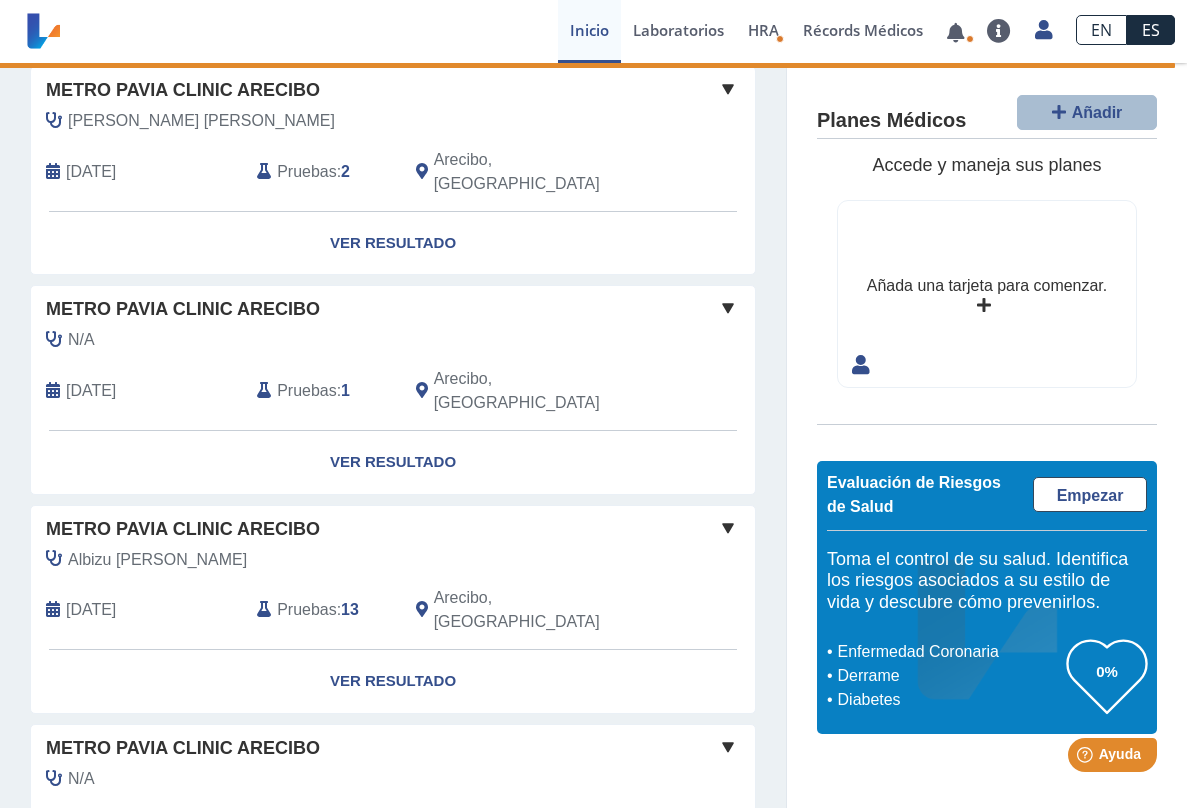 scroll, scrollTop: 838, scrollLeft: 0, axis: vertical 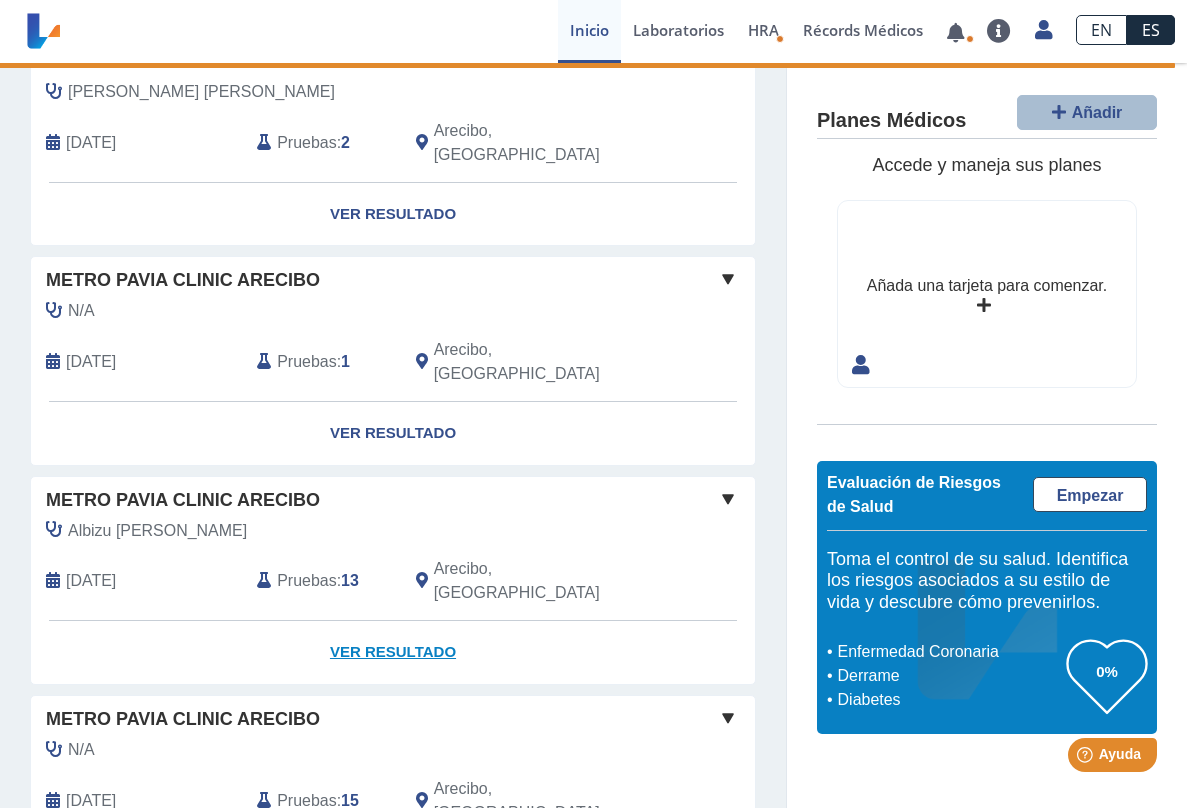 click on "Ver Resultado" 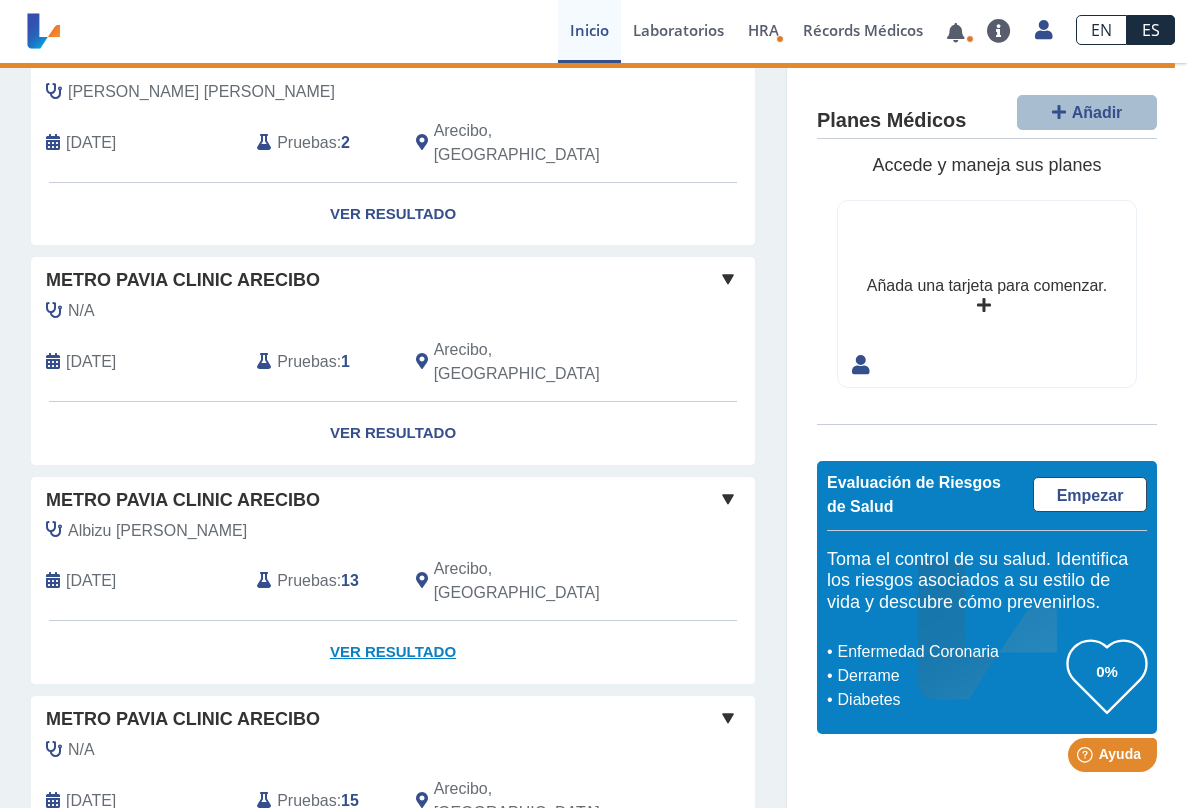 click on "Ver Resultado" 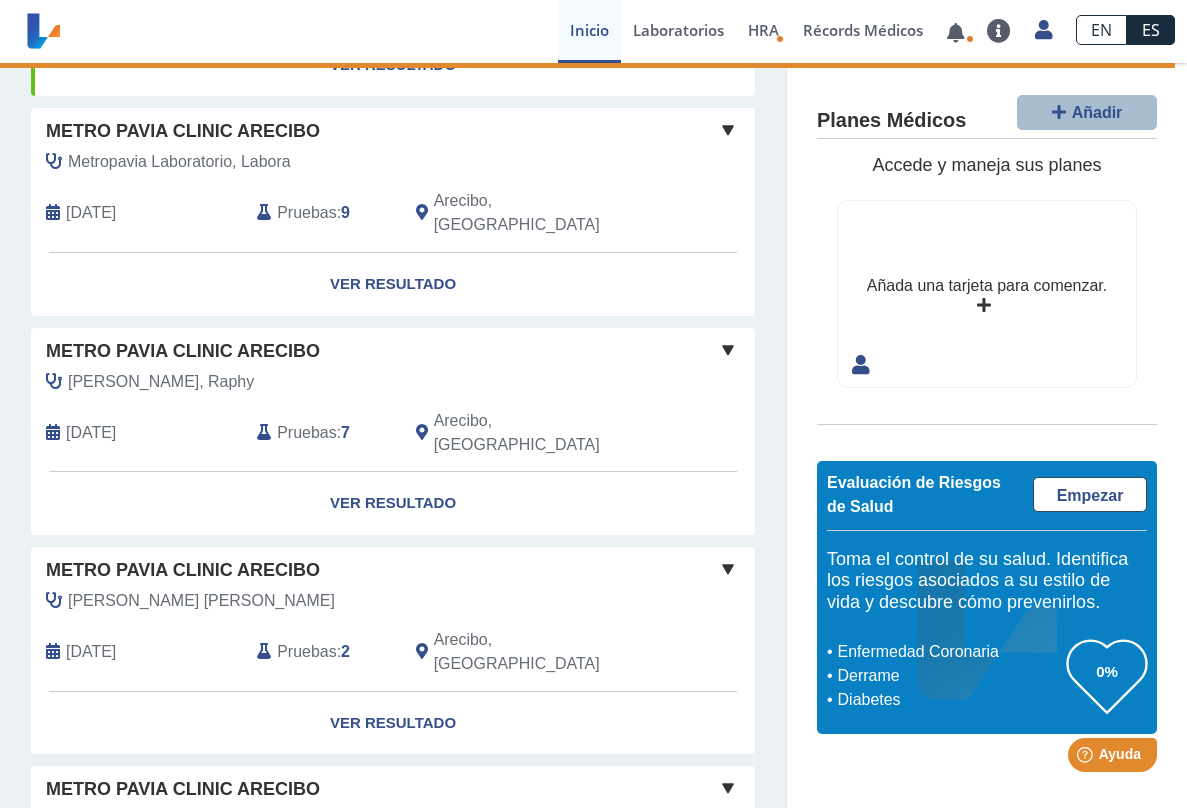 scroll, scrollTop: 328, scrollLeft: 0, axis: vertical 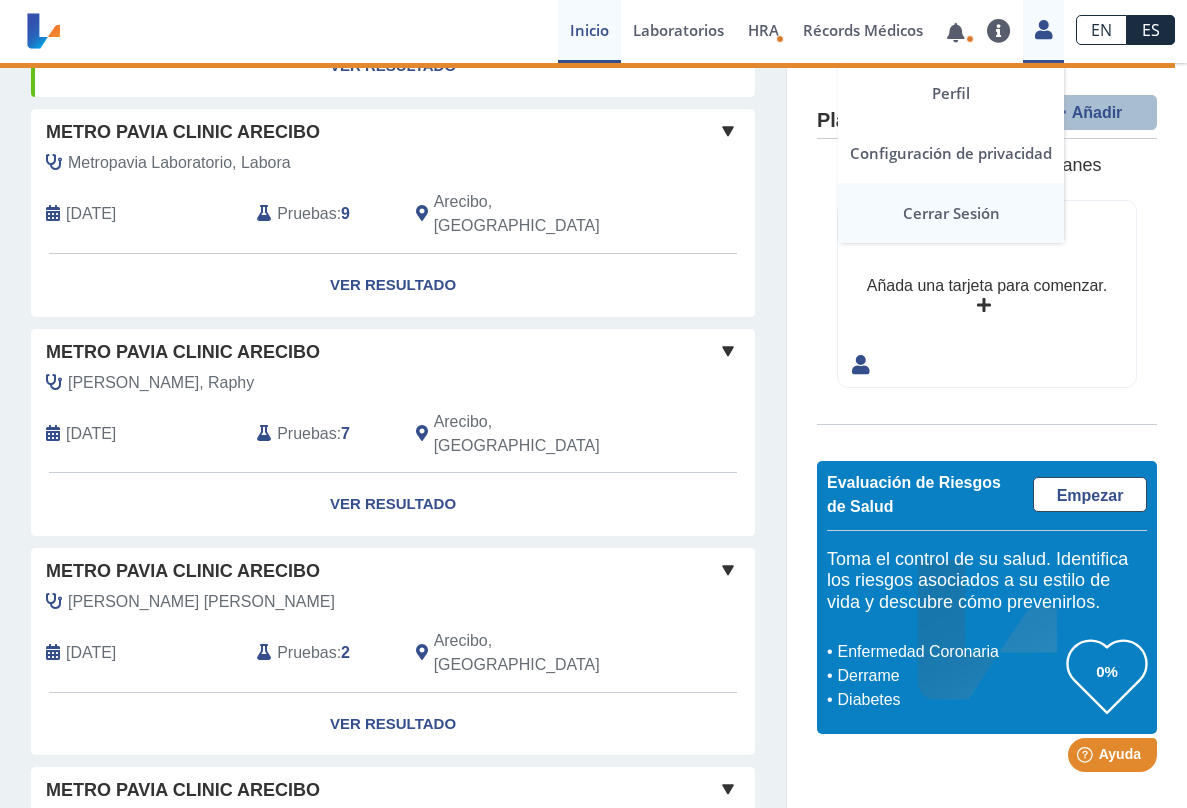 click on "Cerrar Sesión" at bounding box center (951, 213) 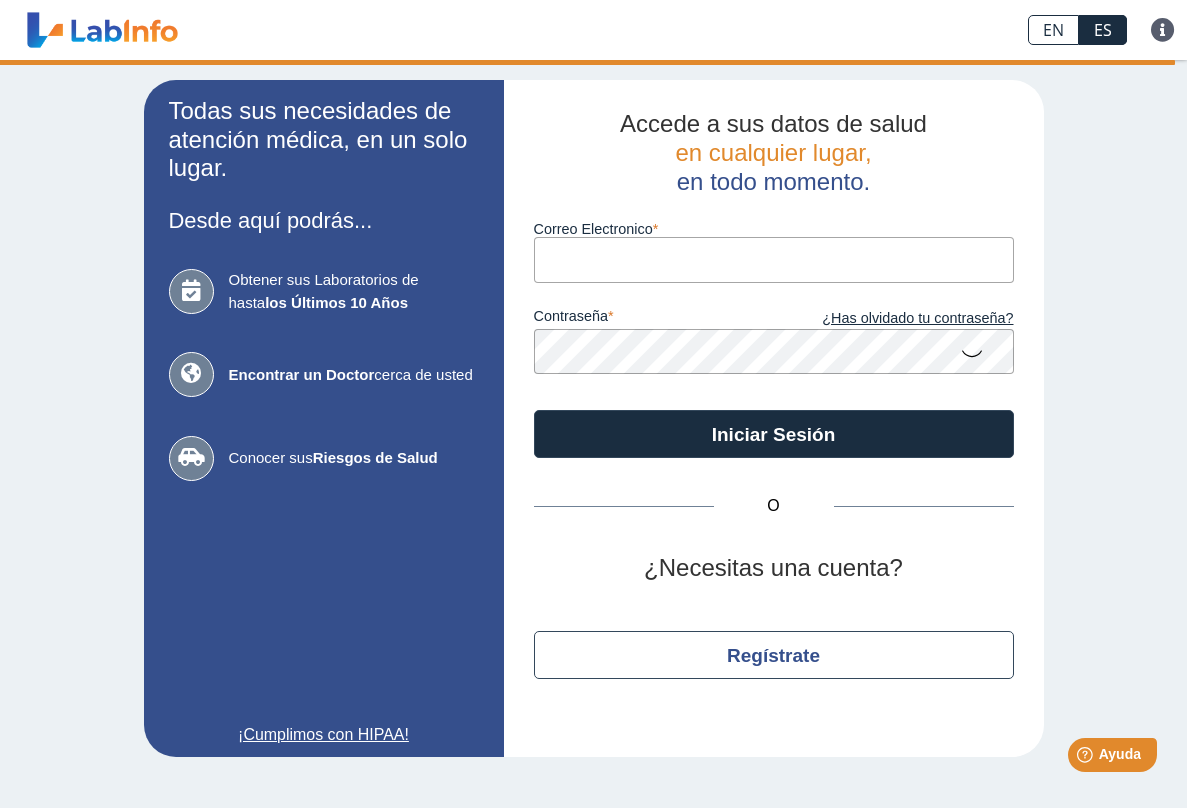 scroll, scrollTop: 0, scrollLeft: 0, axis: both 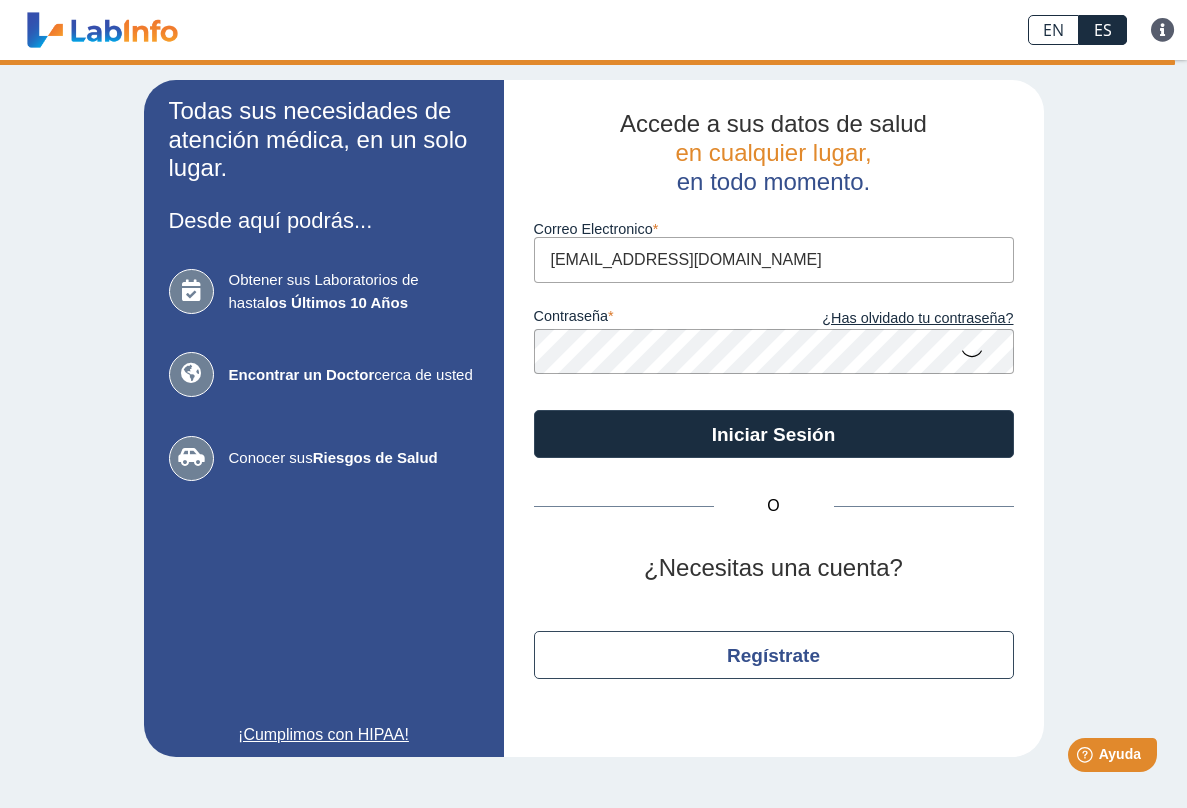 type on "[EMAIL_ADDRESS][DOMAIN_NAME]" 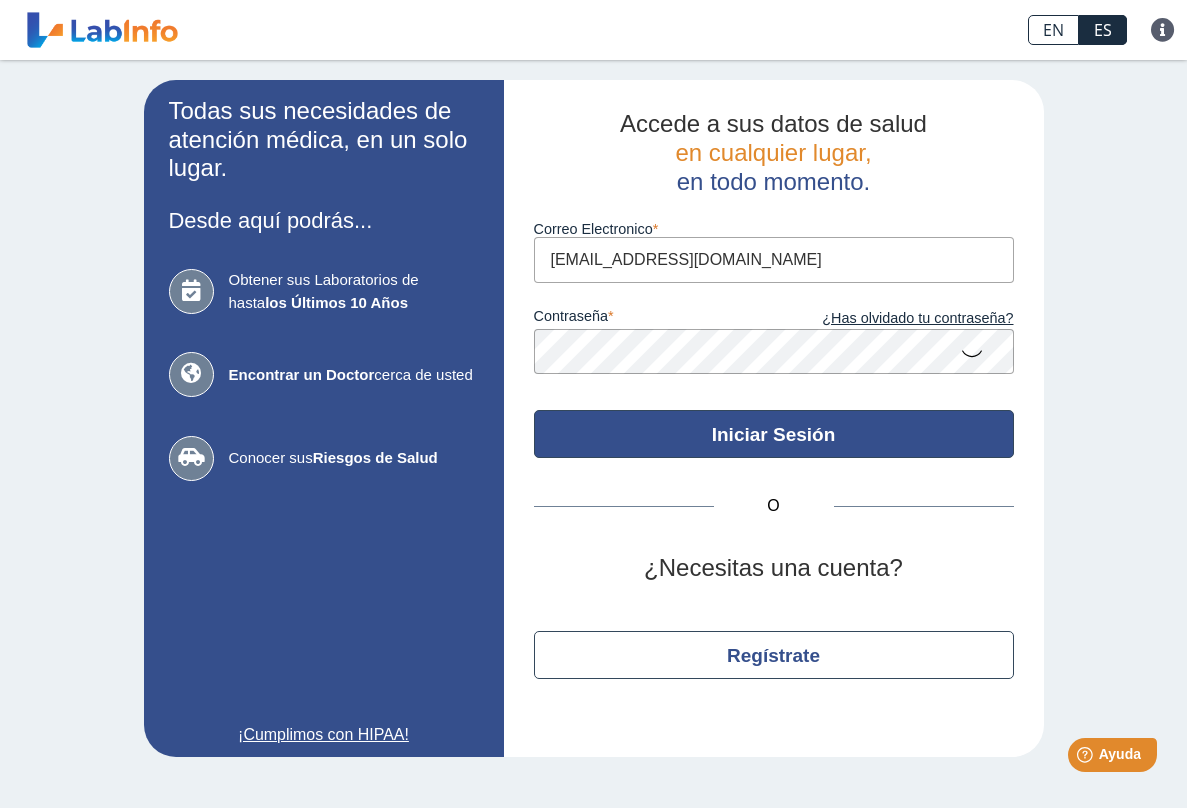 click on "Iniciar Sesión" 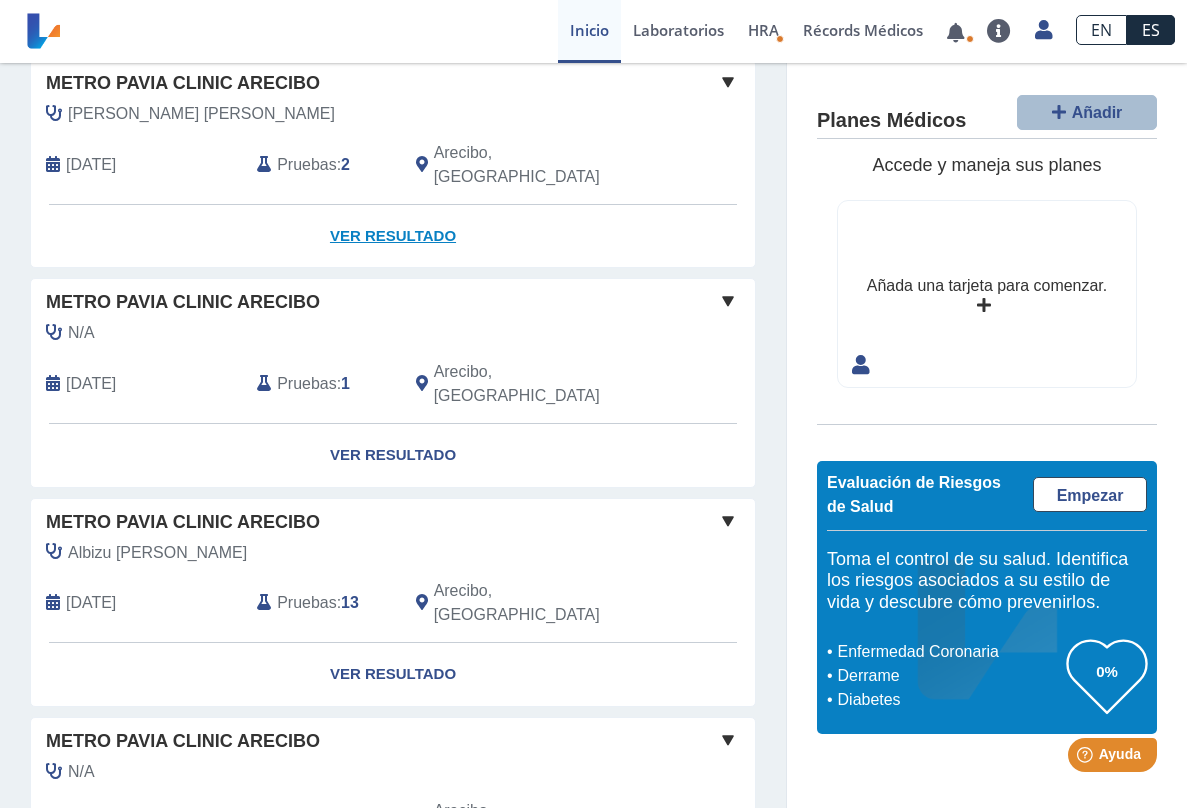 scroll, scrollTop: 838, scrollLeft: 0, axis: vertical 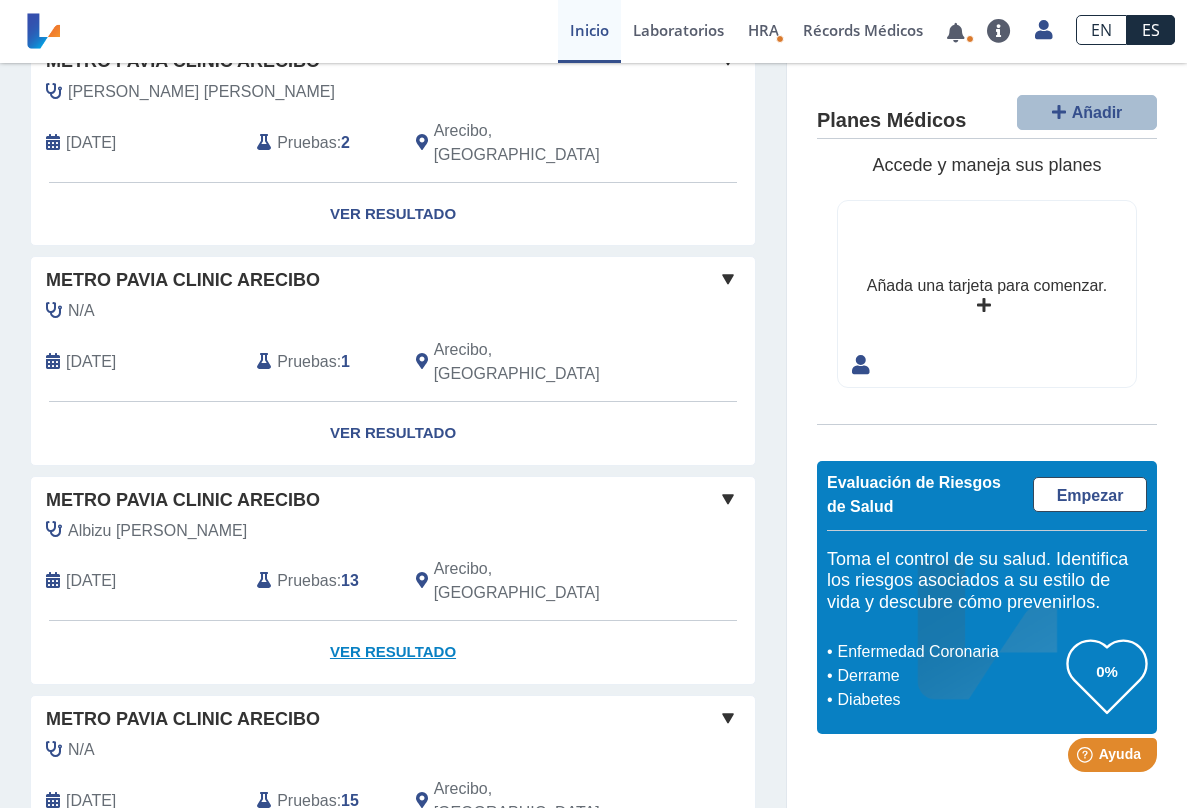 click on "Ver Resultado" 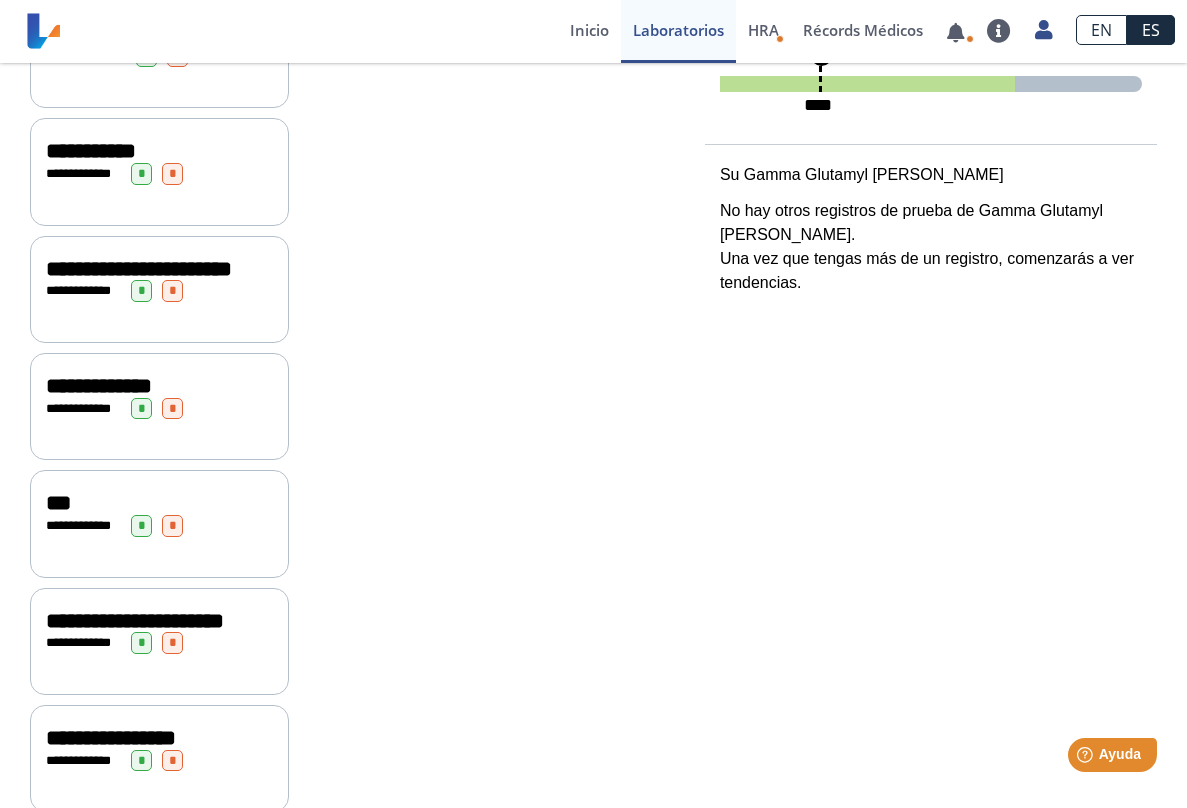 scroll, scrollTop: 510, scrollLeft: 0, axis: vertical 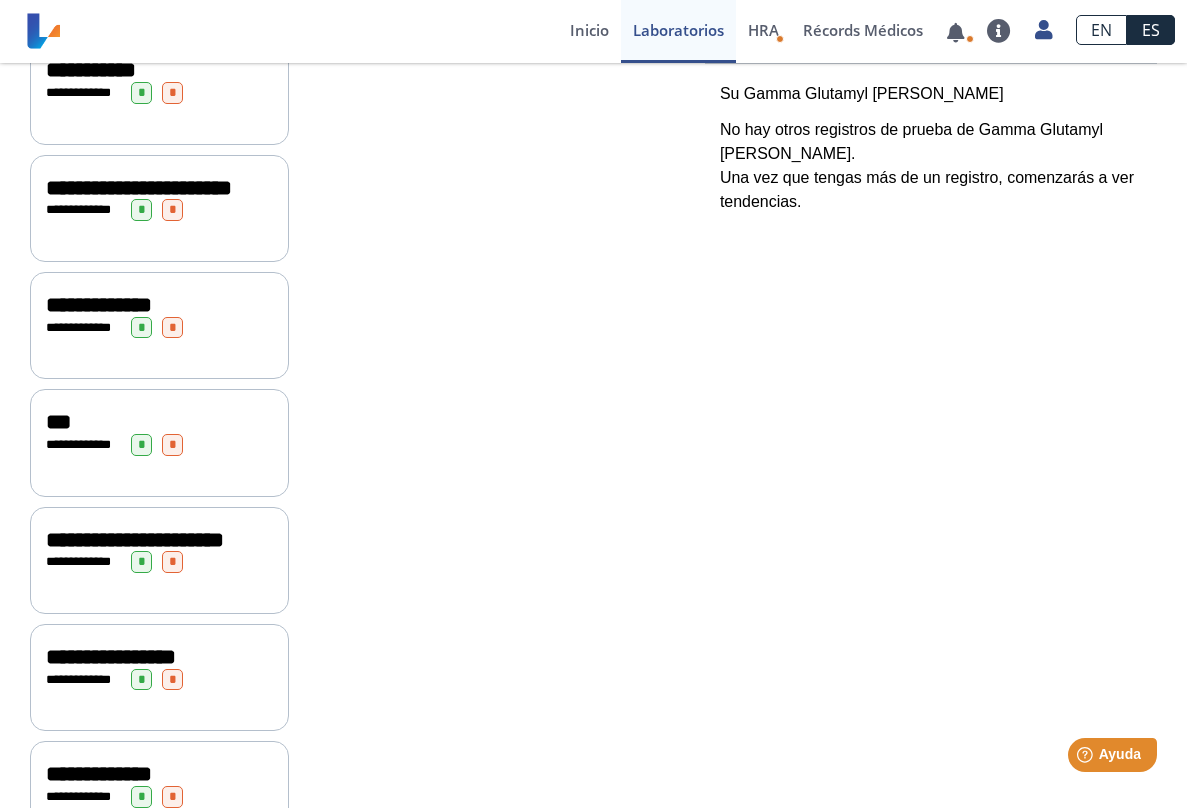 click on "**********" 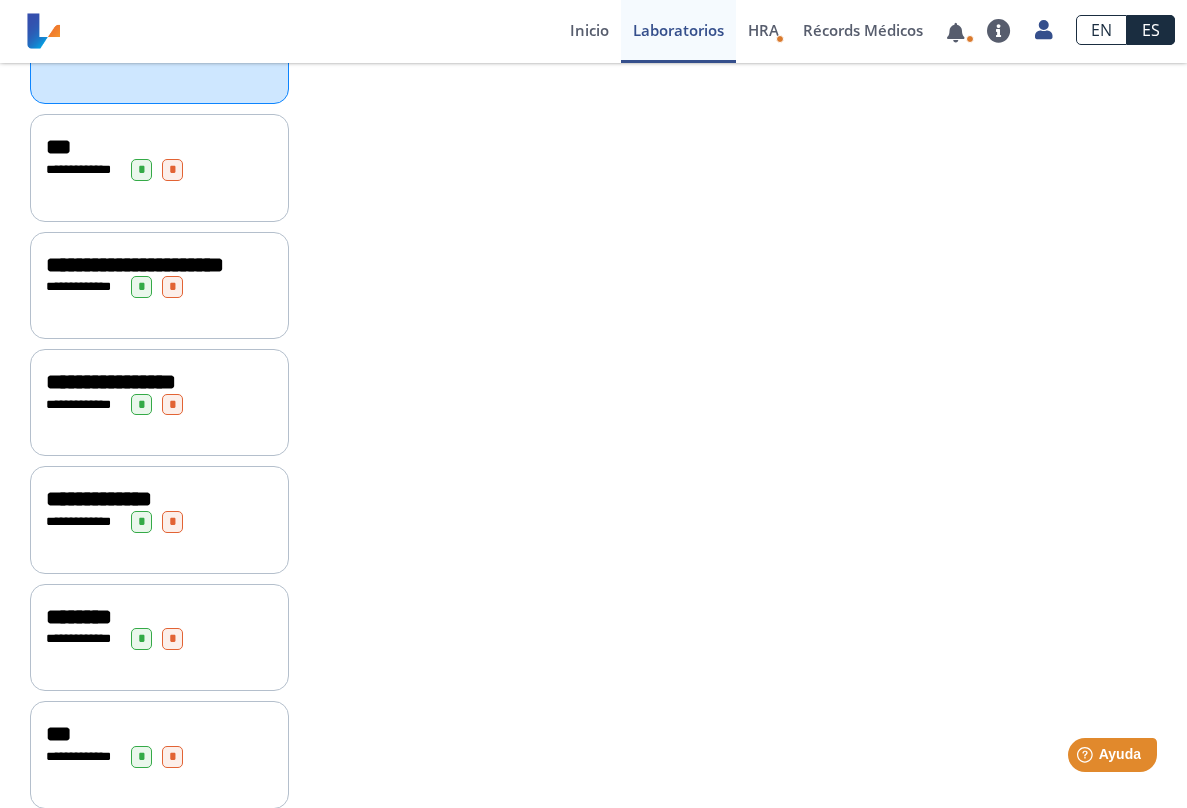 scroll, scrollTop: 816, scrollLeft: 0, axis: vertical 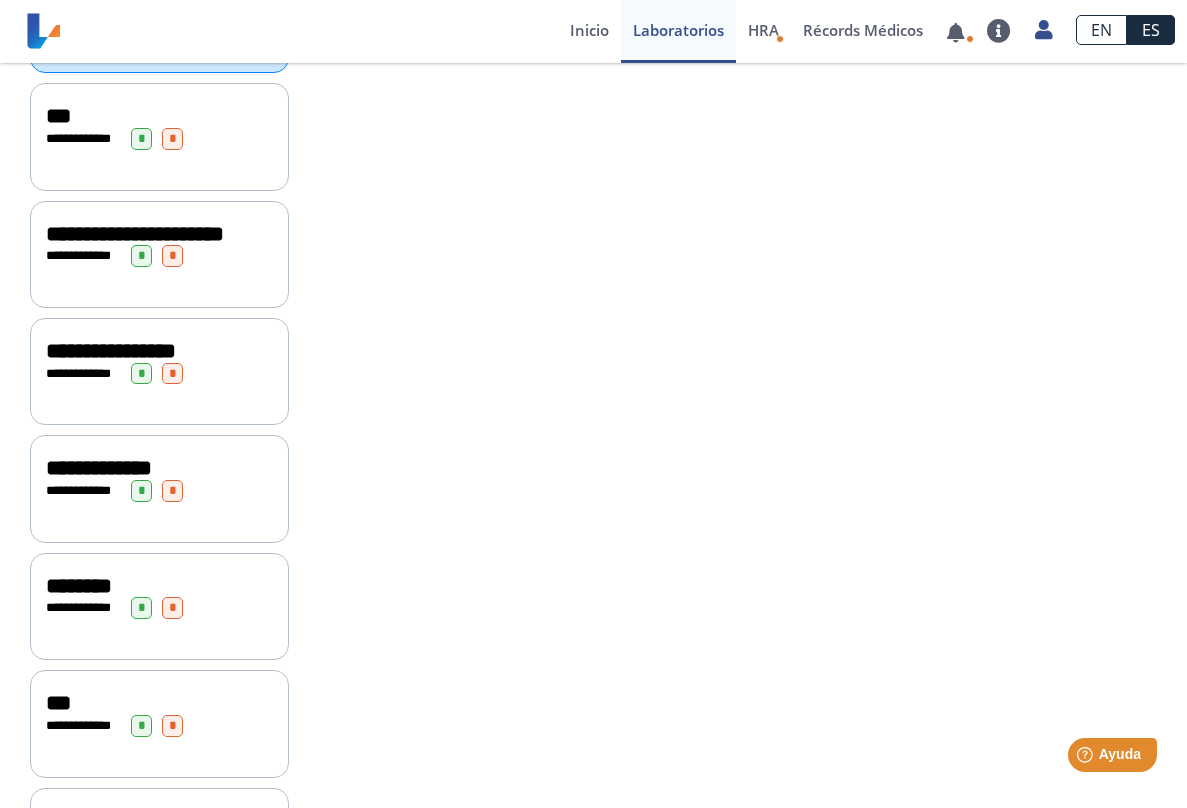 click on "**********" 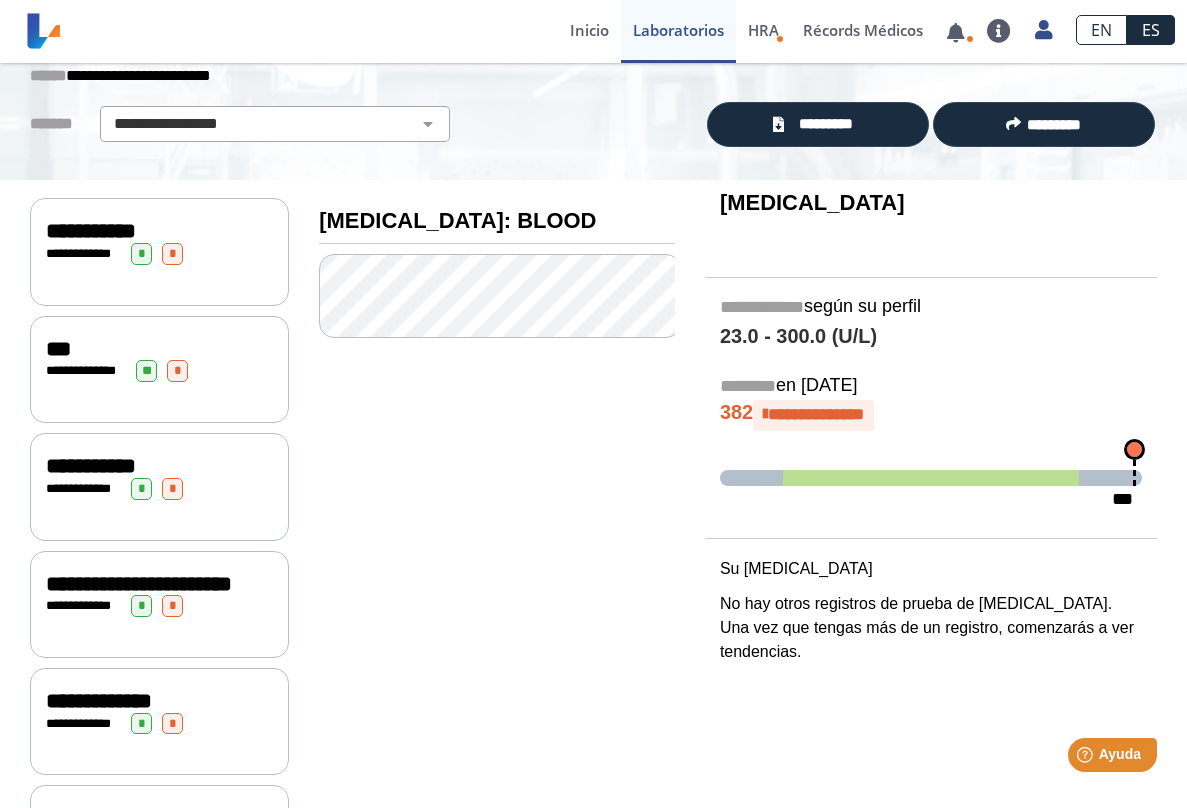 scroll, scrollTop: 102, scrollLeft: 0, axis: vertical 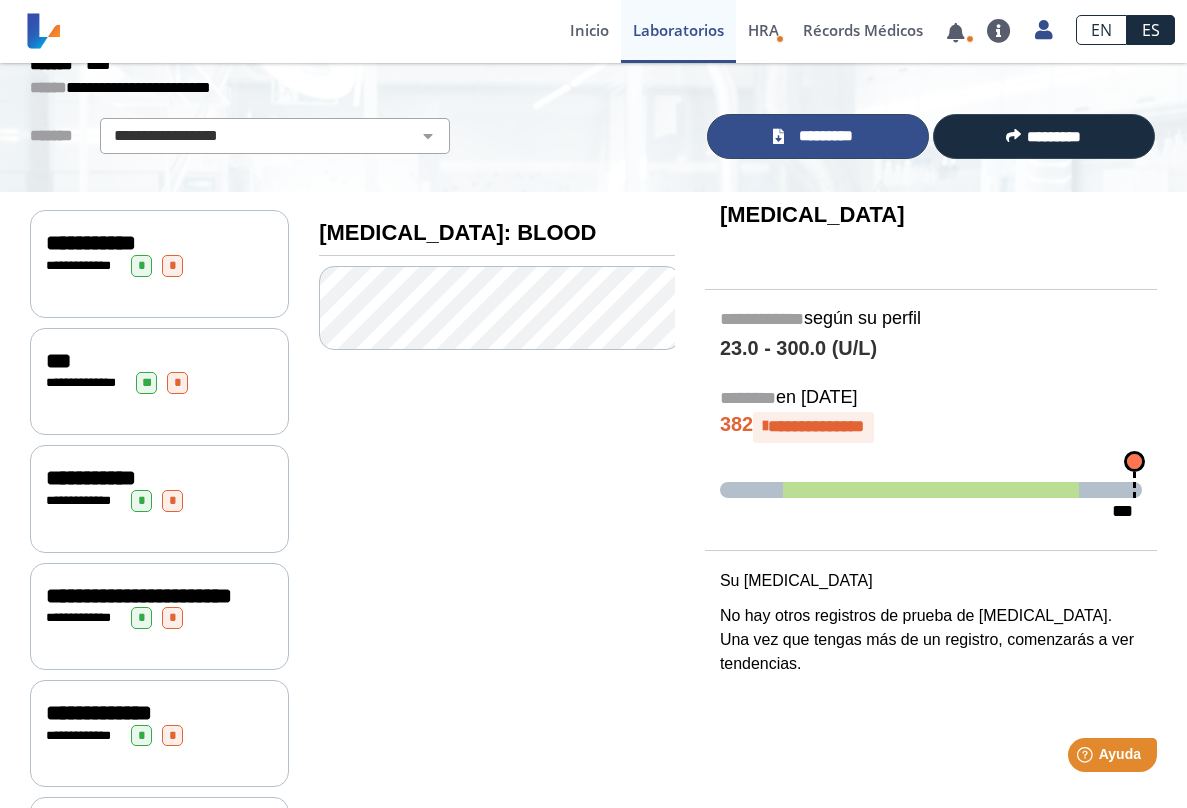 click on "*********" 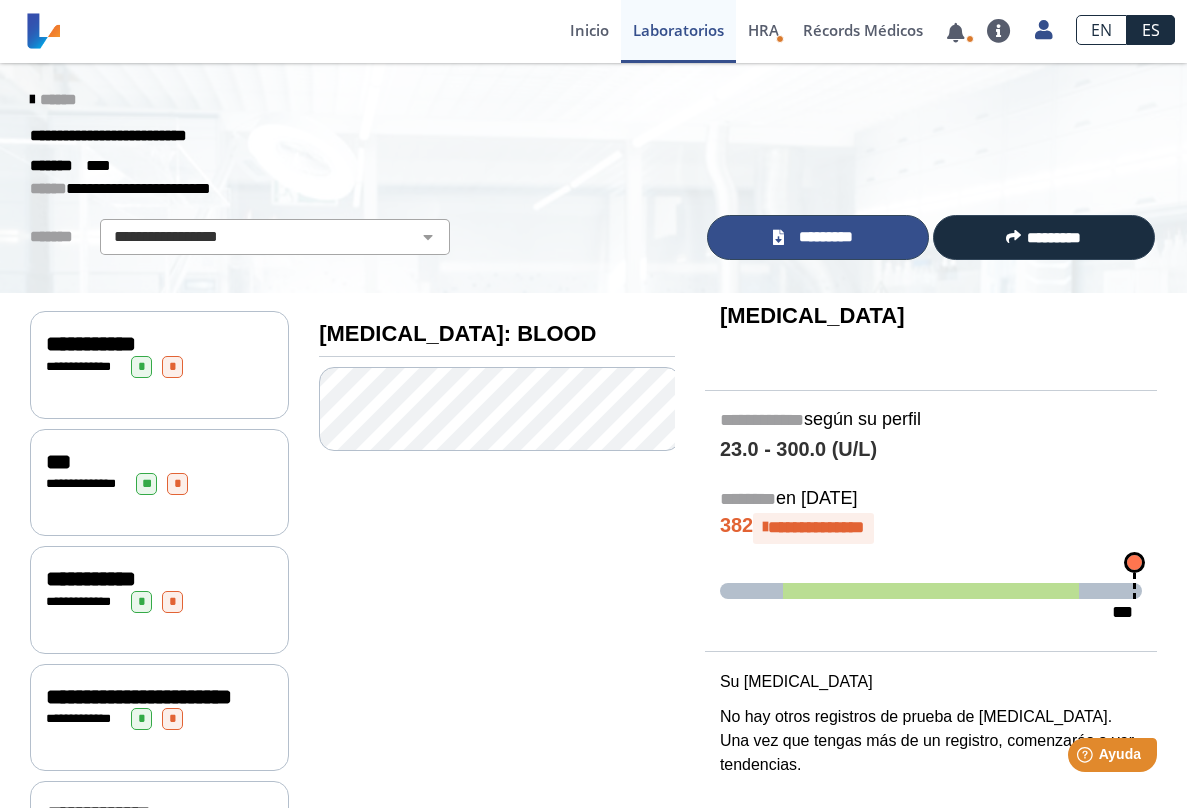 scroll, scrollTop: 0, scrollLeft: 0, axis: both 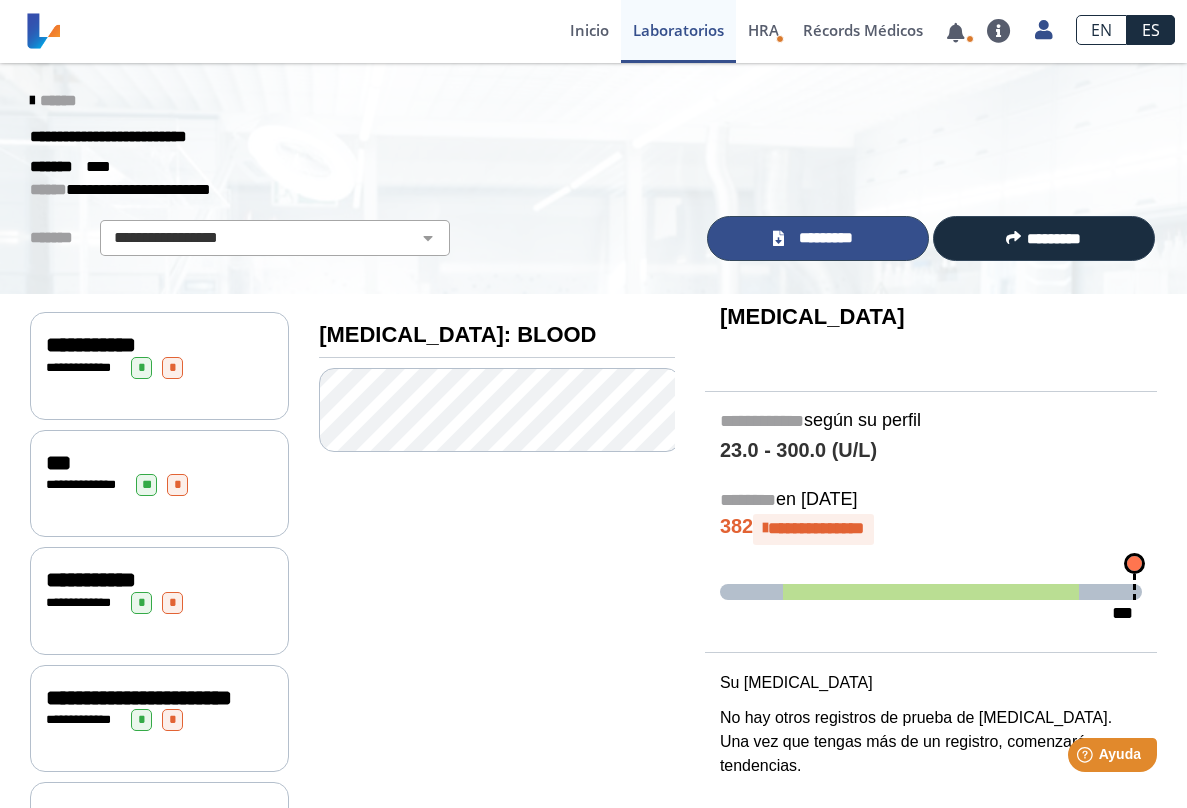 click on "*********" 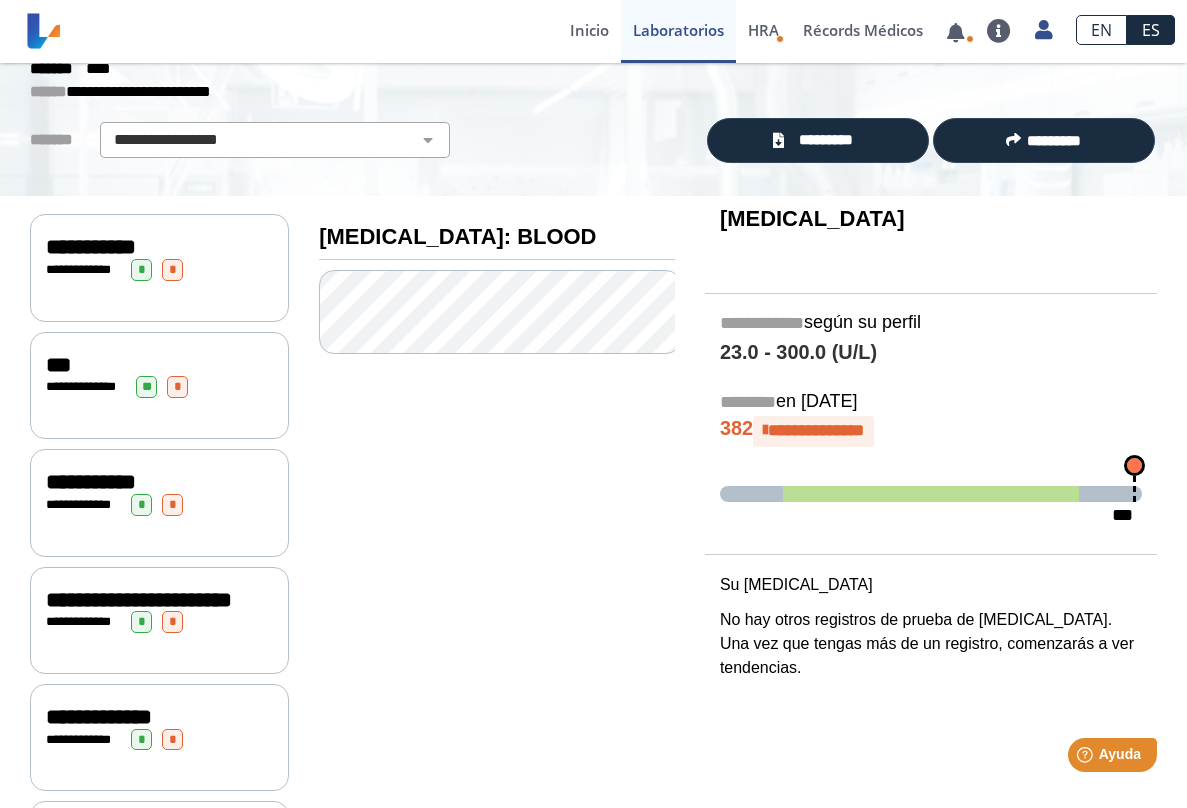 scroll, scrollTop: 0, scrollLeft: 0, axis: both 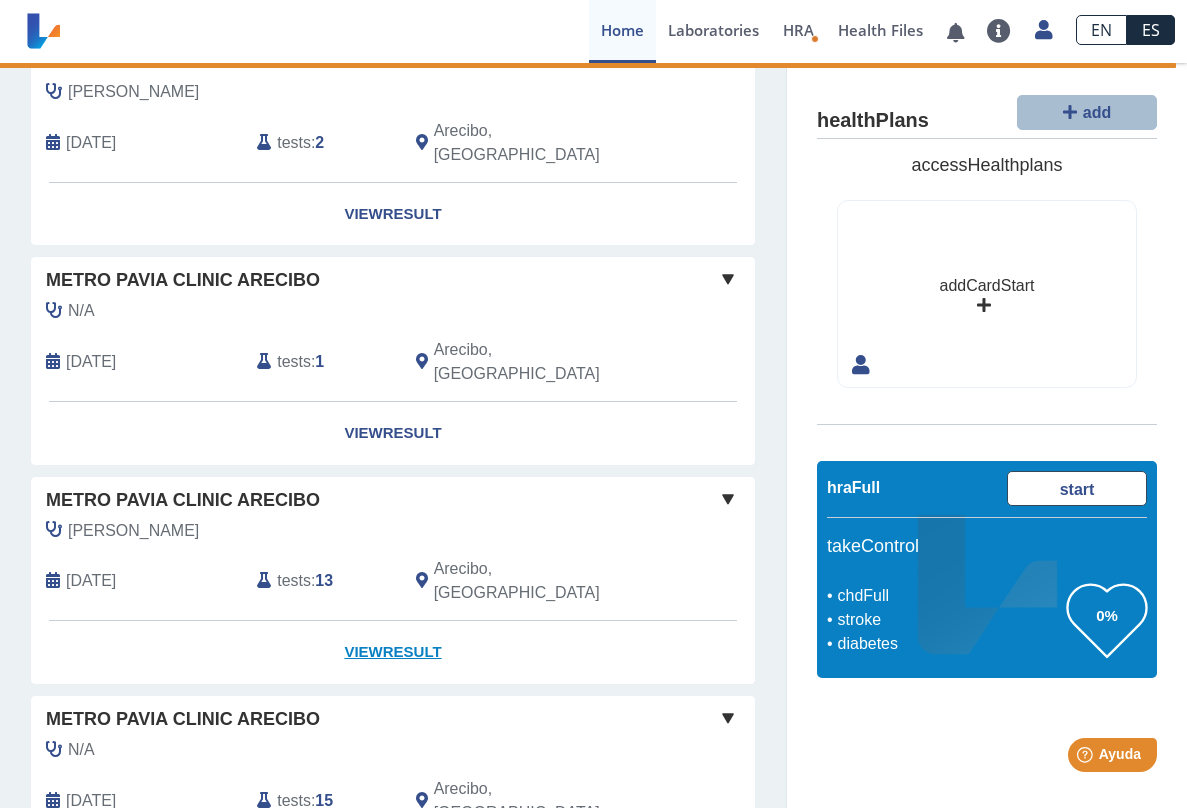 click on "viewResult" 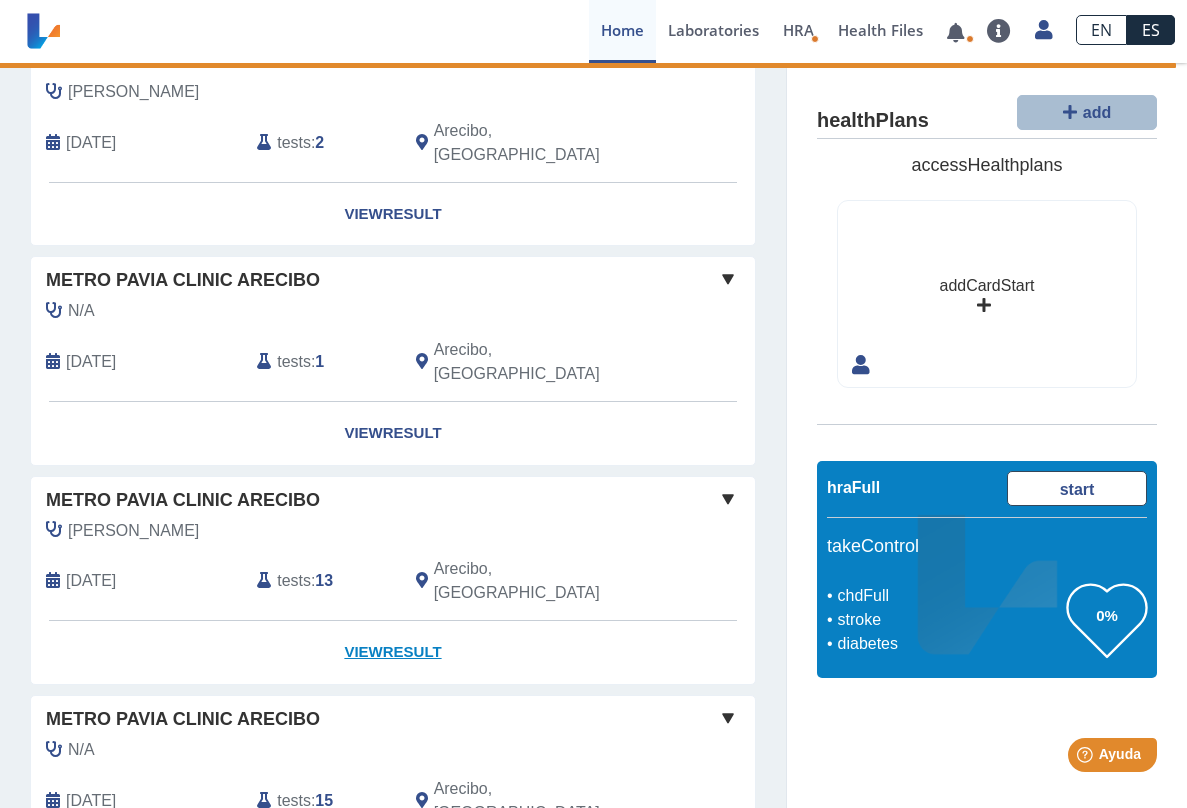 click on "viewResult" 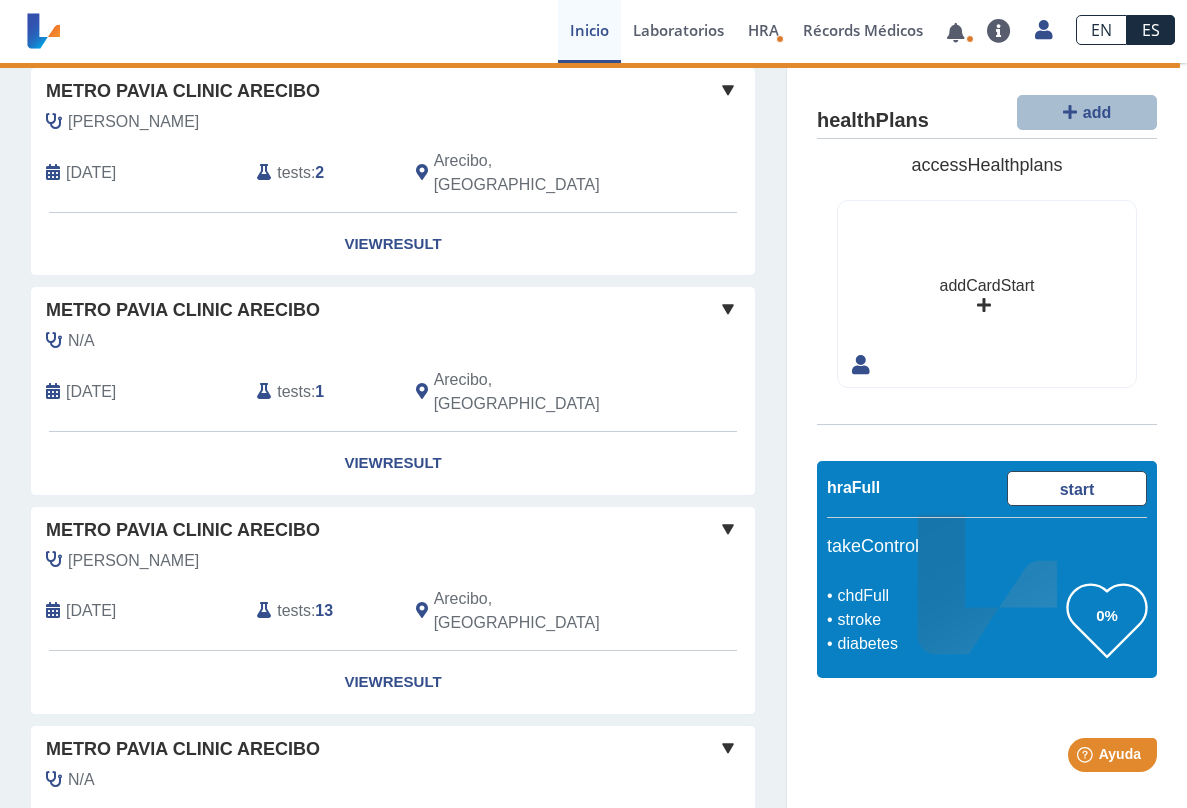 scroll, scrollTop: 838, scrollLeft: 0, axis: vertical 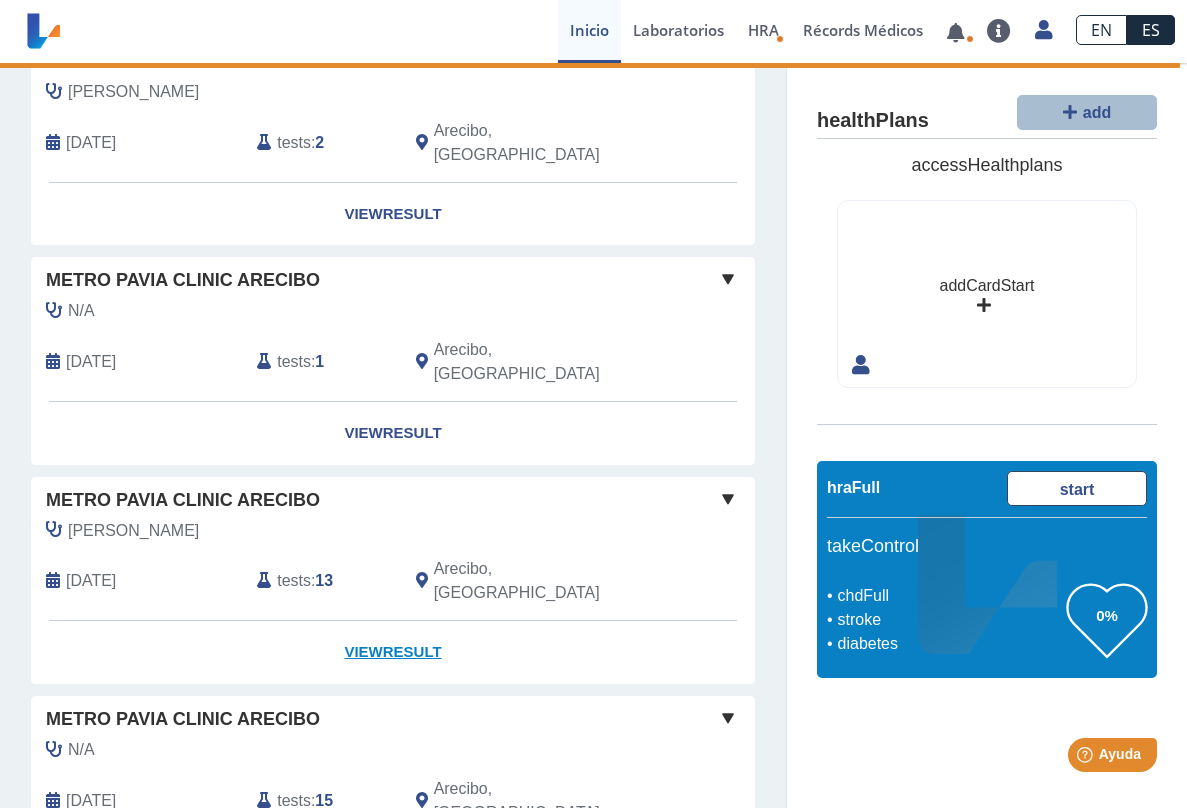 click on "viewResult" 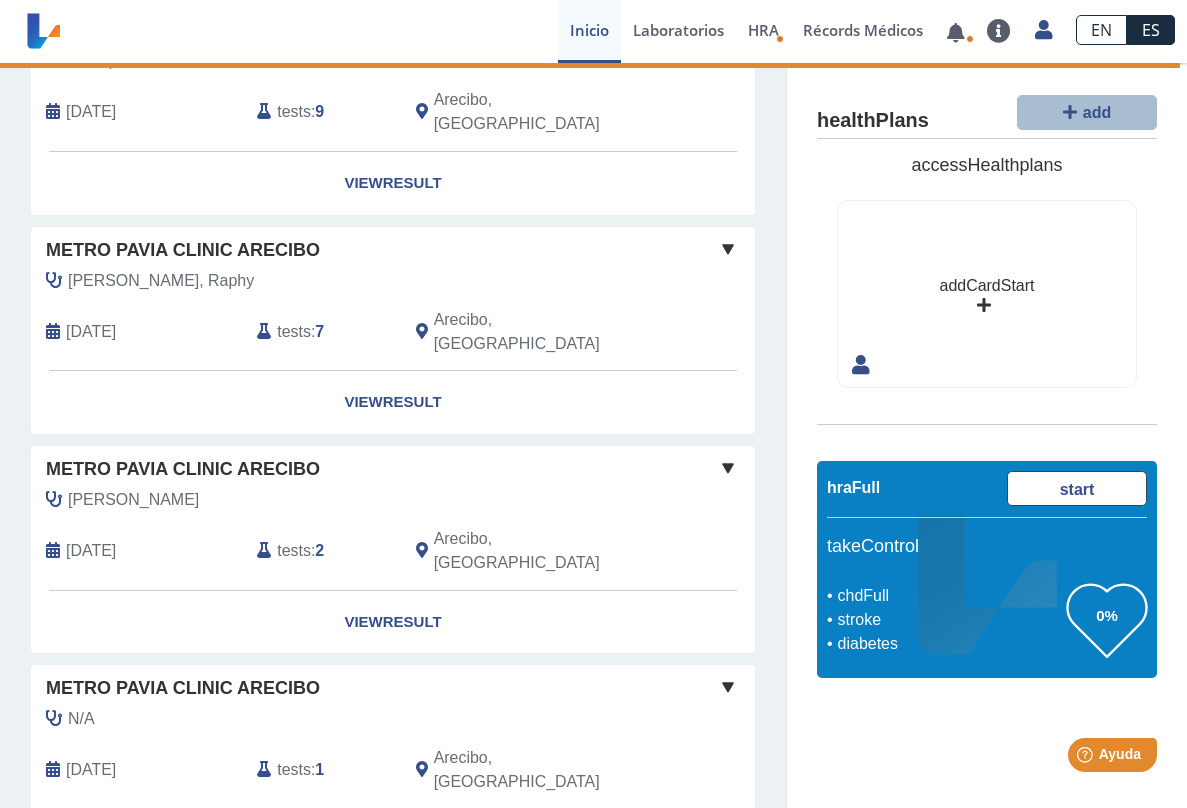 scroll, scrollTop: 0, scrollLeft: 0, axis: both 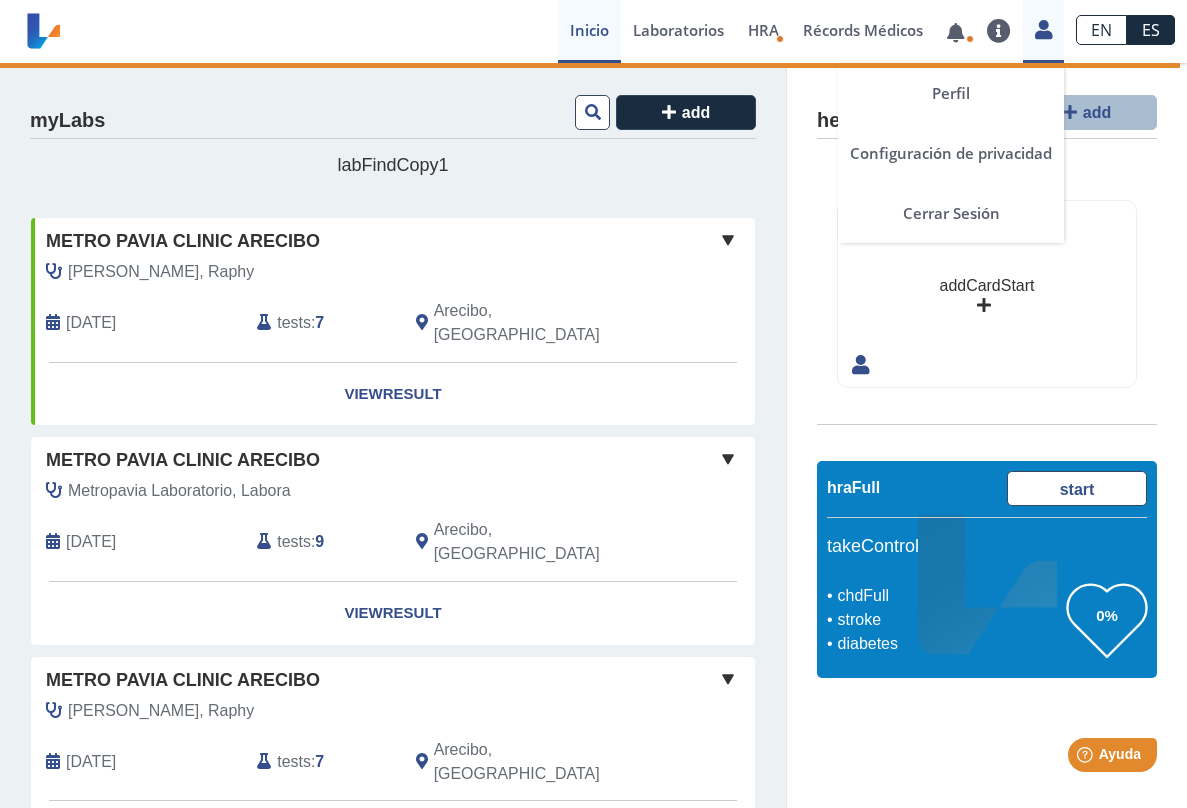 click at bounding box center [1043, 29] 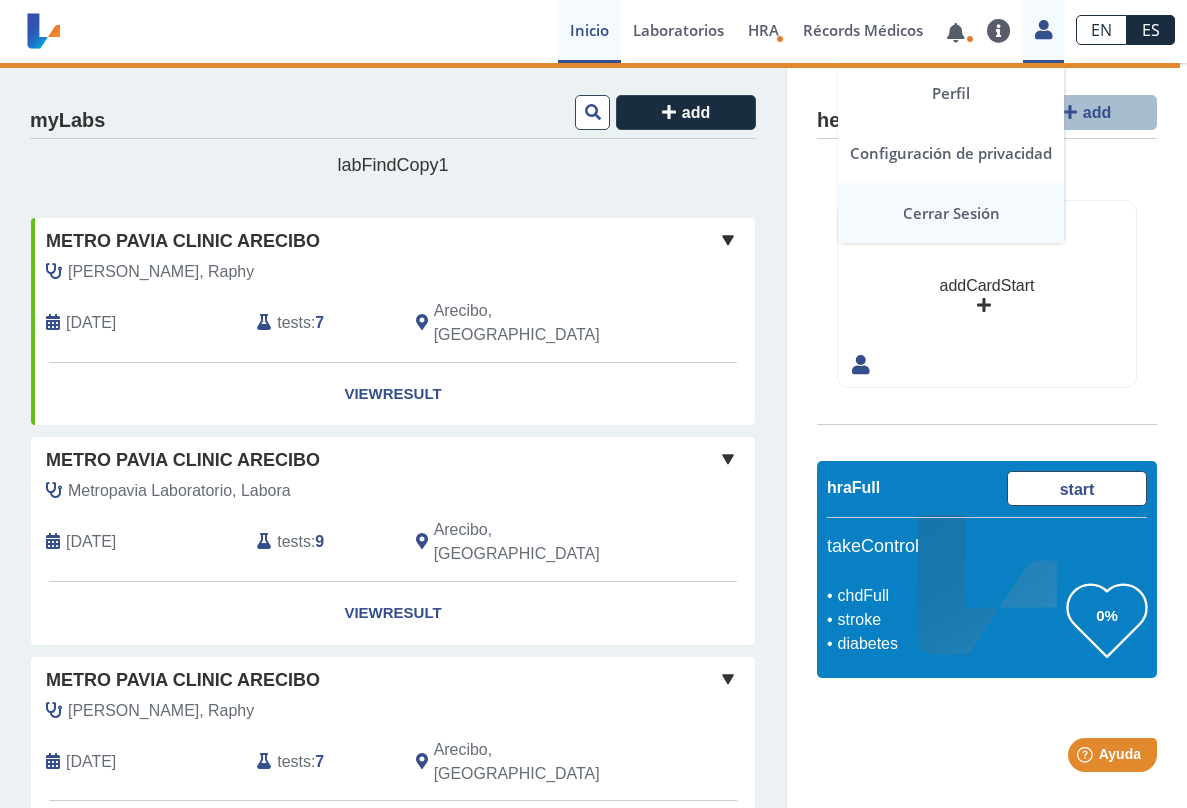 click on "Cerrar Sesión" at bounding box center [951, 213] 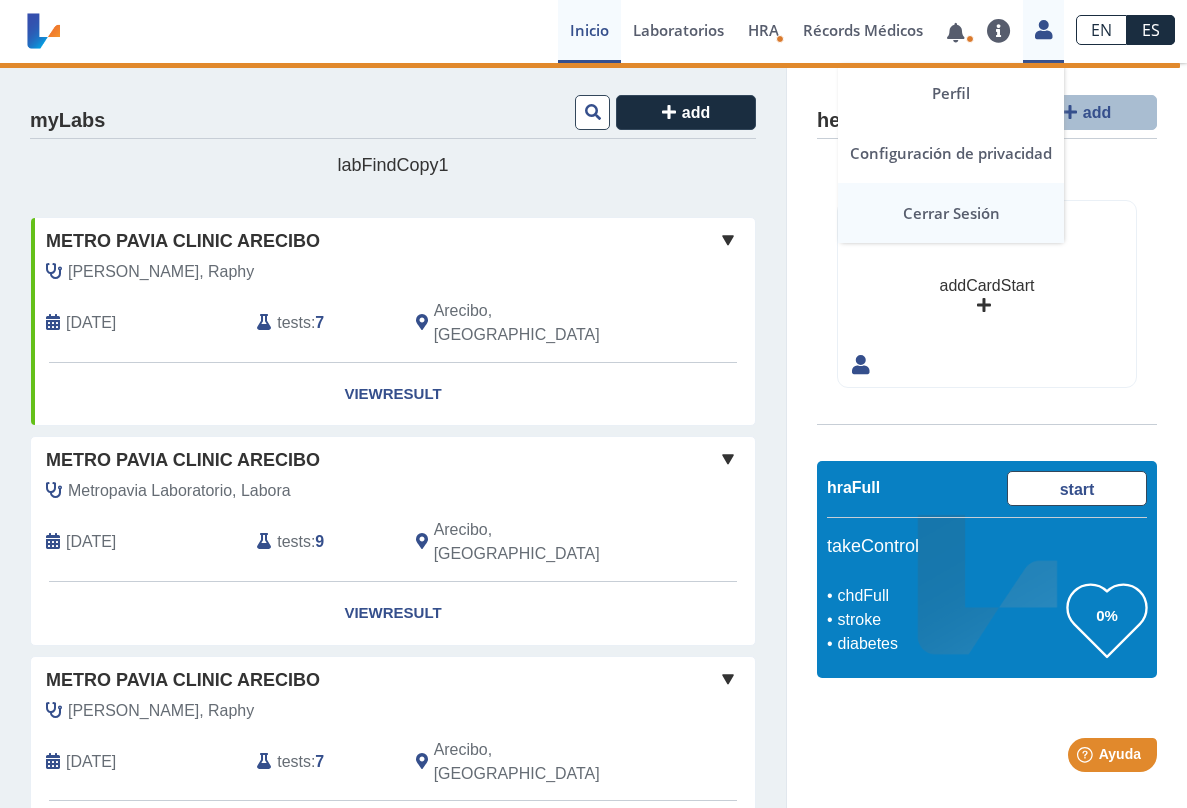 click on "Cerrar Sesión" at bounding box center (951, 213) 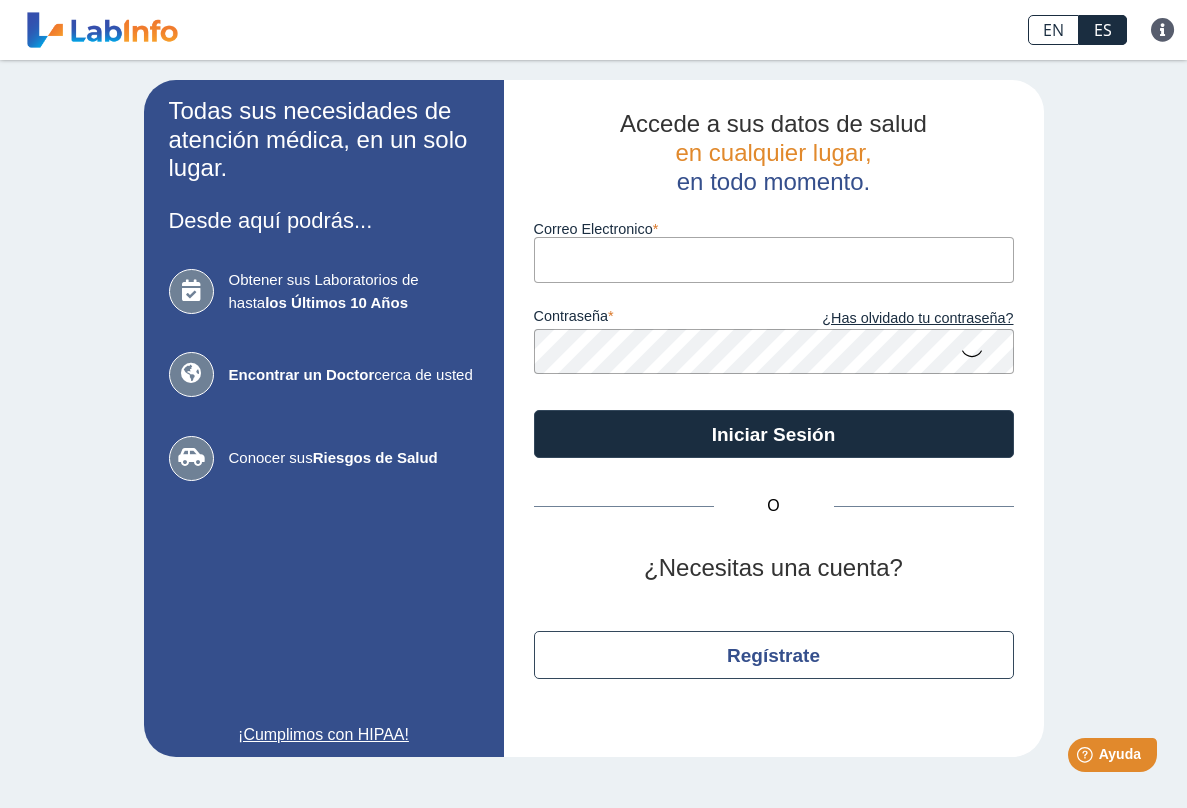 click on "Correo Electronico" at bounding box center [774, 259] 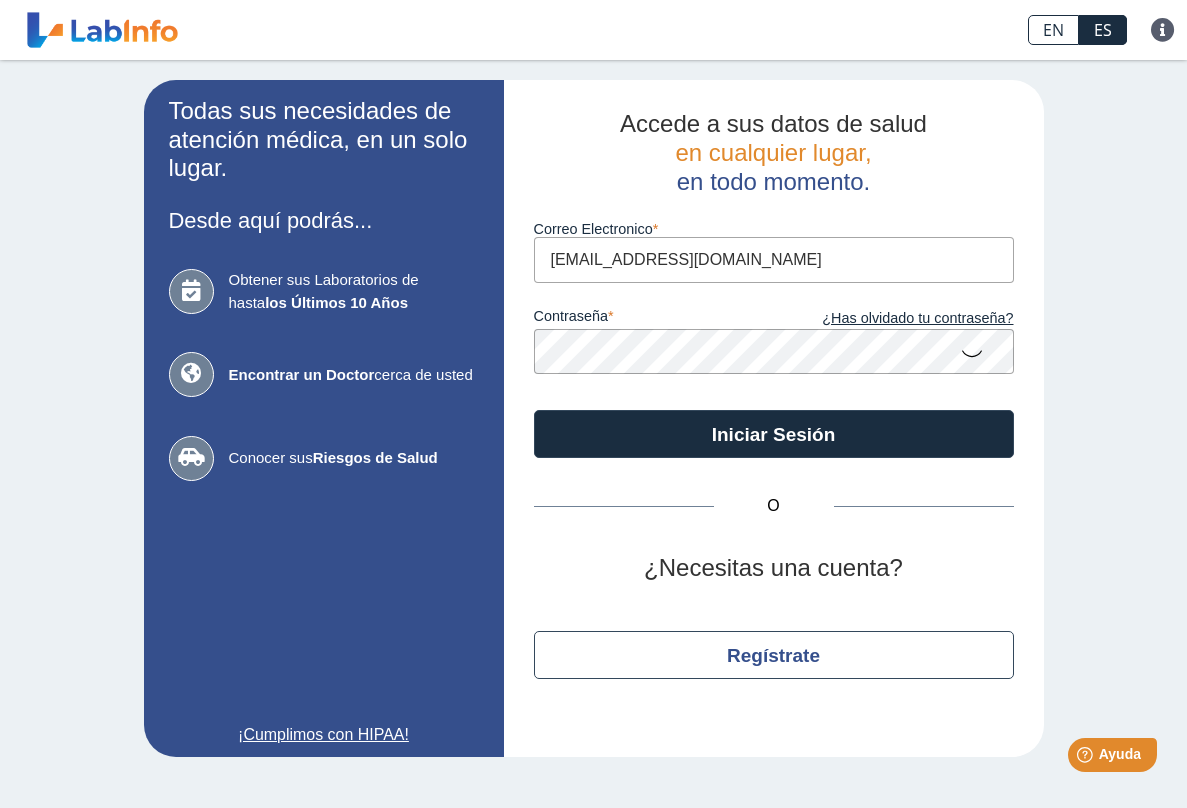 type on "[EMAIL_ADDRESS][DOMAIN_NAME]" 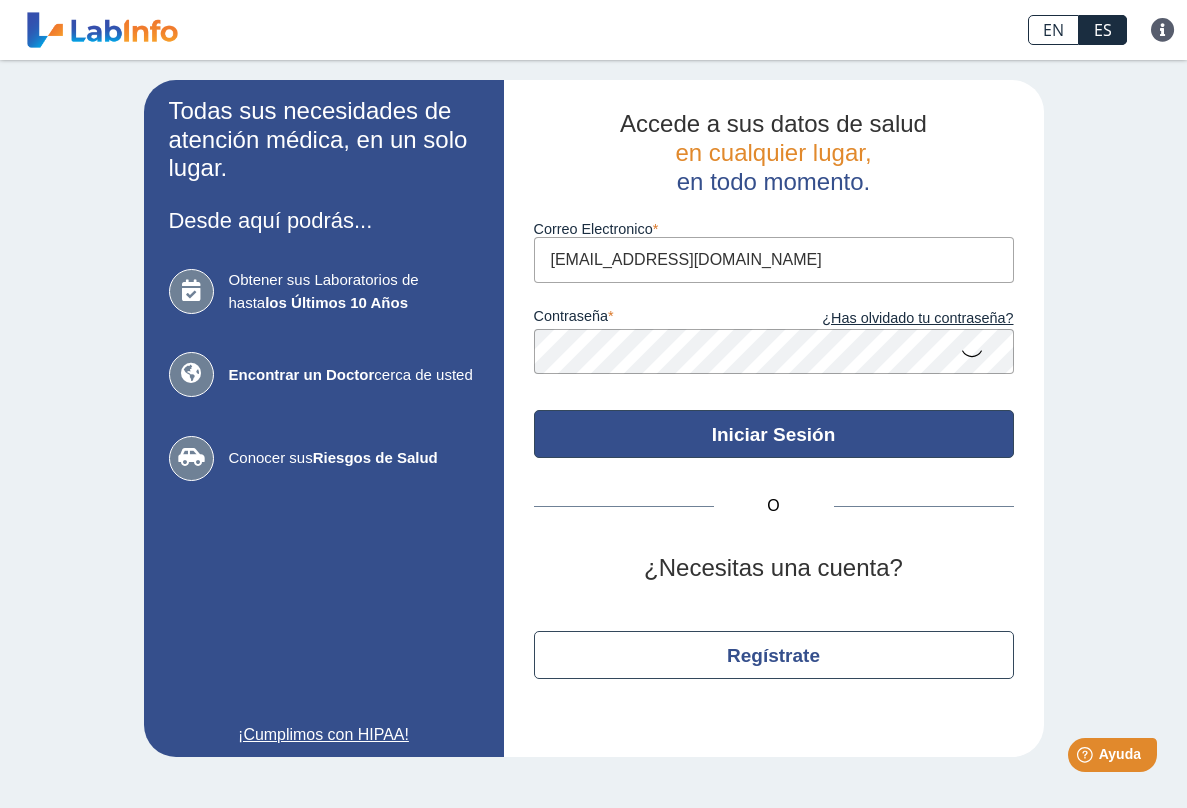 click on "Iniciar Sesión" 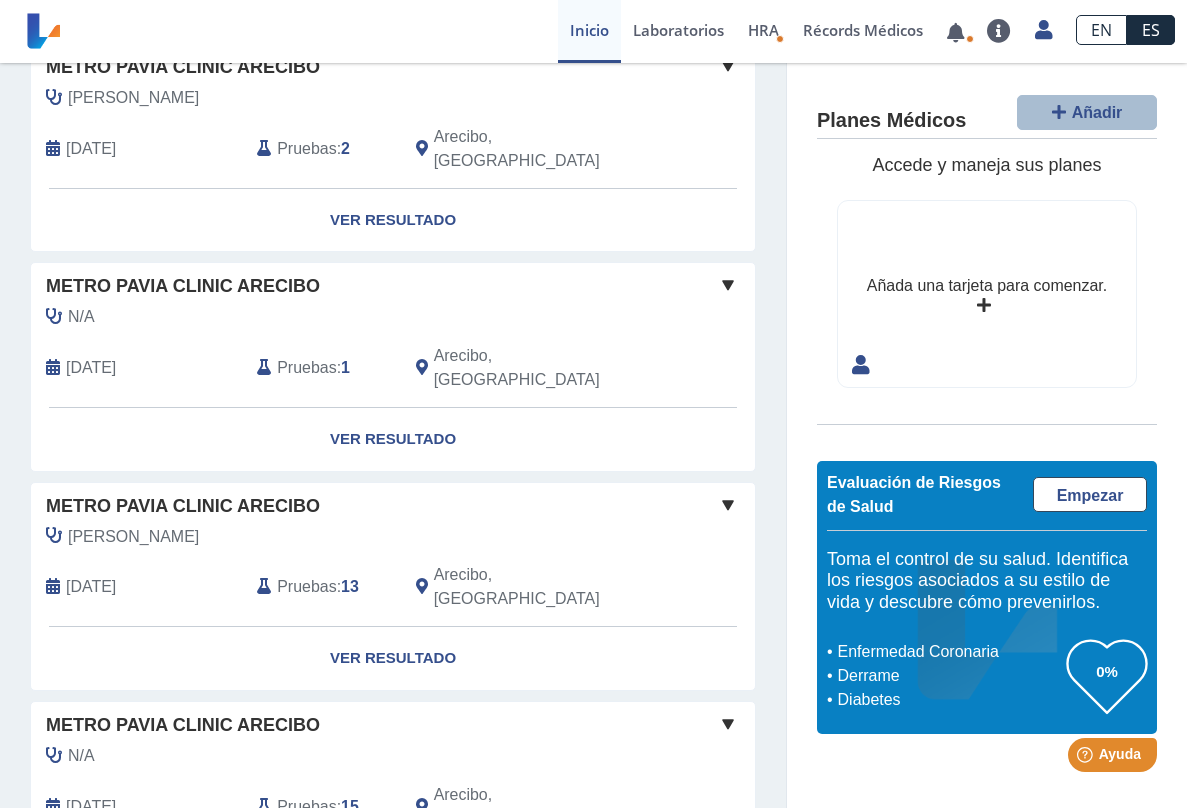 scroll, scrollTop: 838, scrollLeft: 0, axis: vertical 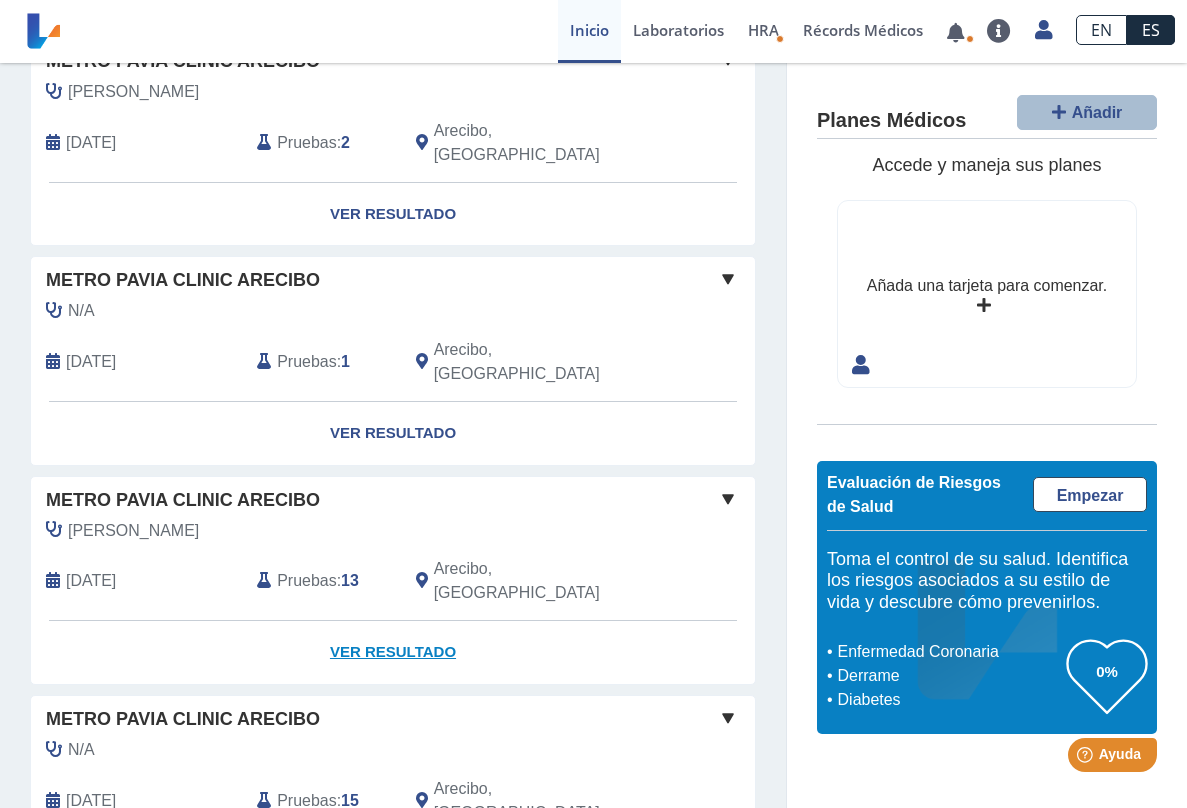 click on "Ver Resultado" 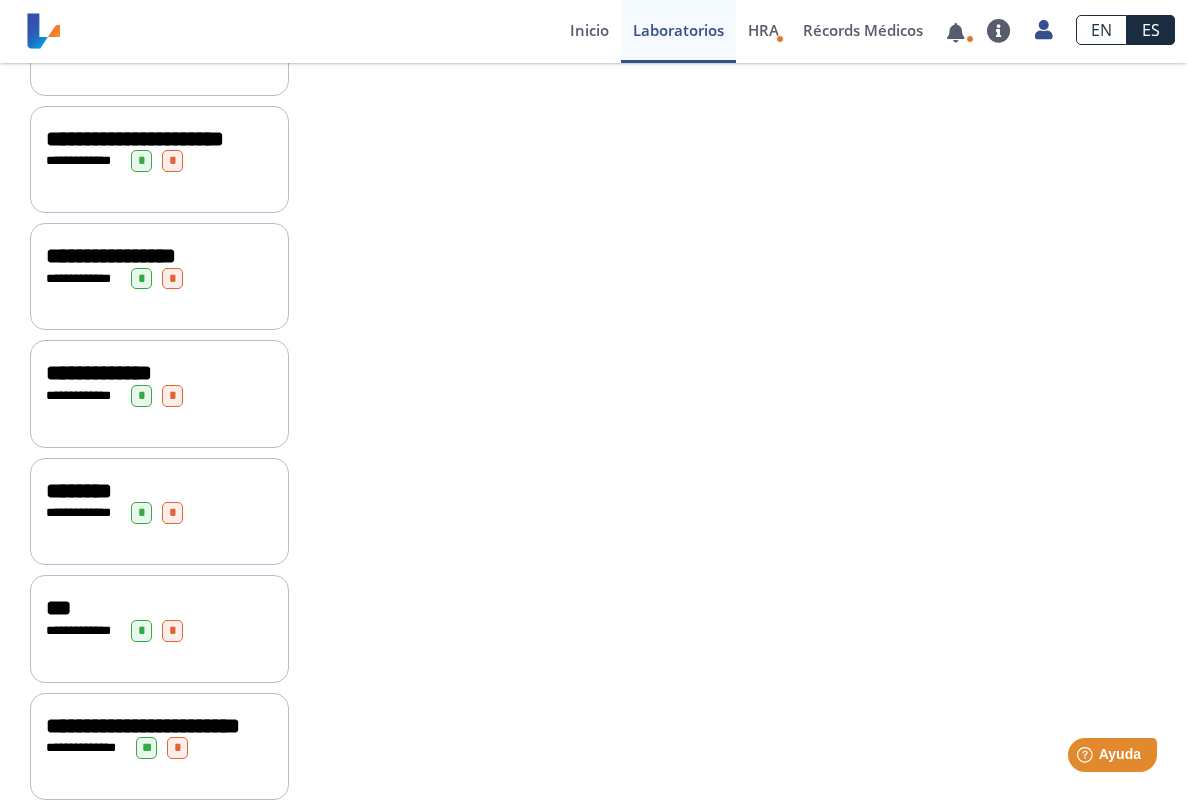 scroll, scrollTop: 918, scrollLeft: 0, axis: vertical 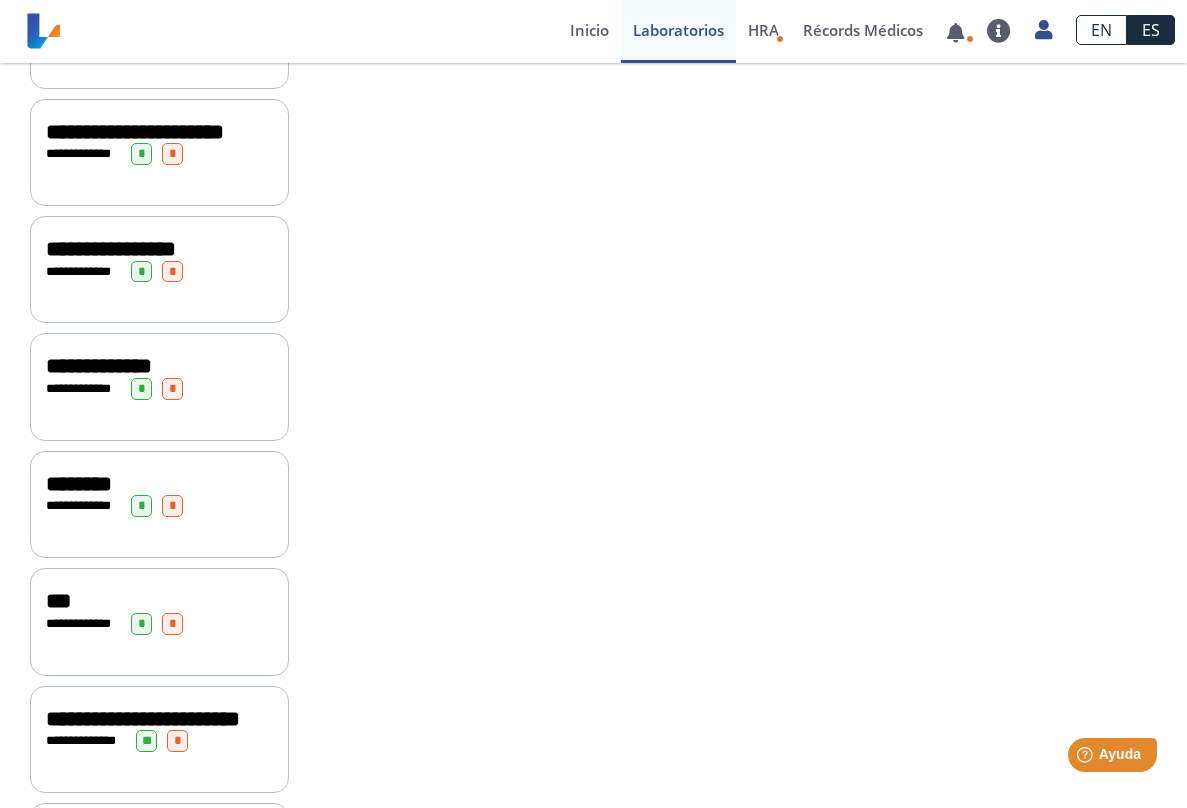 click on "**********" 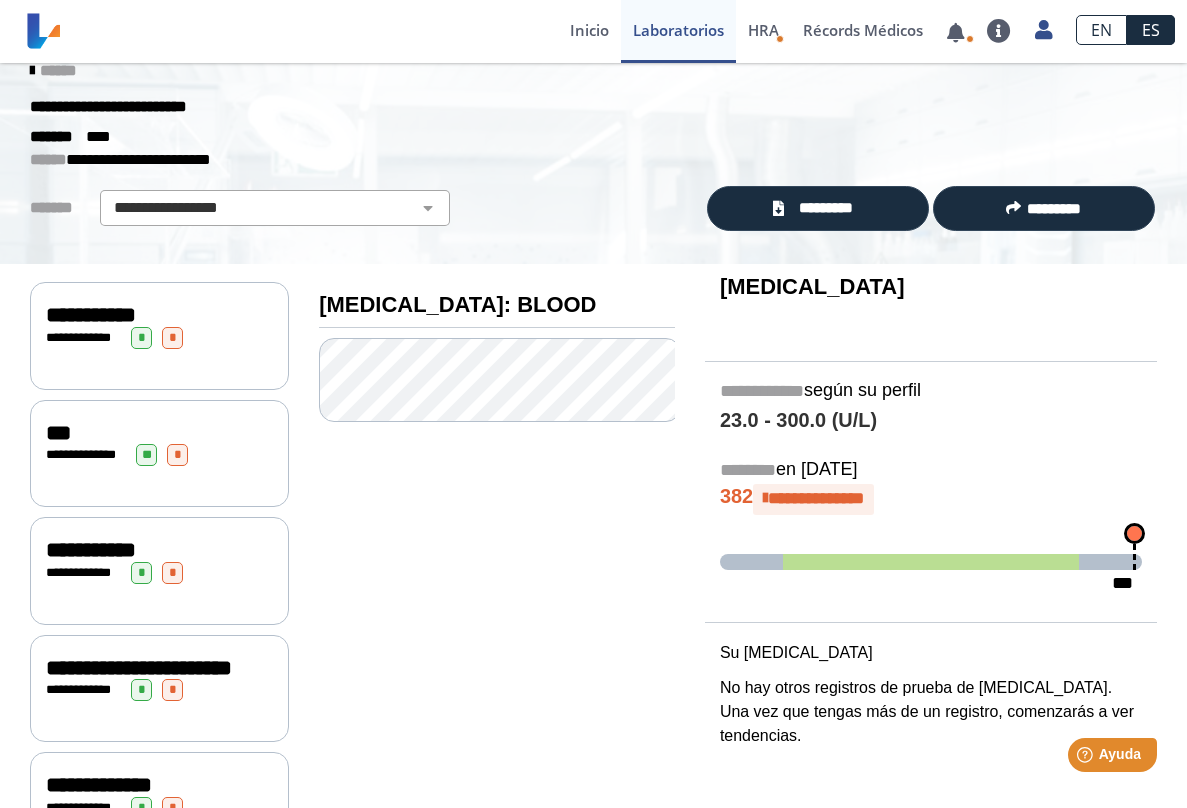 scroll, scrollTop: 0, scrollLeft: 0, axis: both 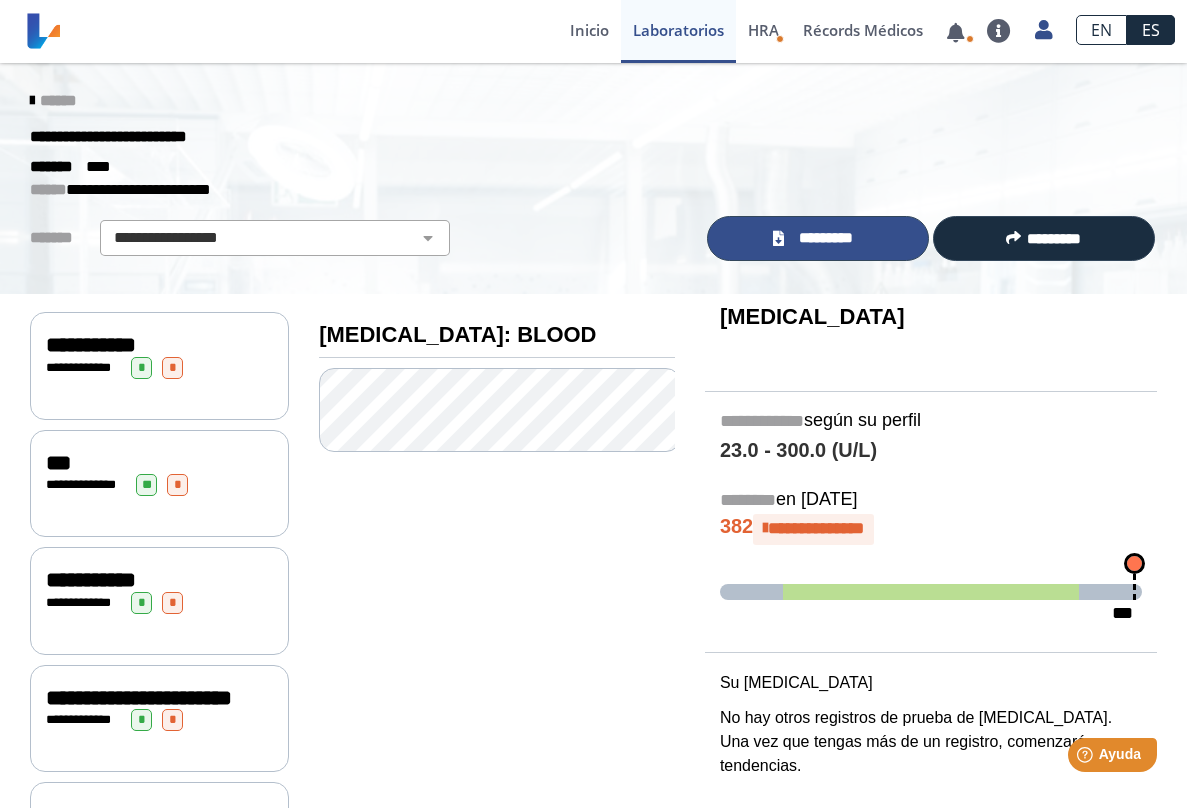 click on "*********" 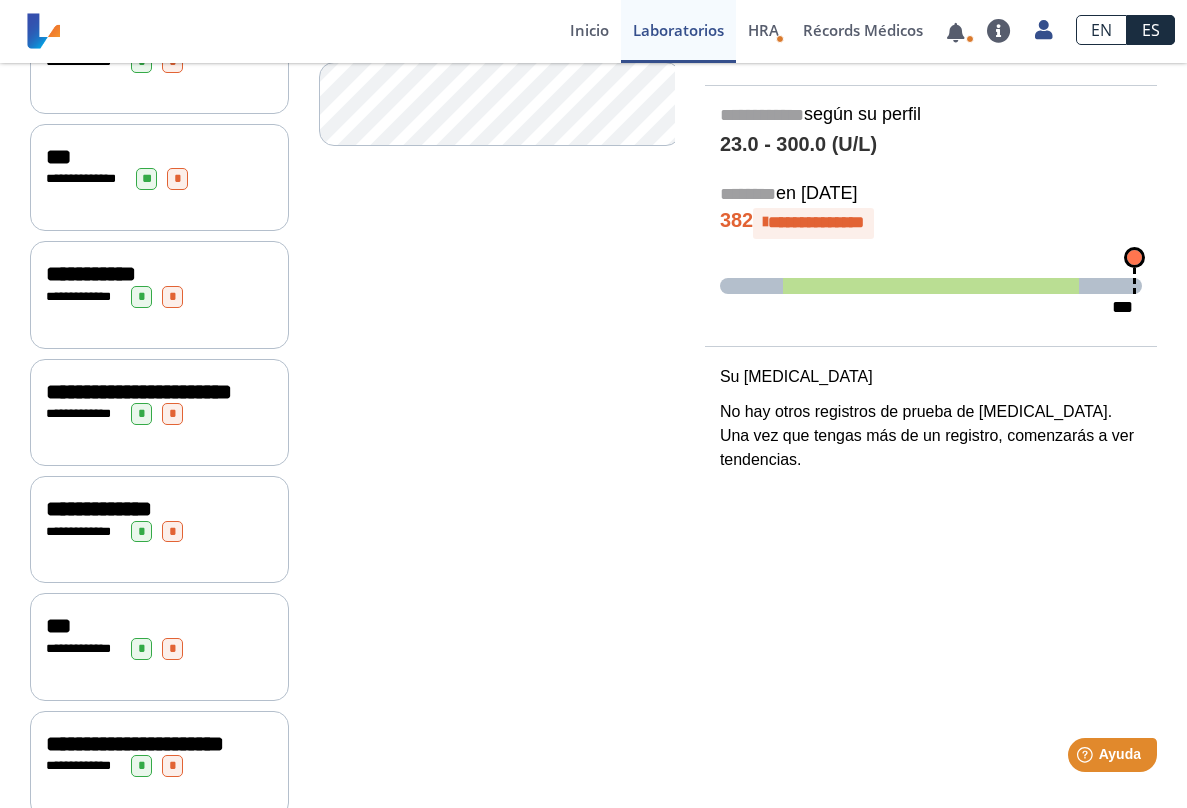 scroll, scrollTop: 0, scrollLeft: 0, axis: both 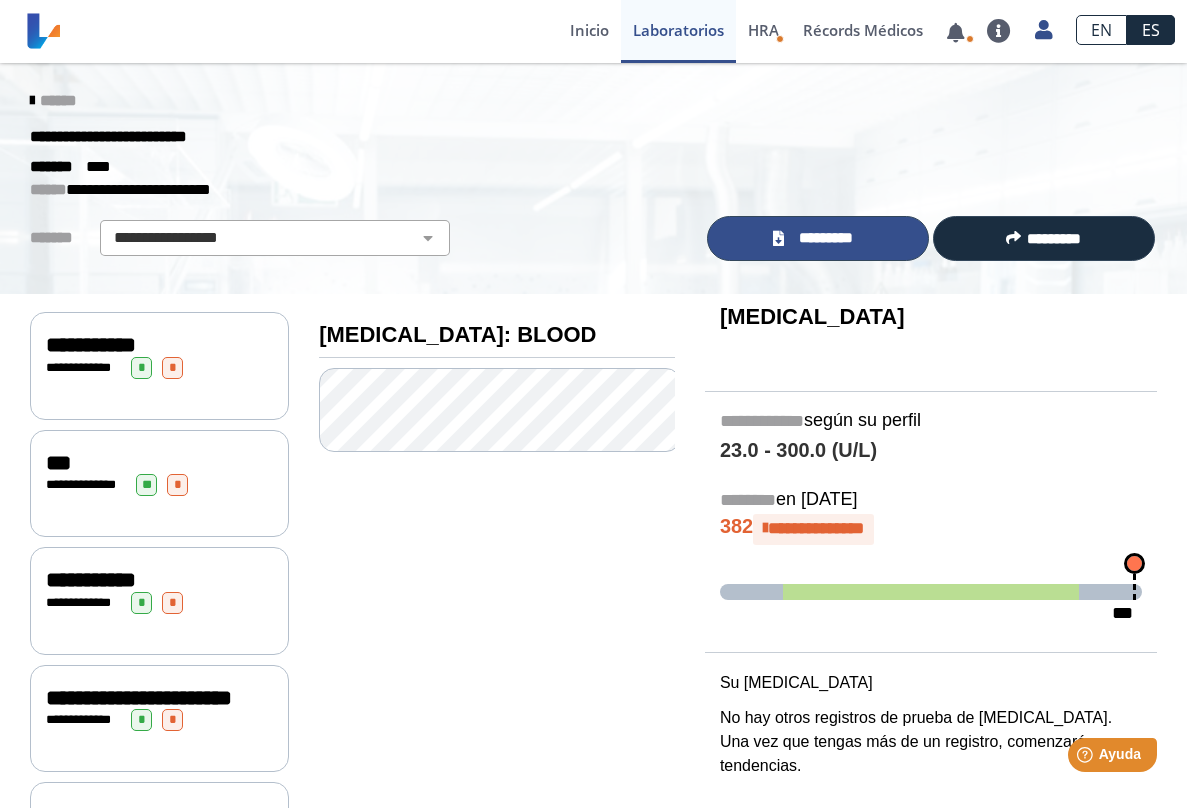click on "*********" 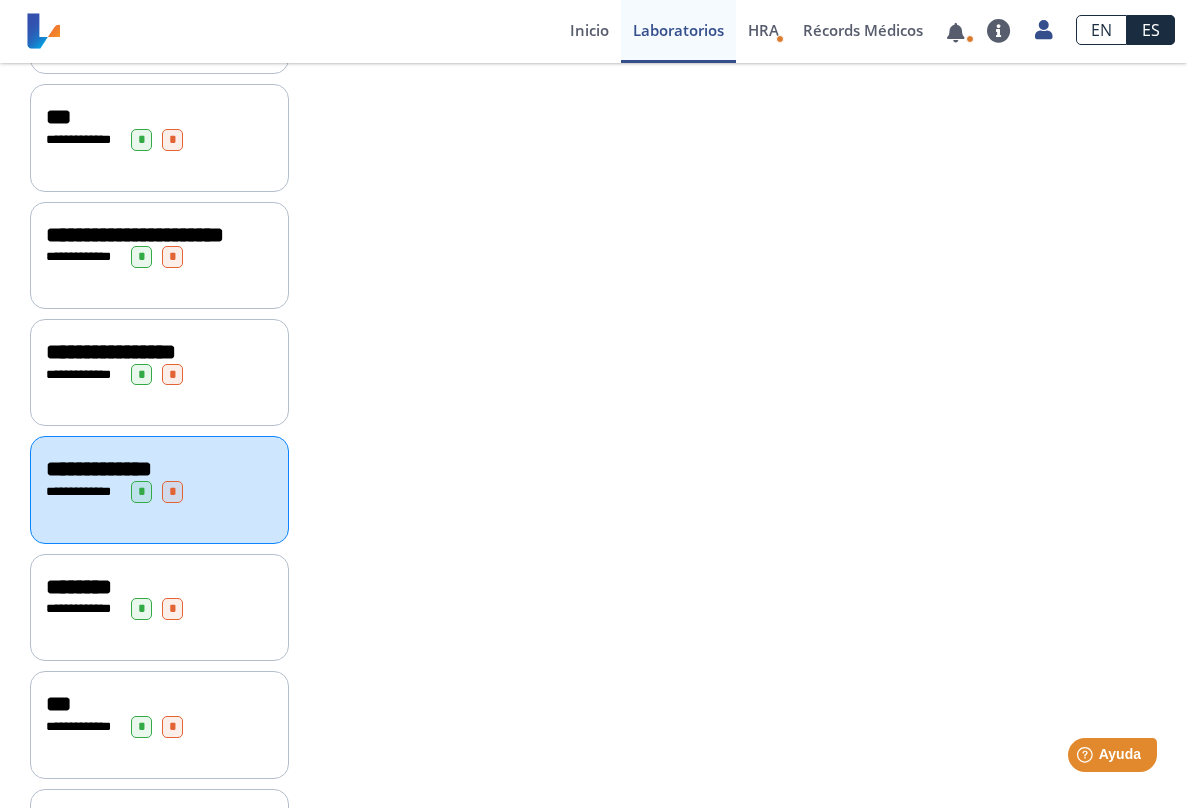 scroll, scrollTop: 816, scrollLeft: 0, axis: vertical 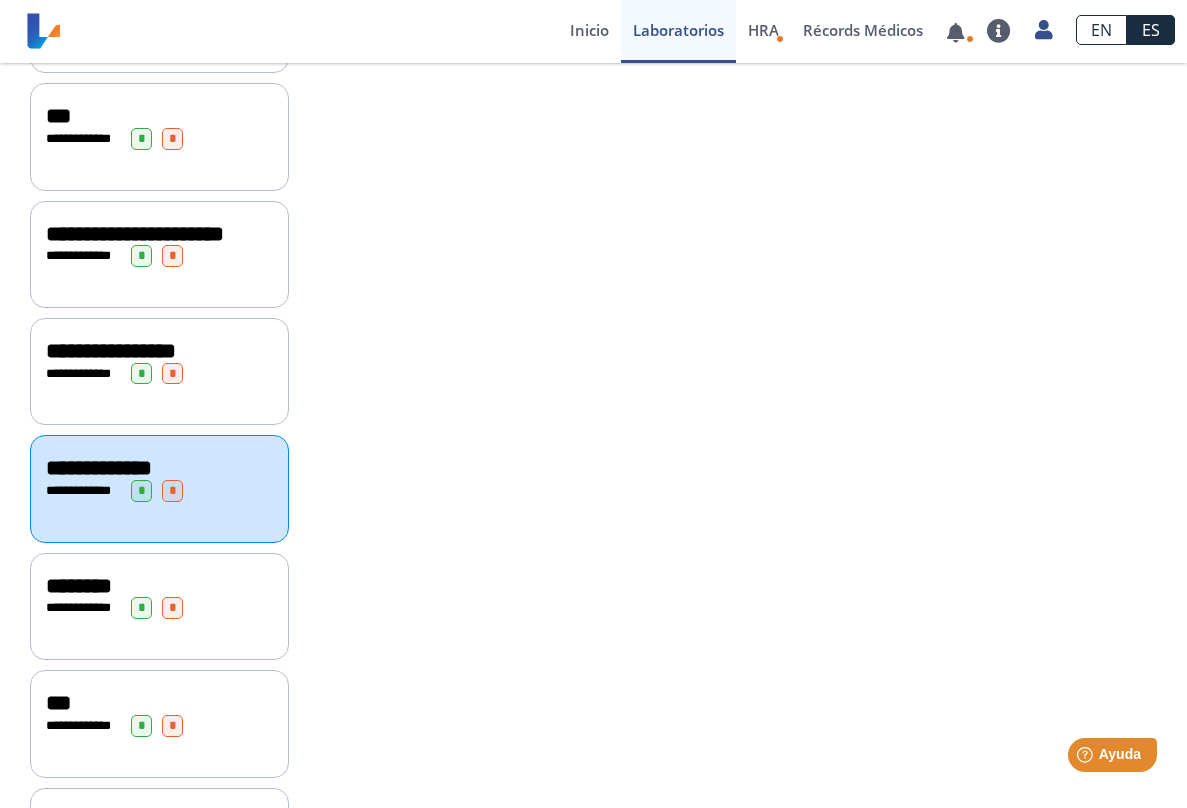 click on "**********" 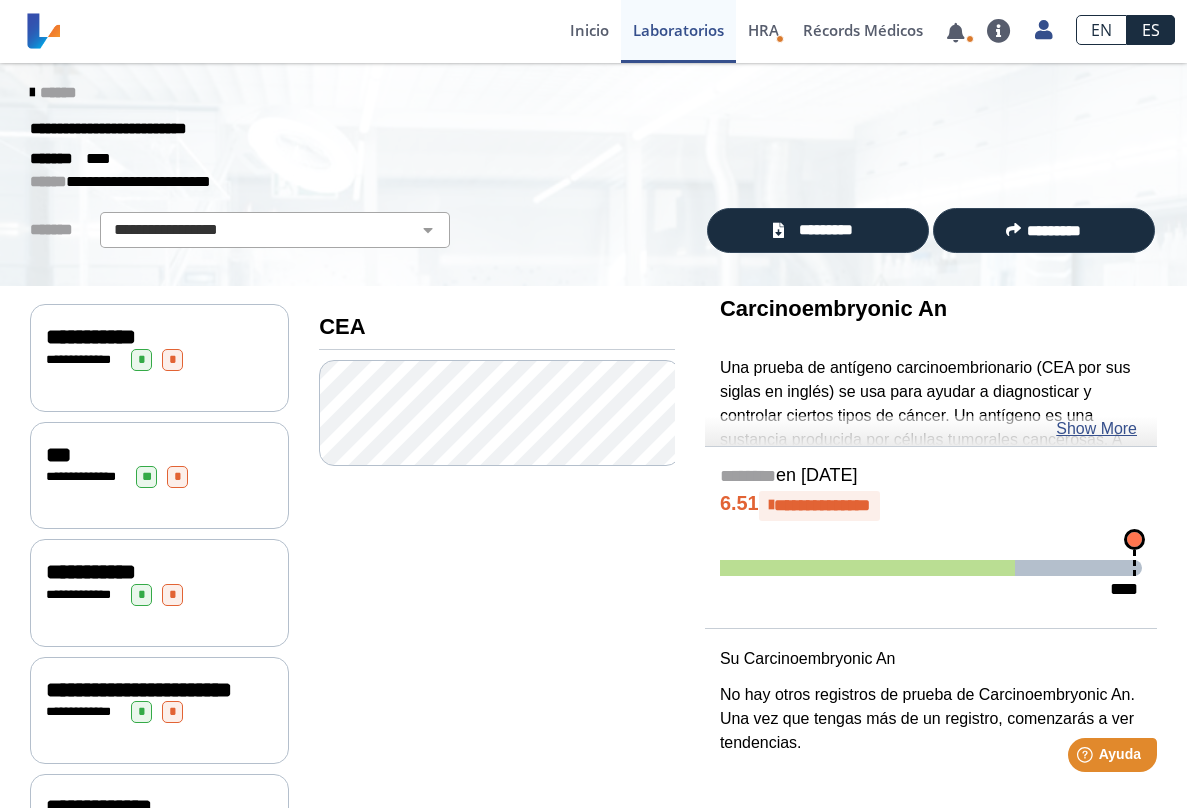 scroll, scrollTop: 0, scrollLeft: 0, axis: both 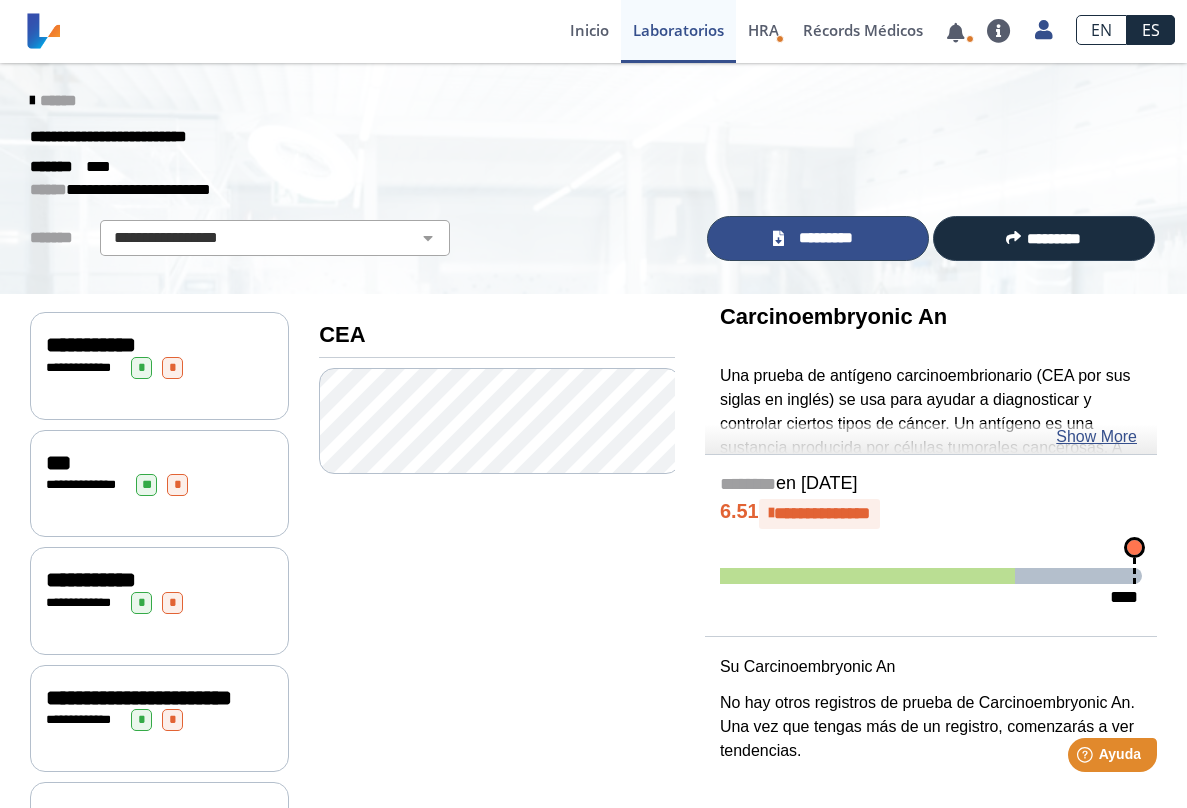 click on "*********" 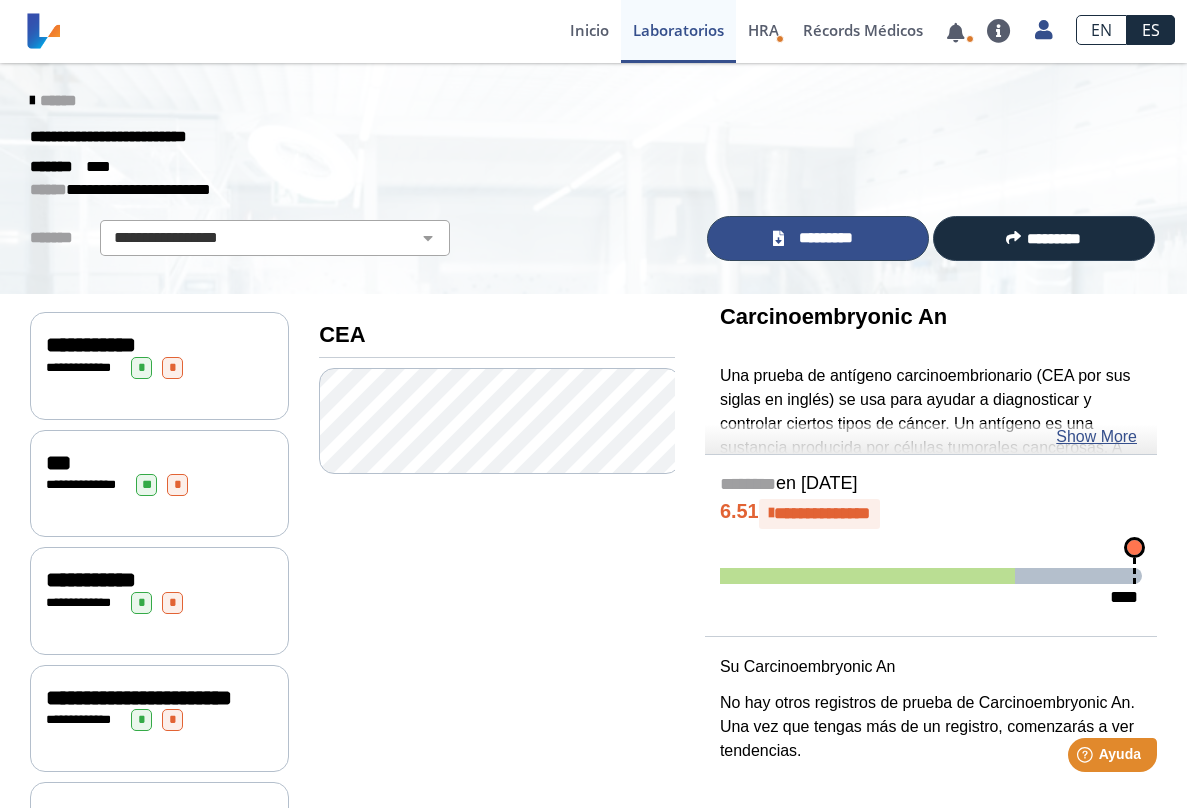 click on "*********" 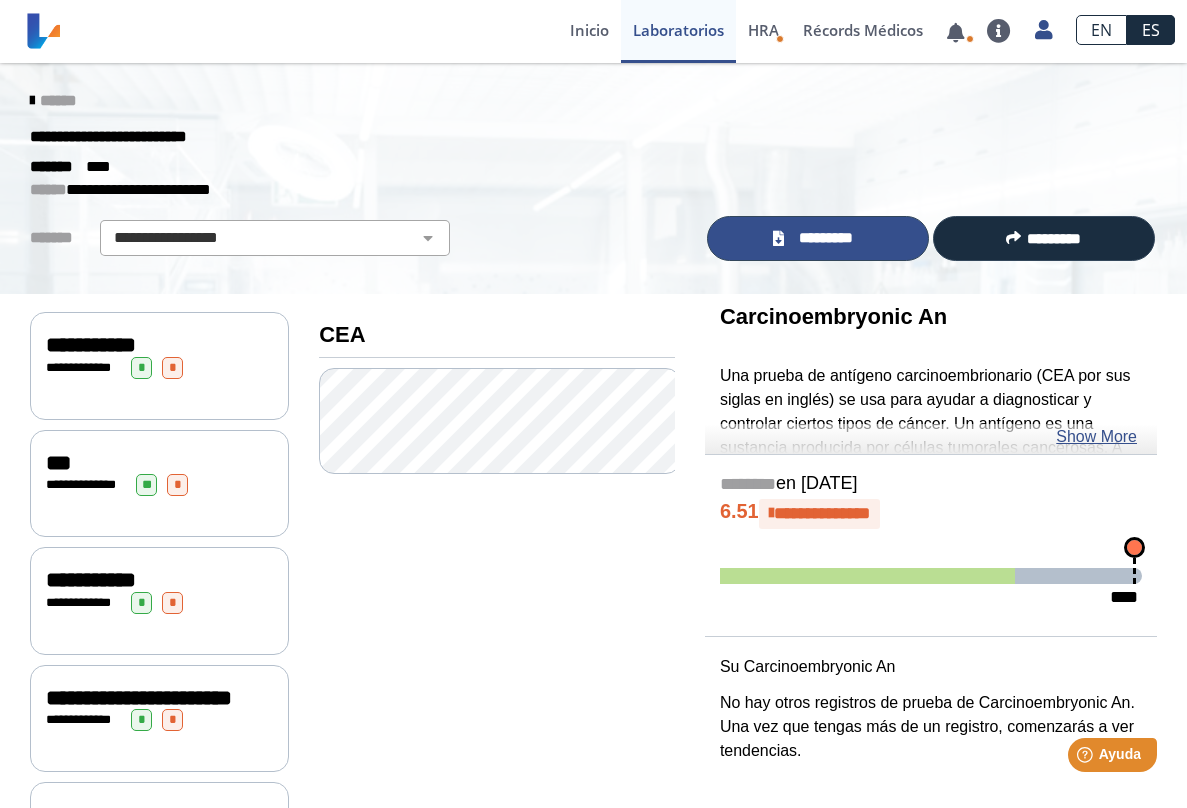 click on "*********" 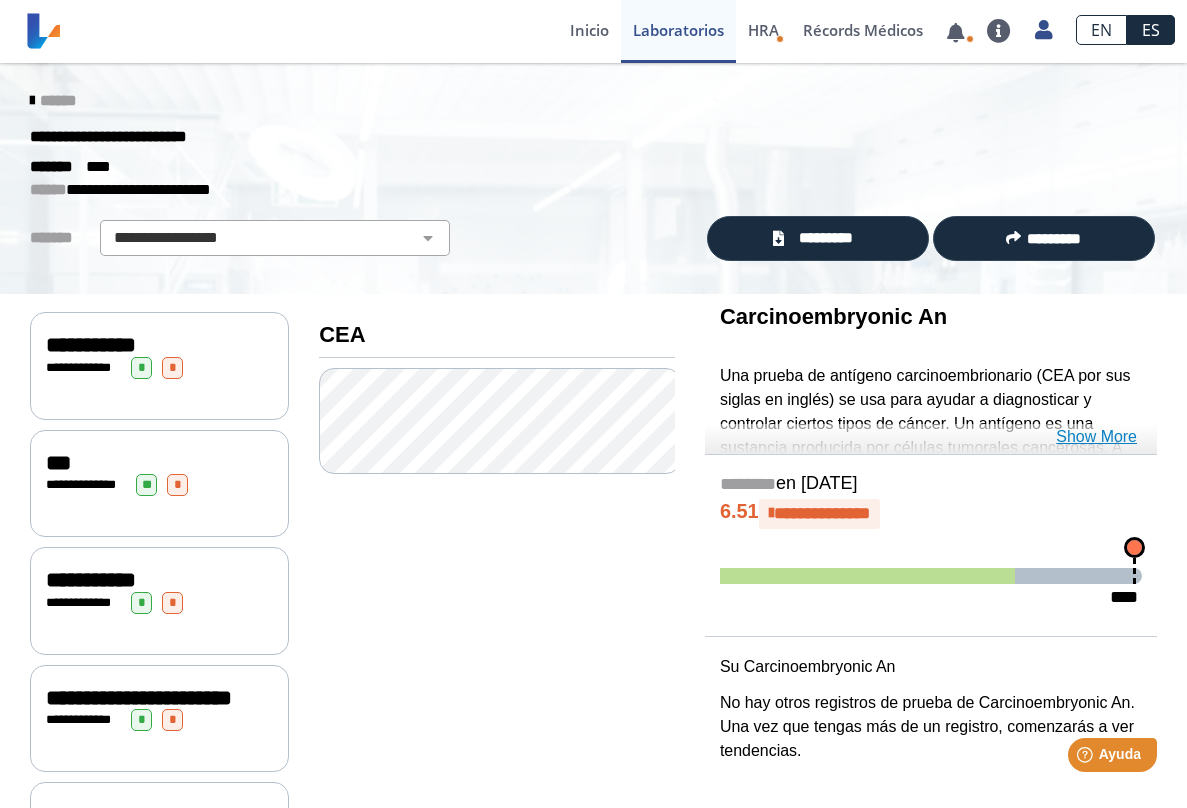 click on "Show More" 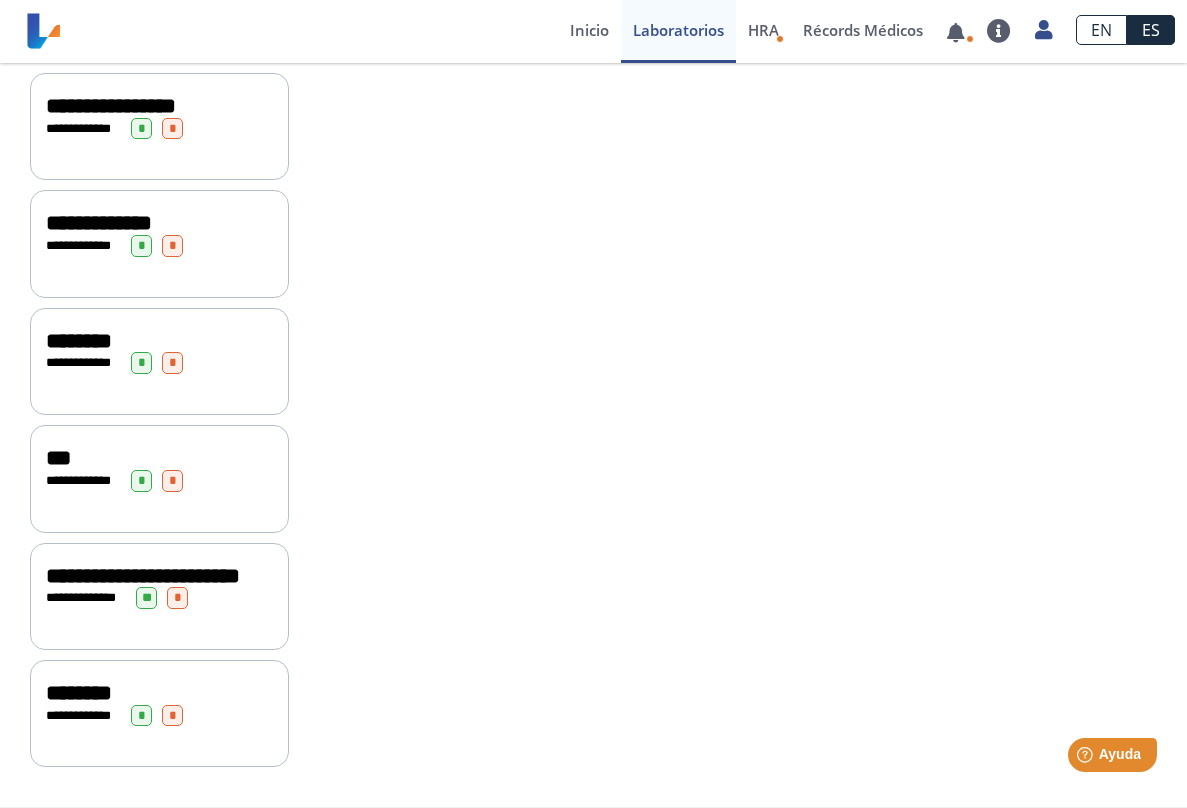 scroll, scrollTop: 1121, scrollLeft: 0, axis: vertical 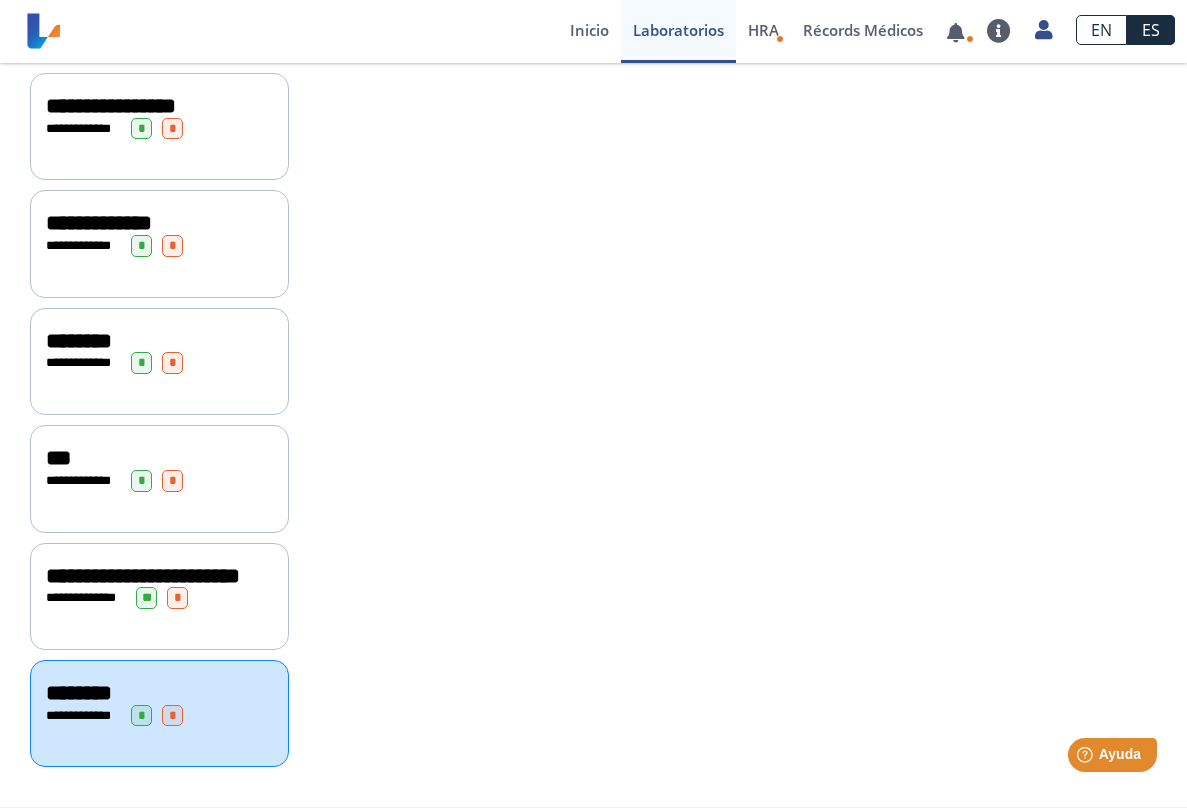 click on "**********" 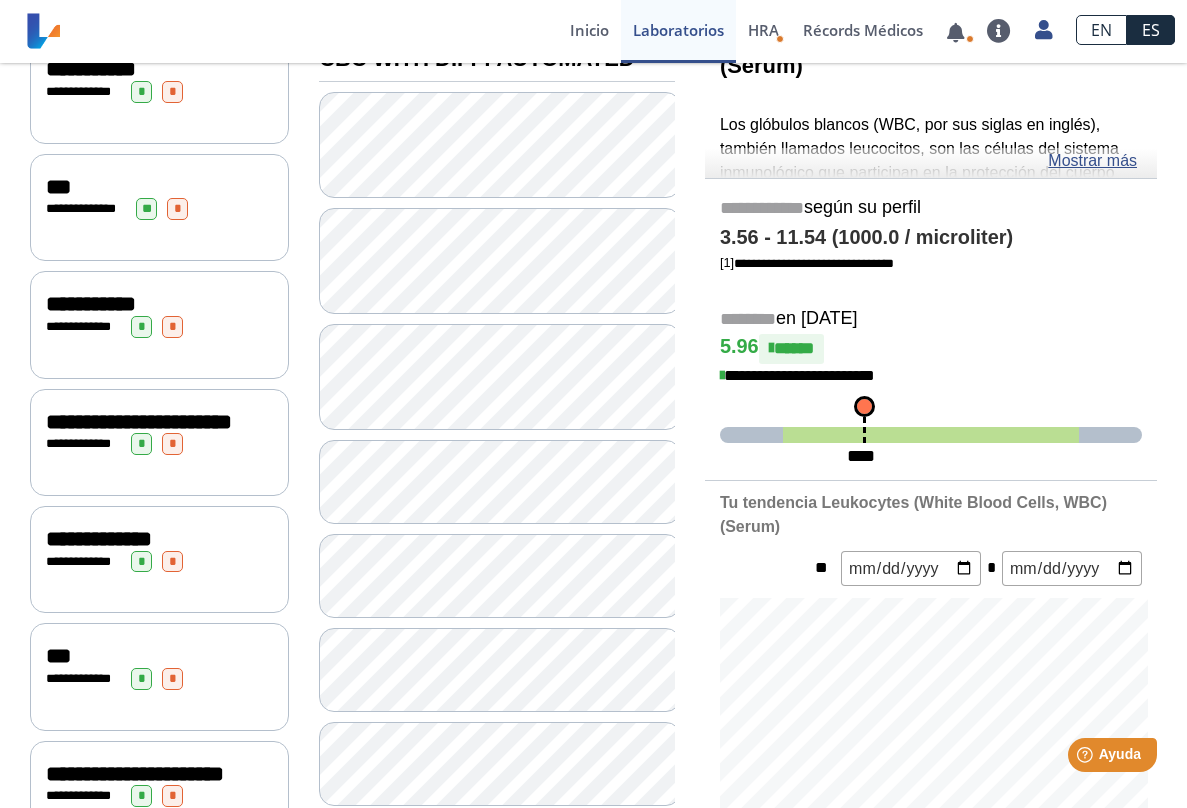 scroll, scrollTop: 306, scrollLeft: 0, axis: vertical 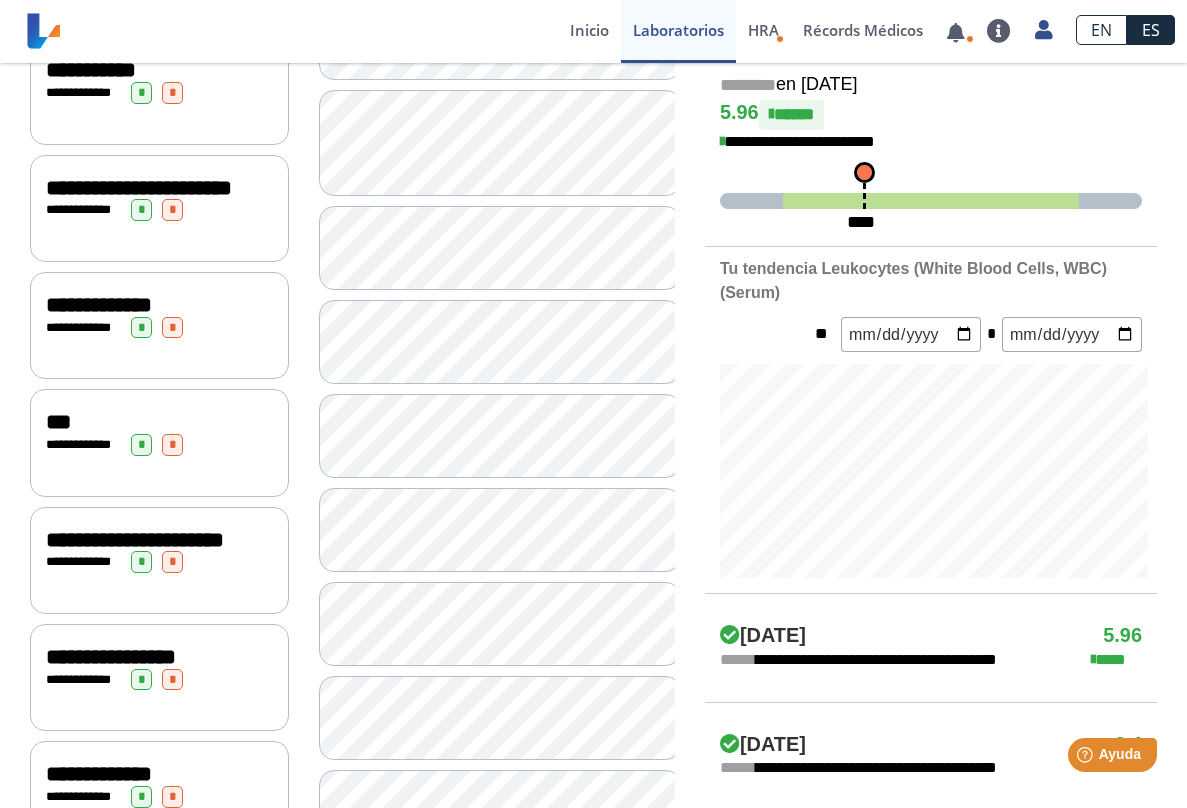 click on "**********" 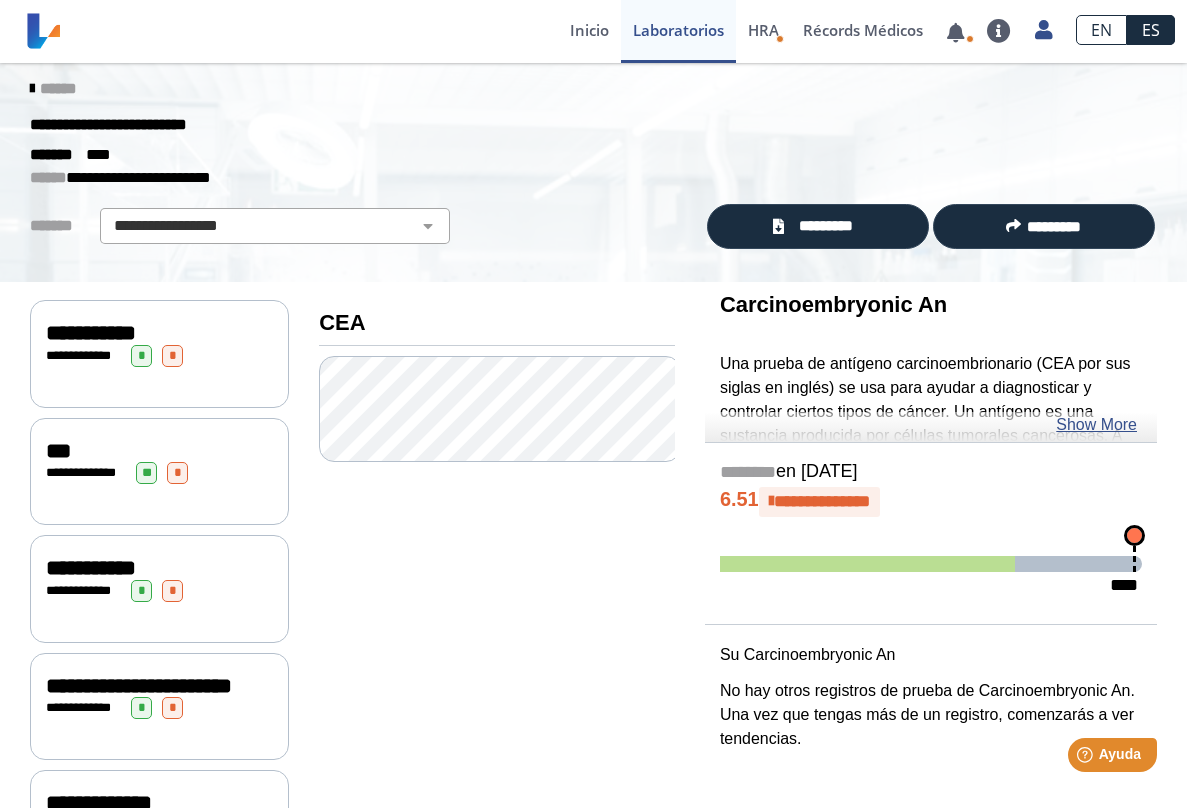 scroll, scrollTop: 0, scrollLeft: 0, axis: both 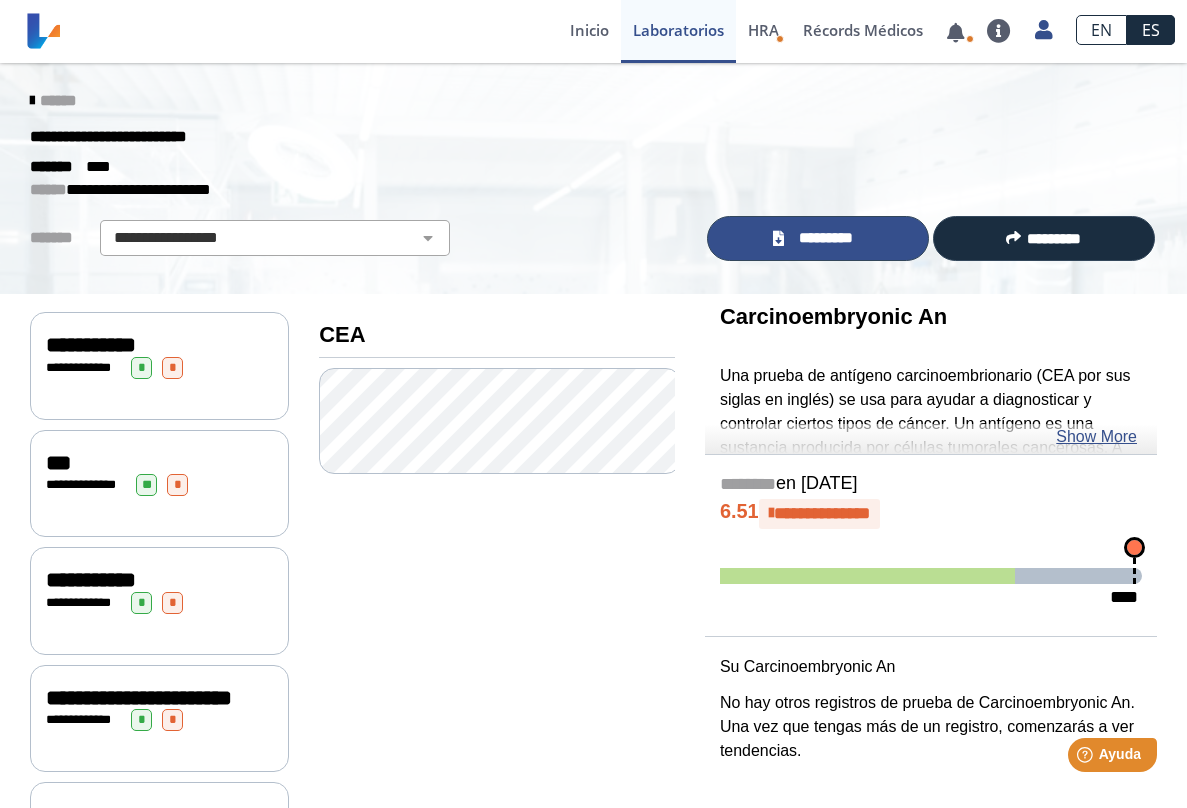 click on "*********" 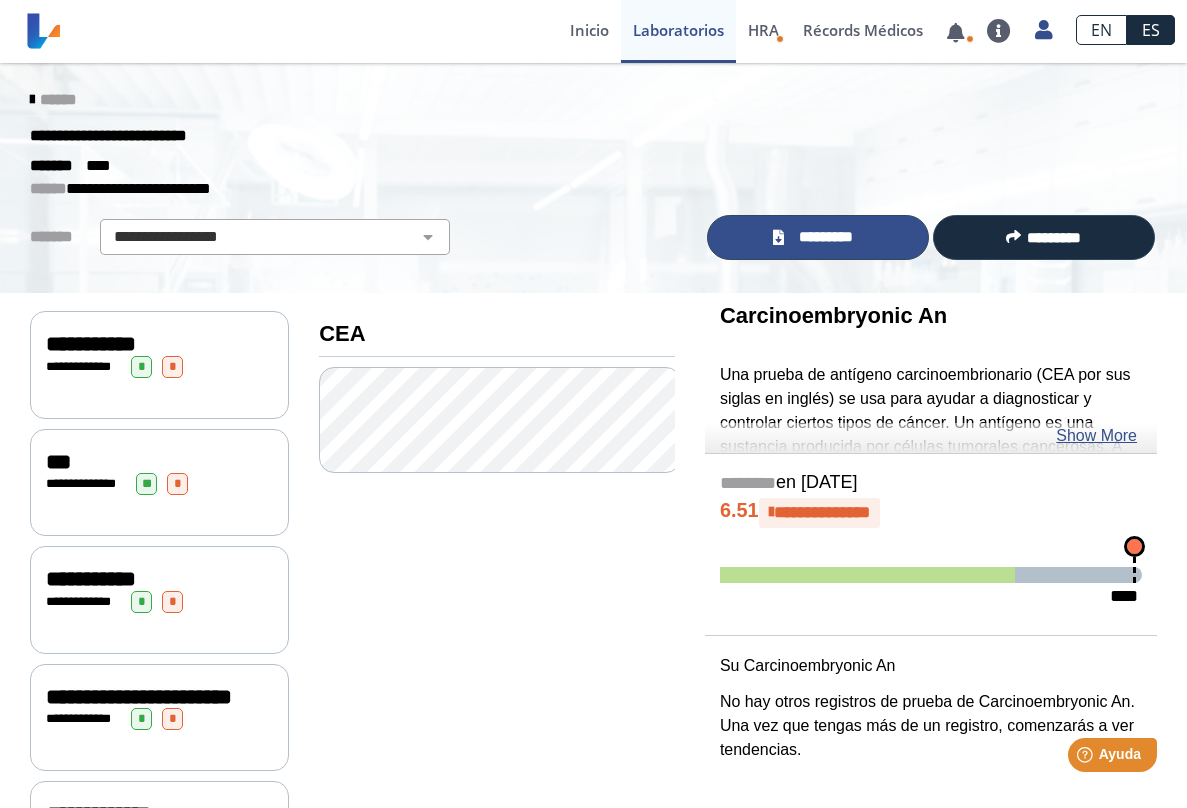 scroll, scrollTop: 0, scrollLeft: 0, axis: both 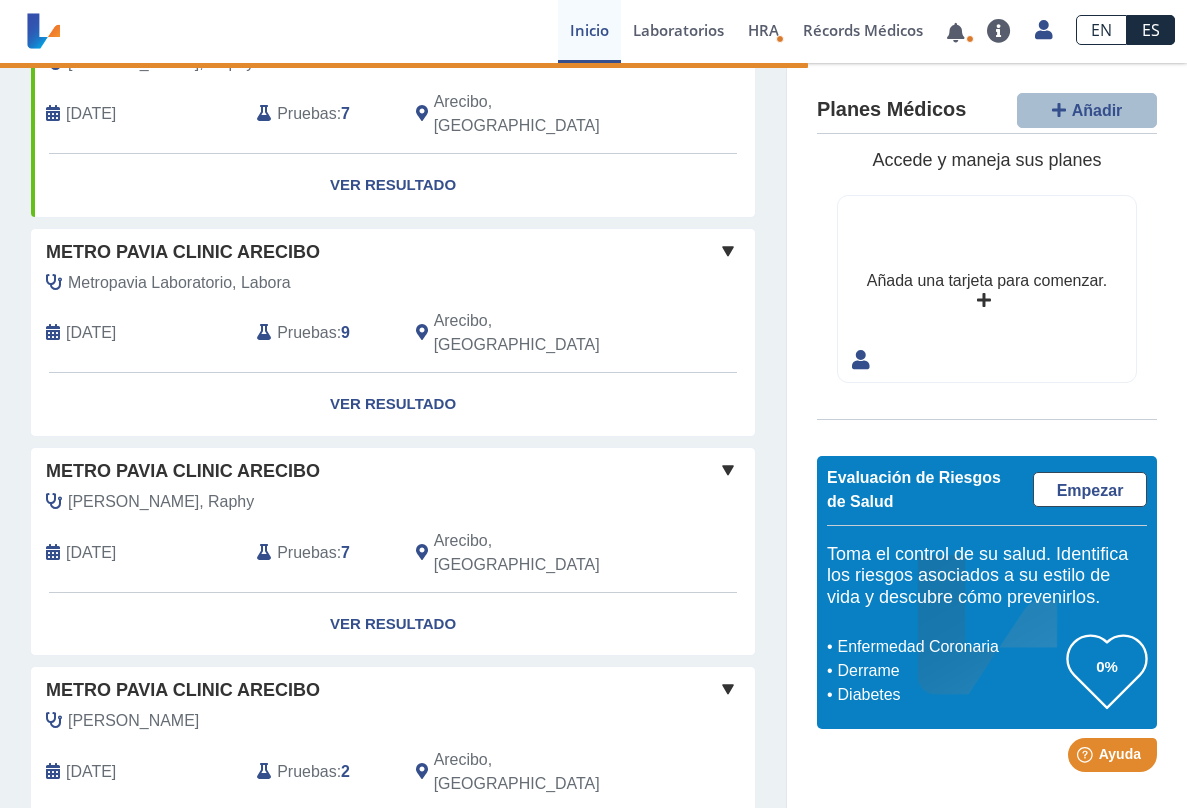 click on "Ver Resultado" 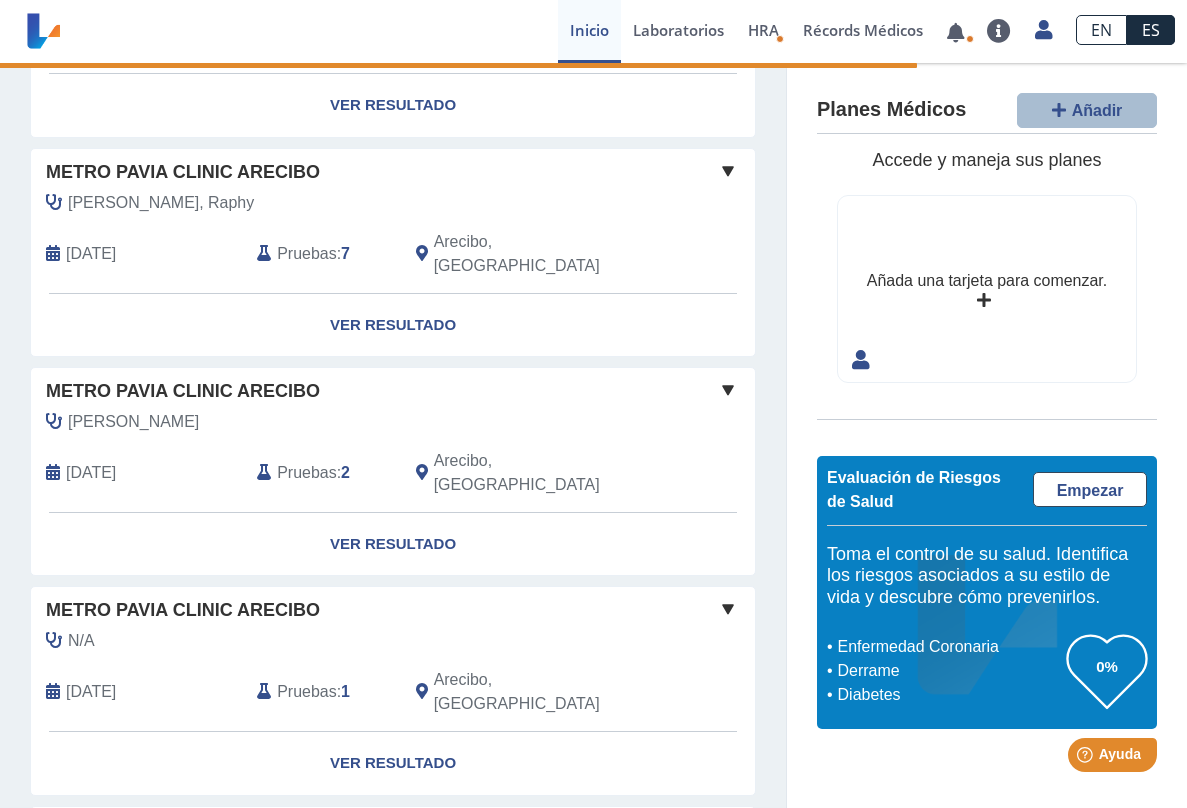 scroll, scrollTop: 510, scrollLeft: 0, axis: vertical 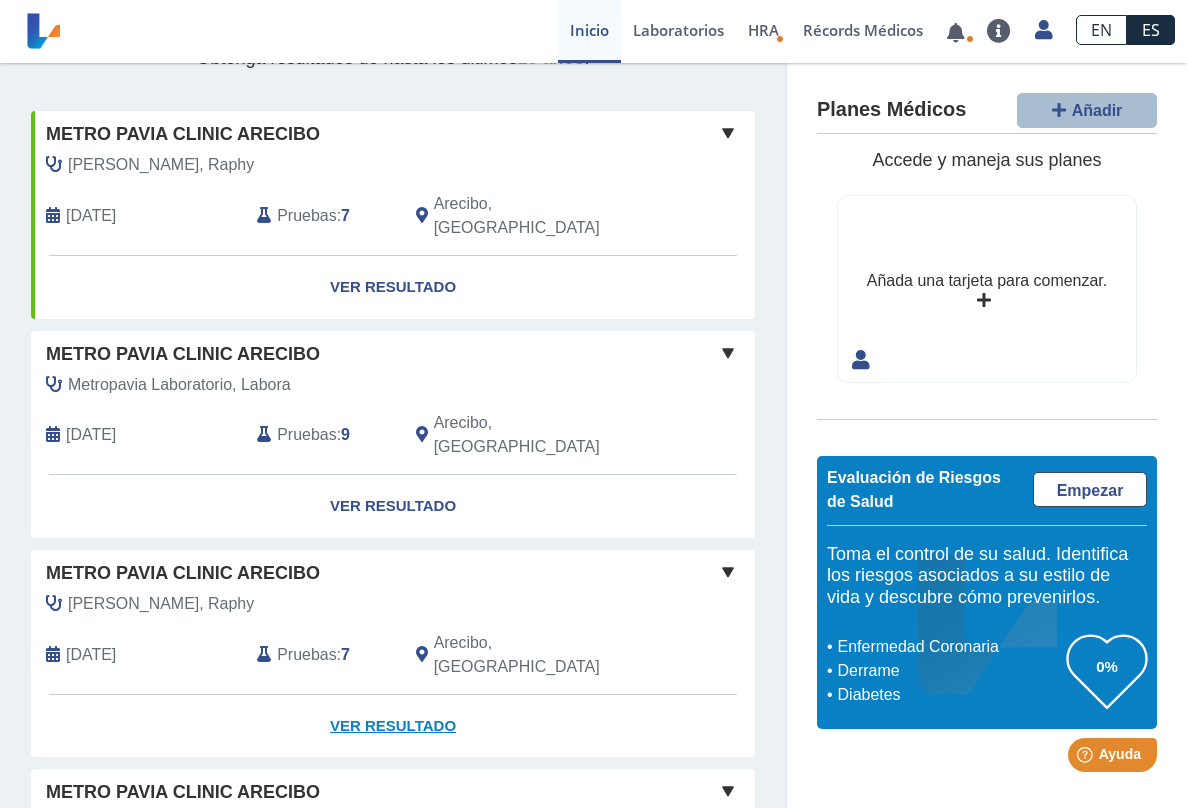 click on "Ver Resultado" 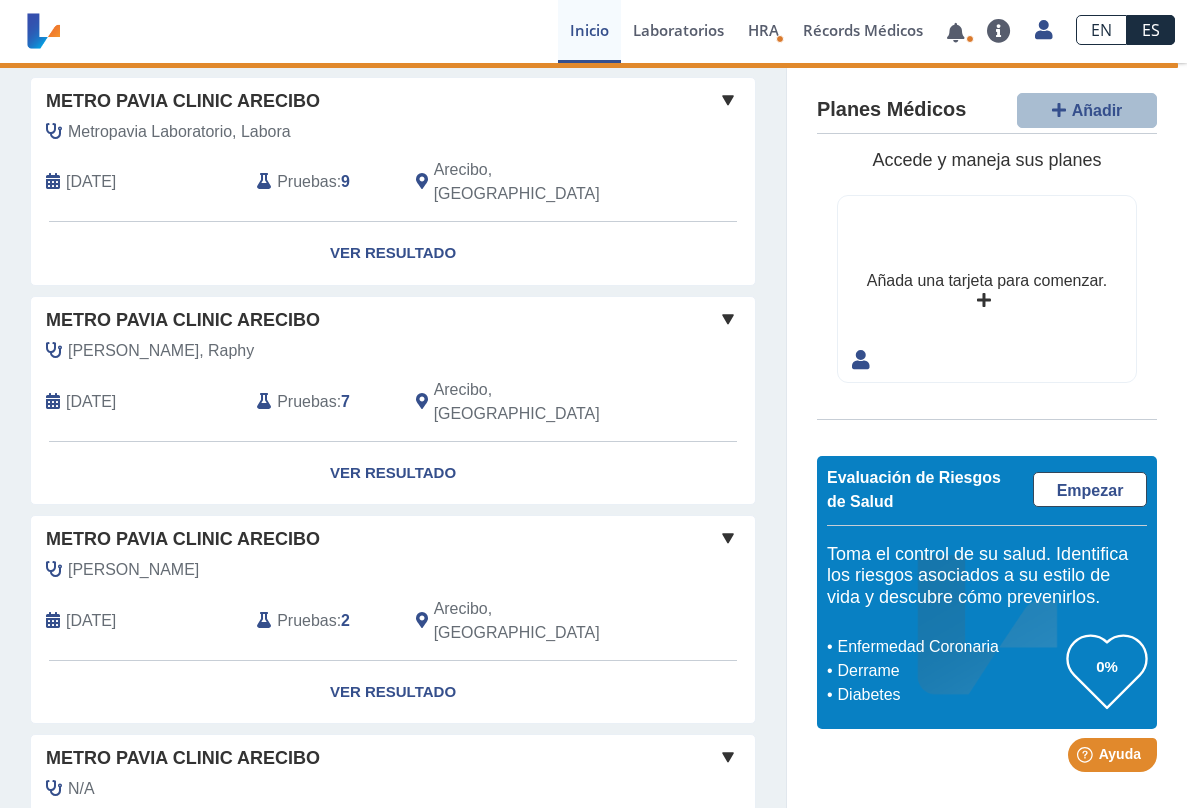 scroll, scrollTop: 323, scrollLeft: 0, axis: vertical 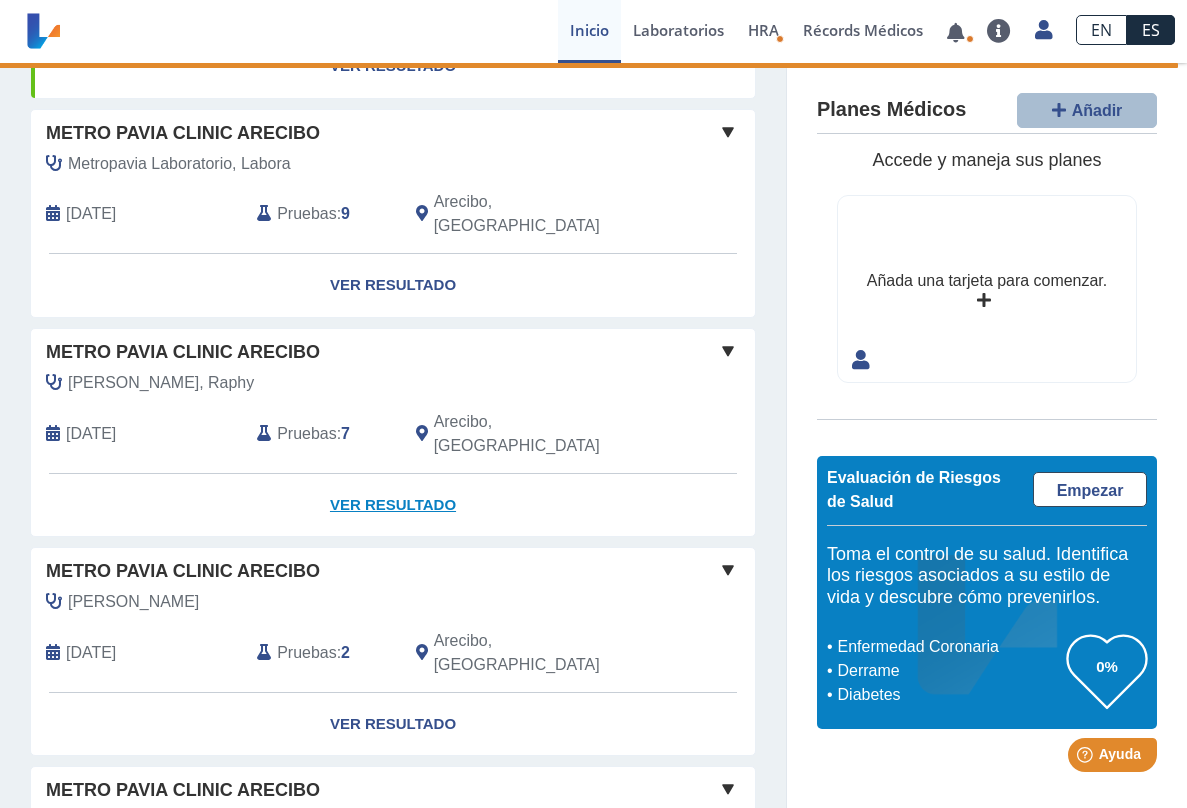 click on "Ver Resultado" 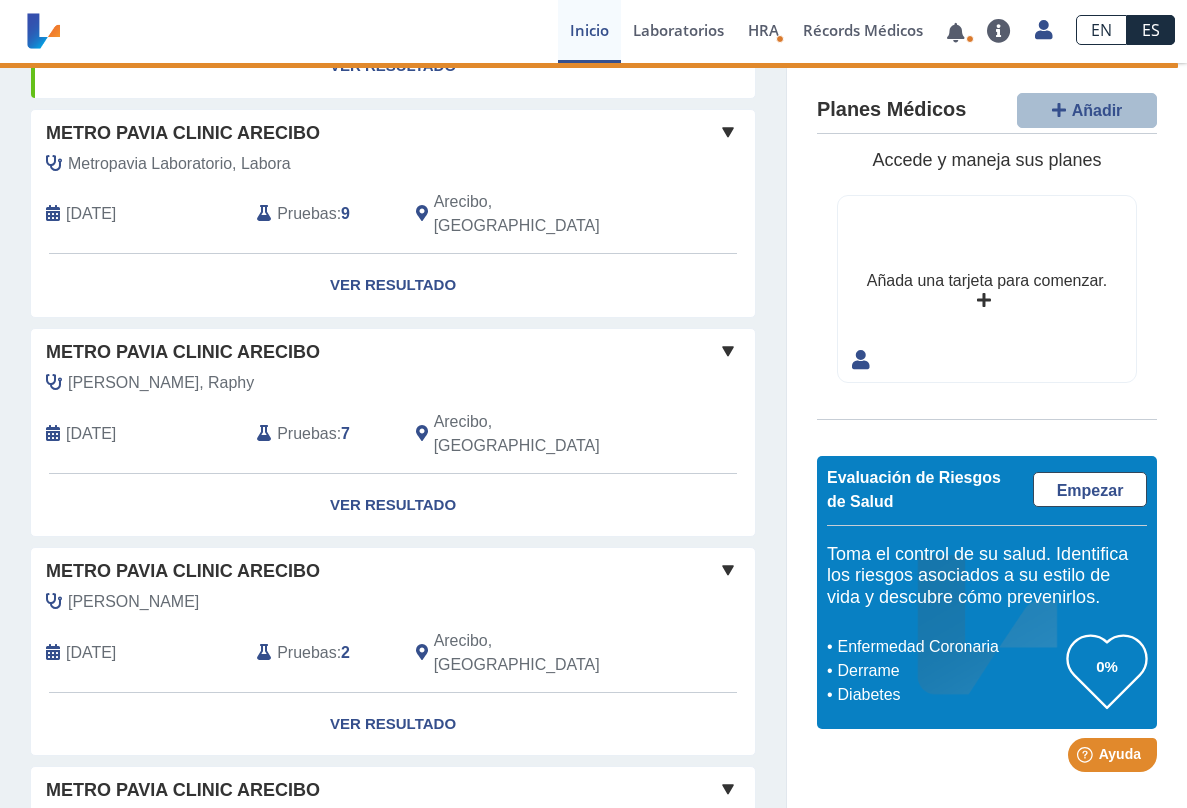 click on "[PERSON_NAME], Raphy" 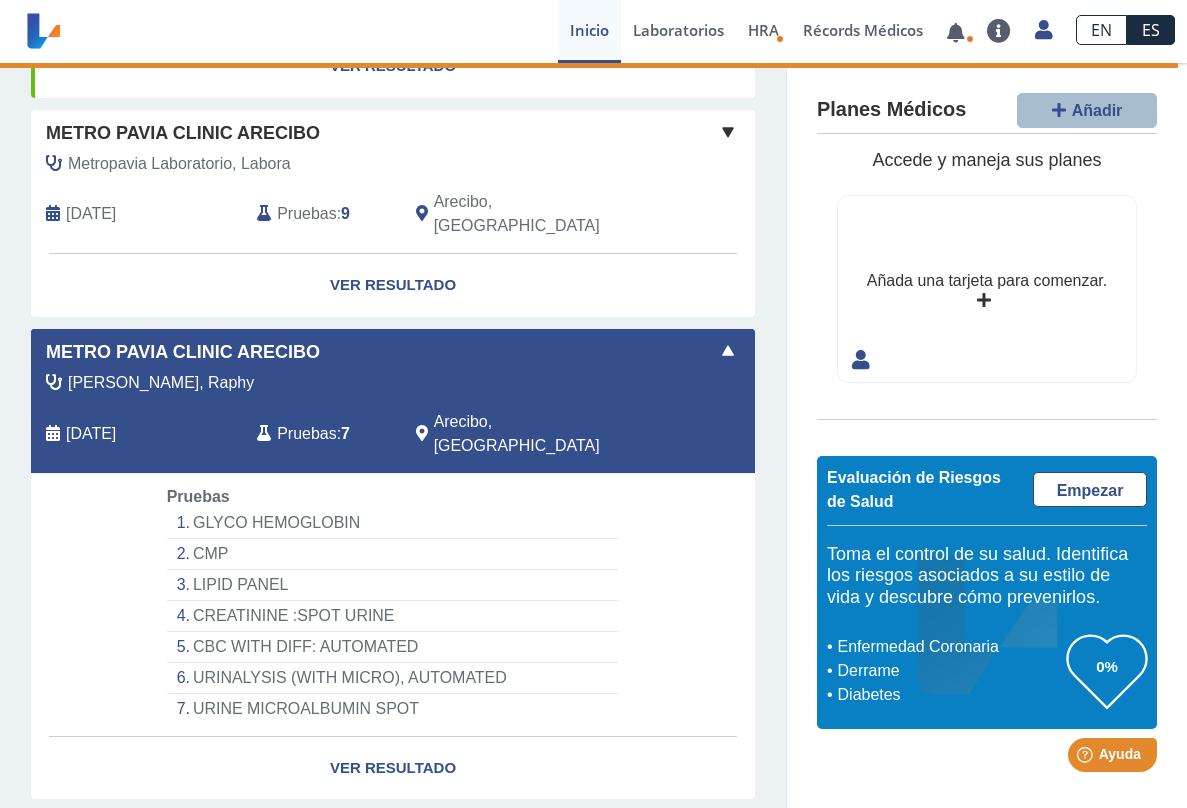 click on "LIPID PANEL" 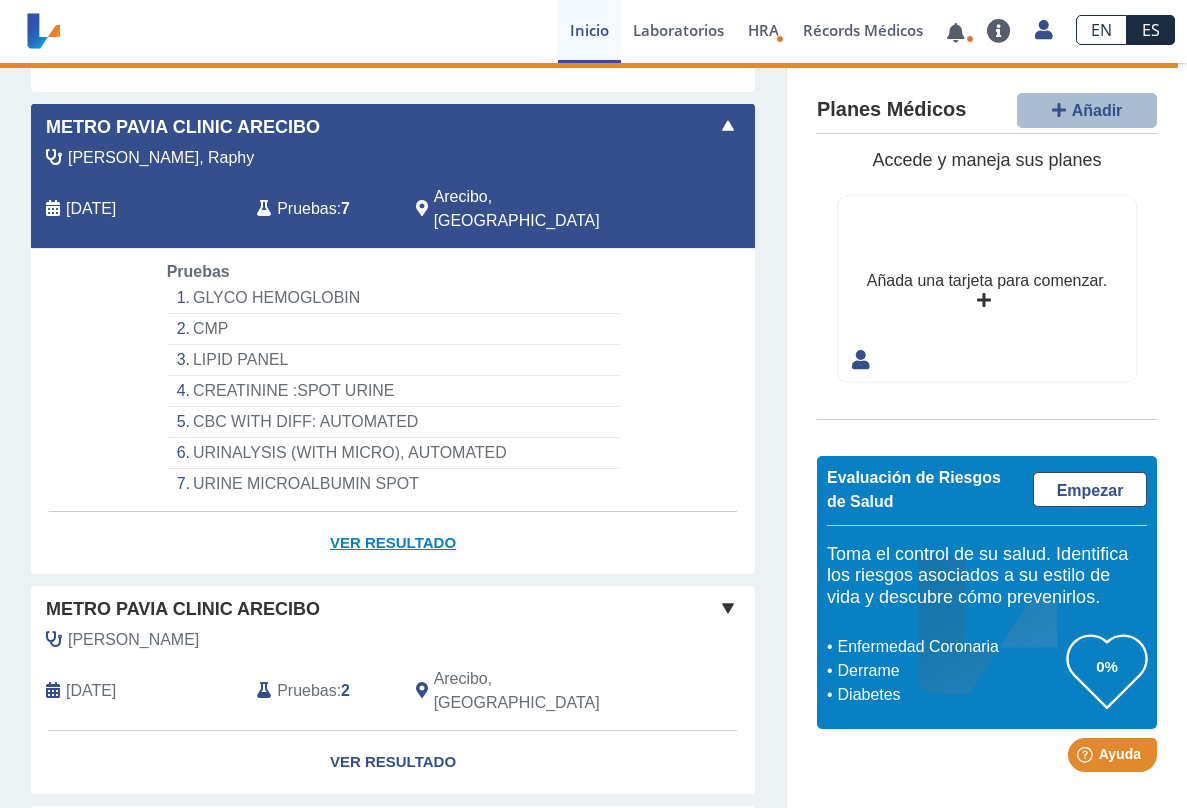 scroll, scrollTop: 731, scrollLeft: 0, axis: vertical 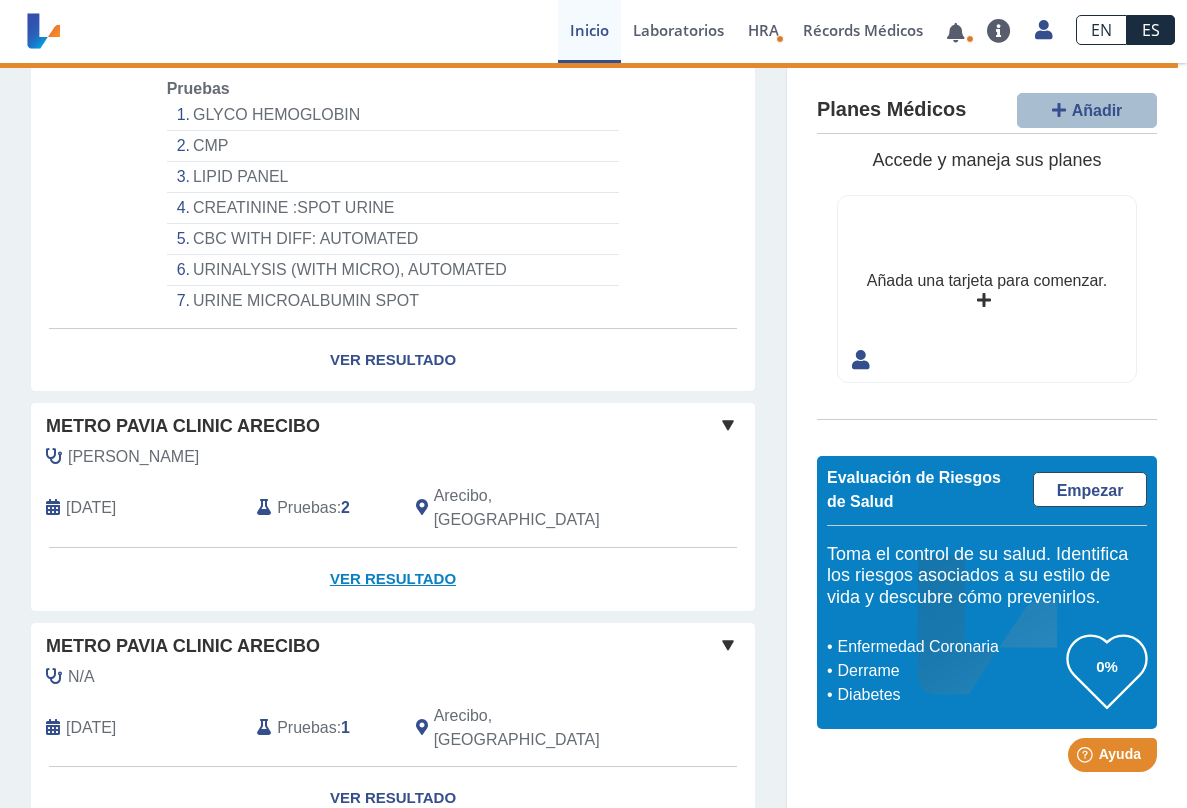click on "Ver Resultado" 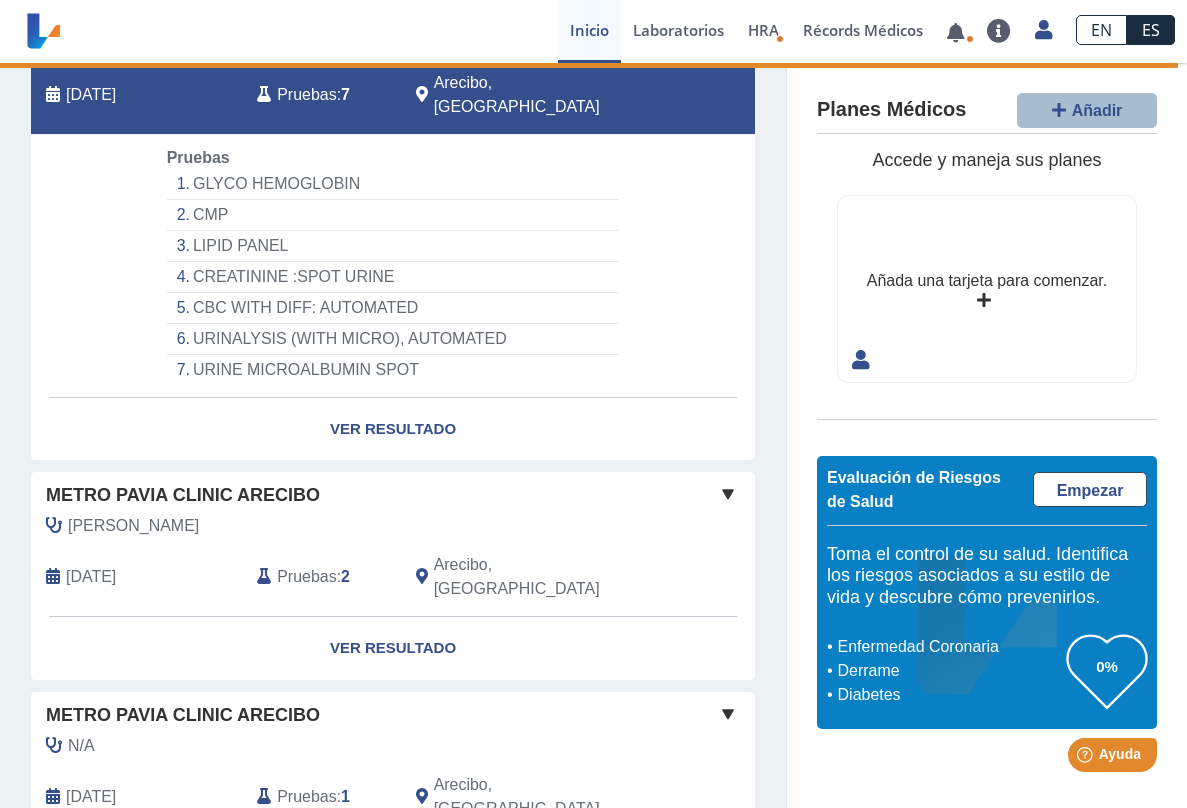 scroll, scrollTop: 689, scrollLeft: 0, axis: vertical 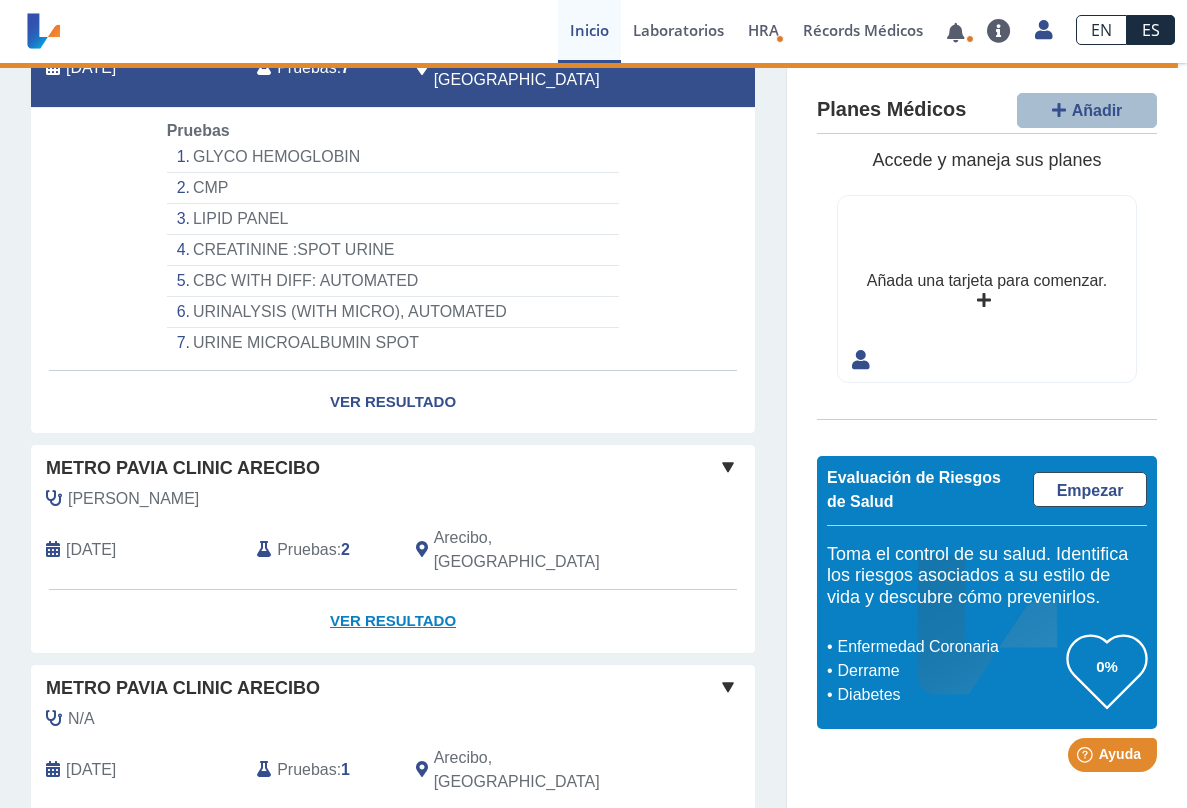 click on "Ver Resultado" 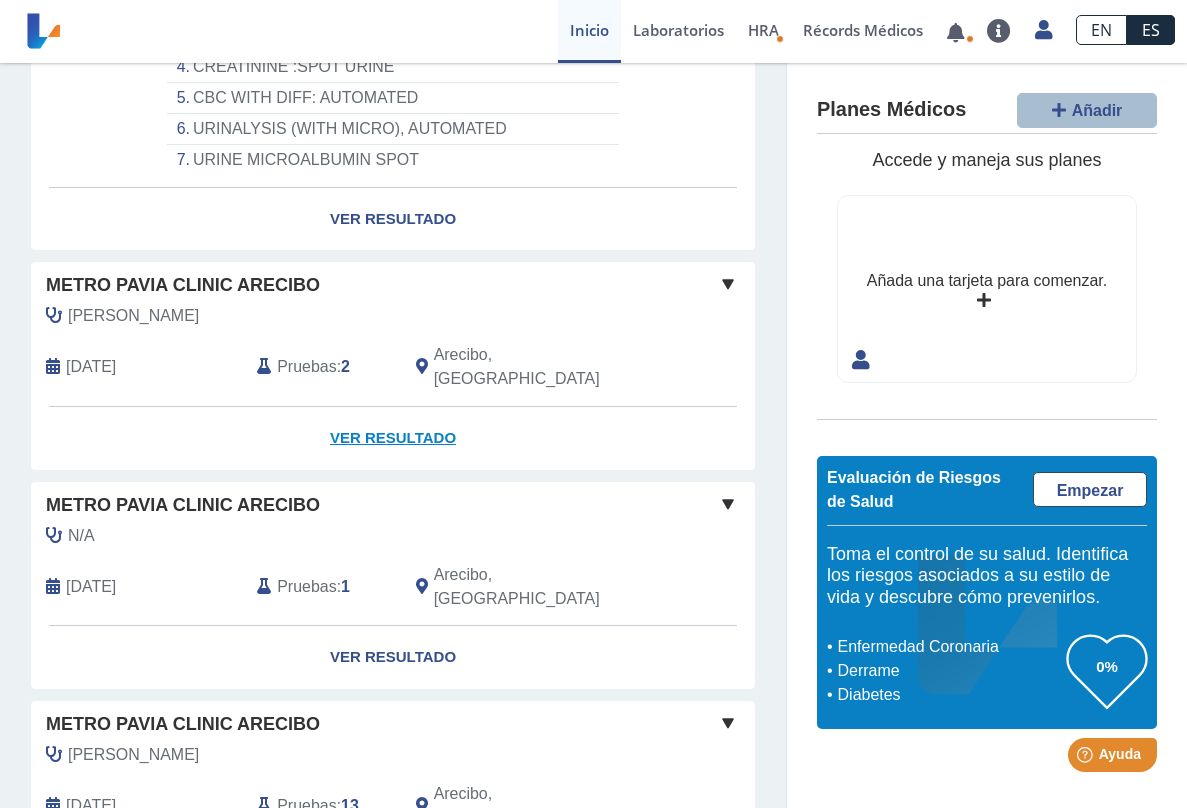 scroll, scrollTop: 893, scrollLeft: 0, axis: vertical 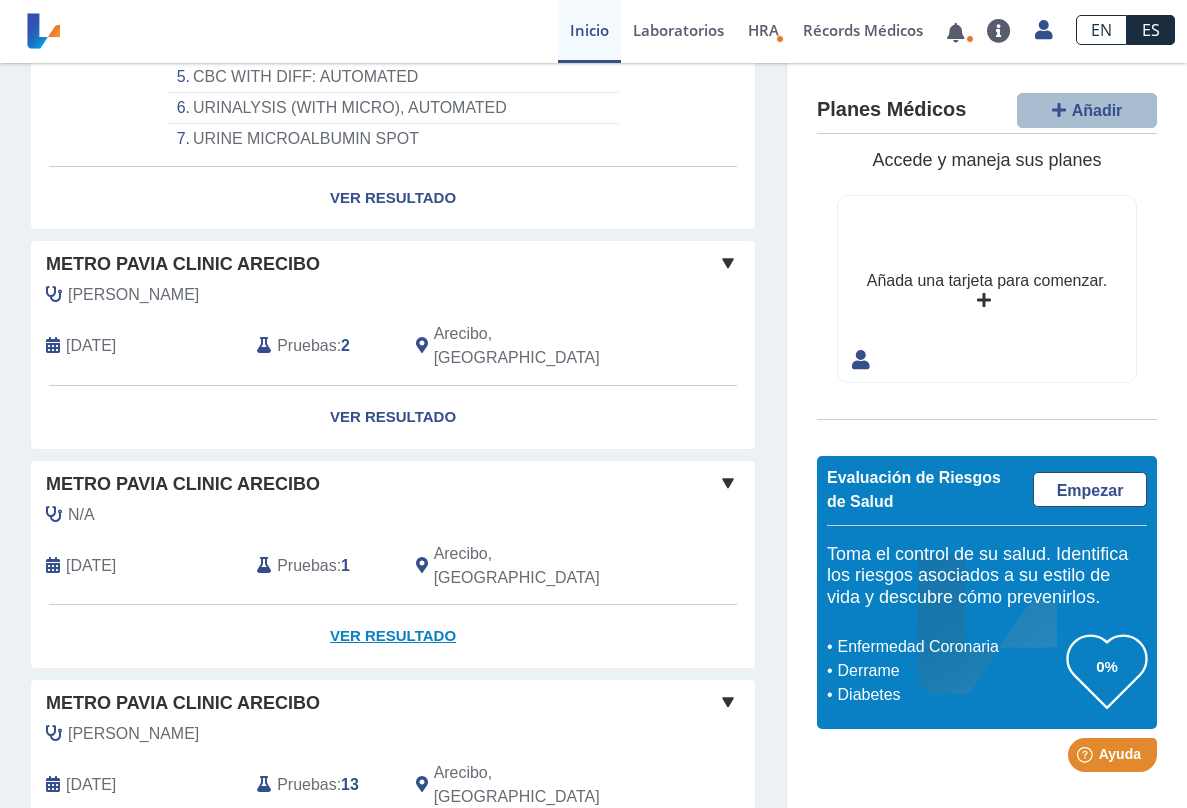 click on "Ver Resultado" 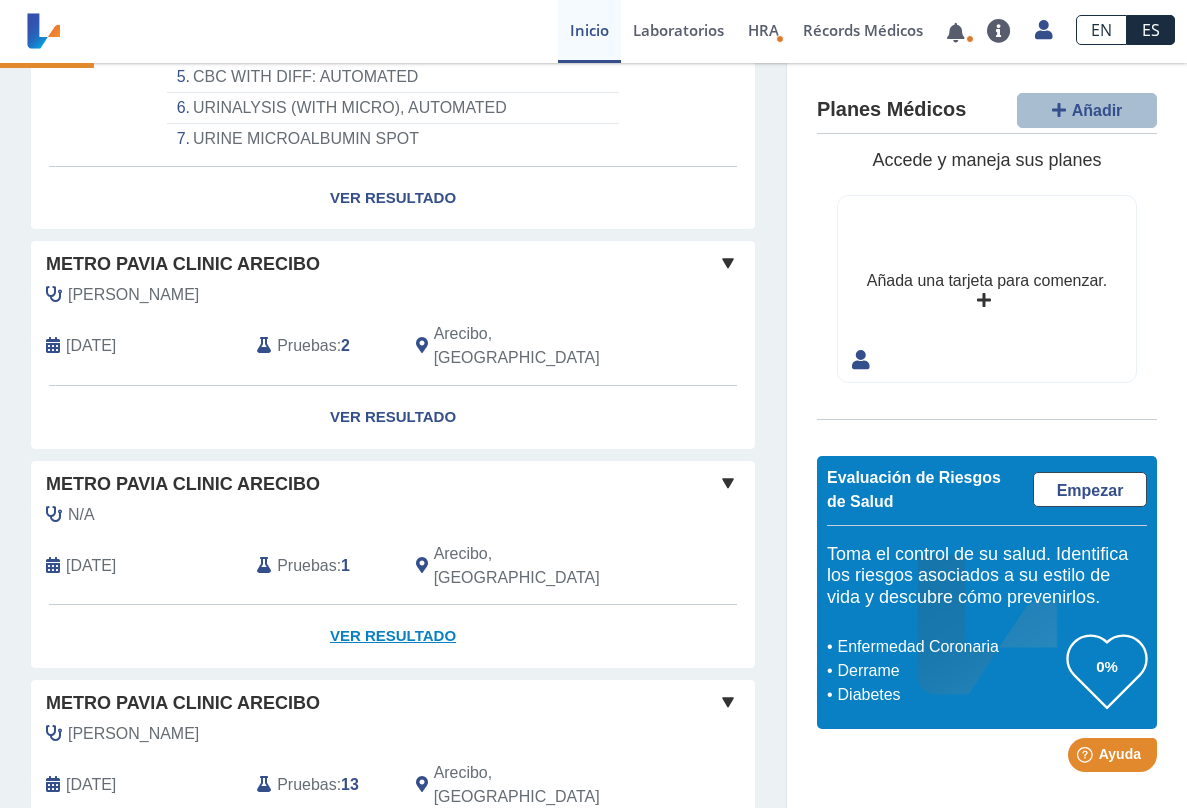 click on "Ver Resultado" 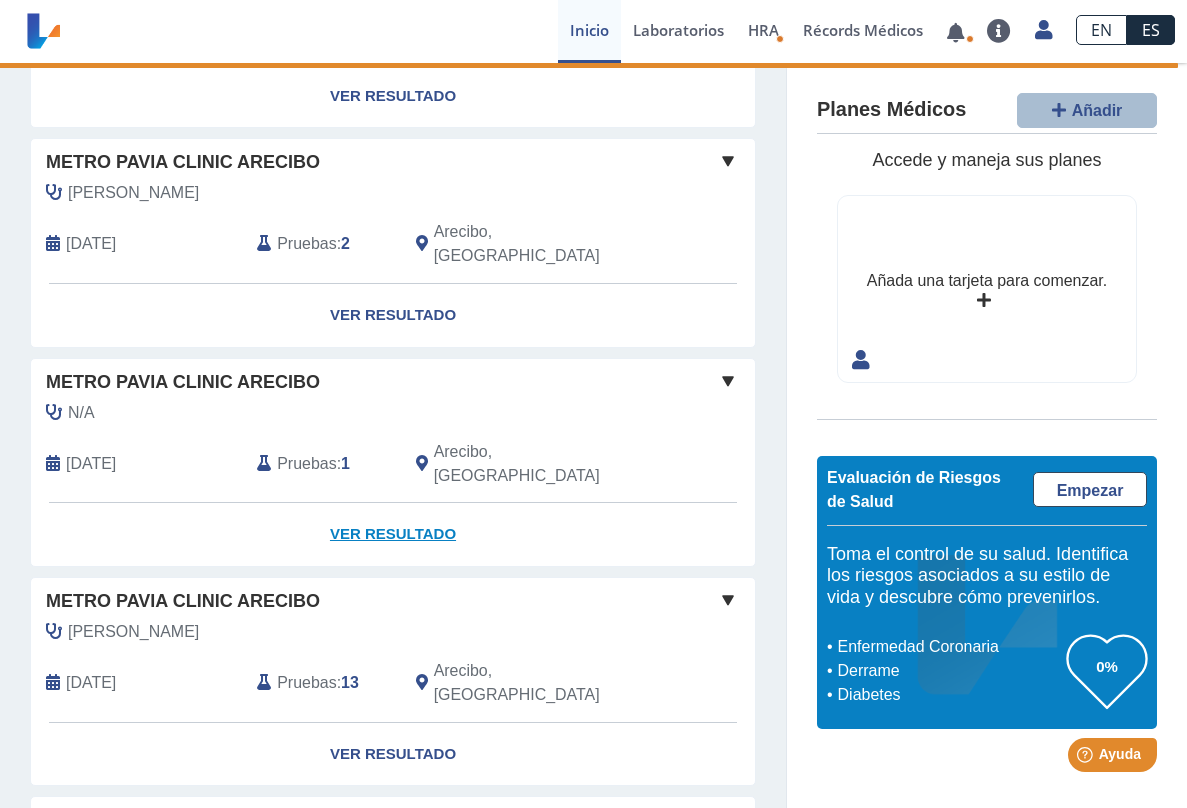 scroll, scrollTop: 893, scrollLeft: 0, axis: vertical 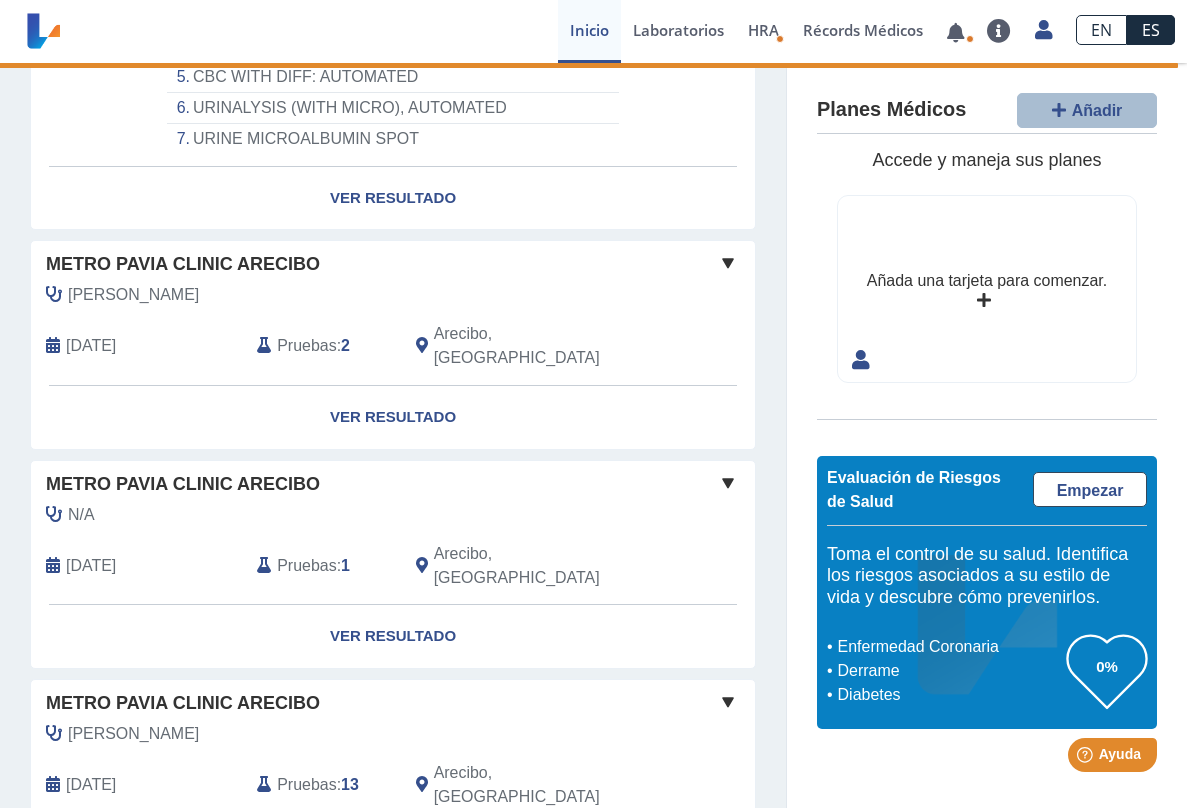 click 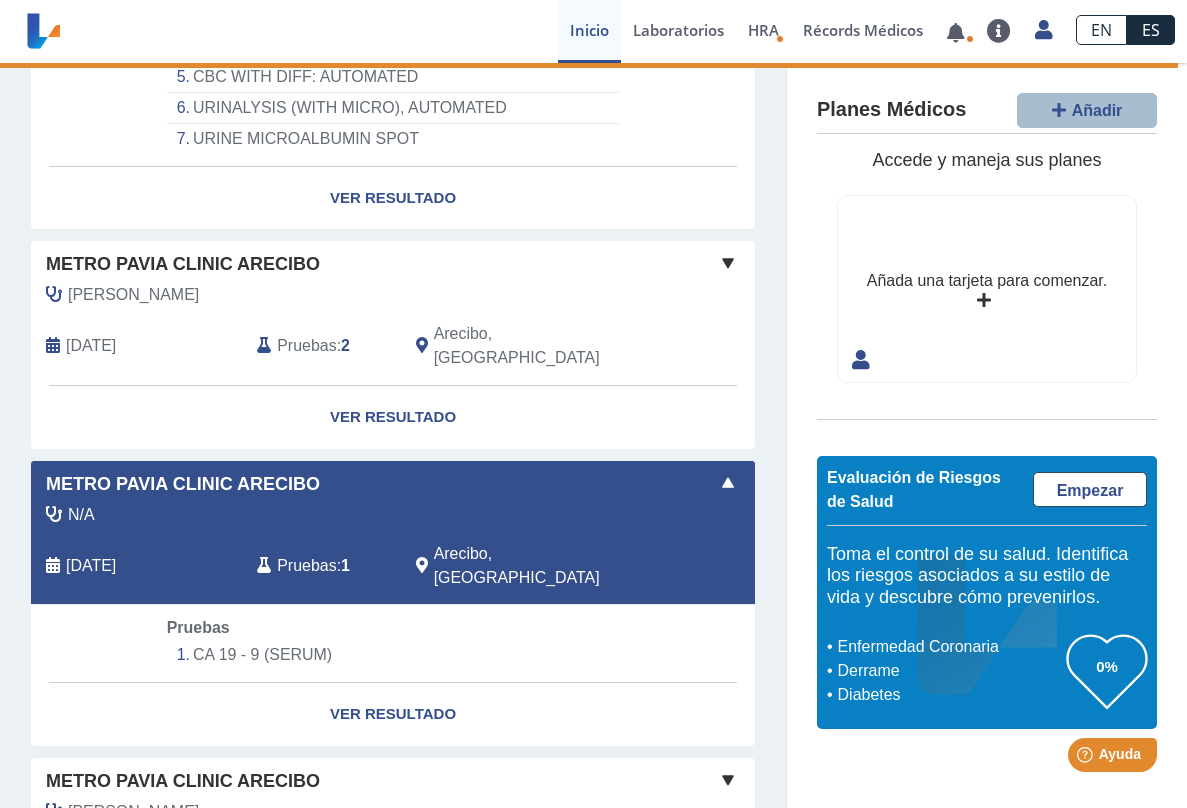click 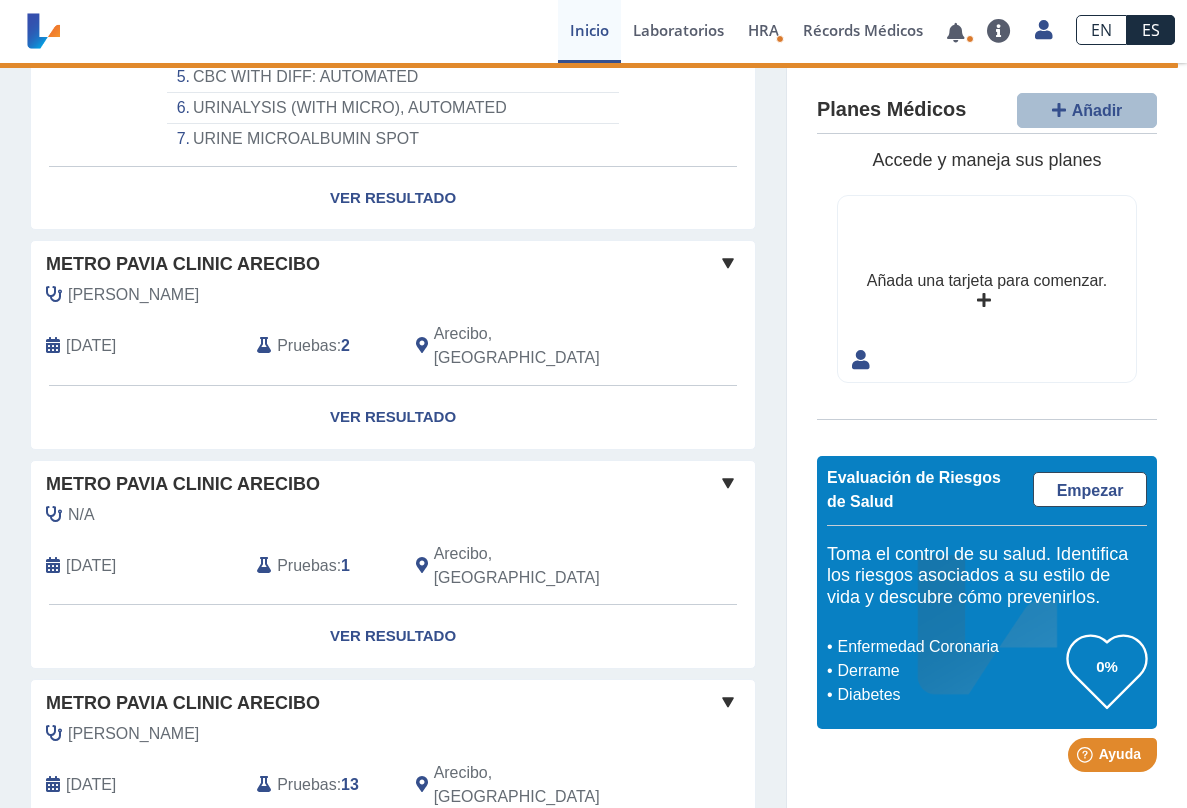 click 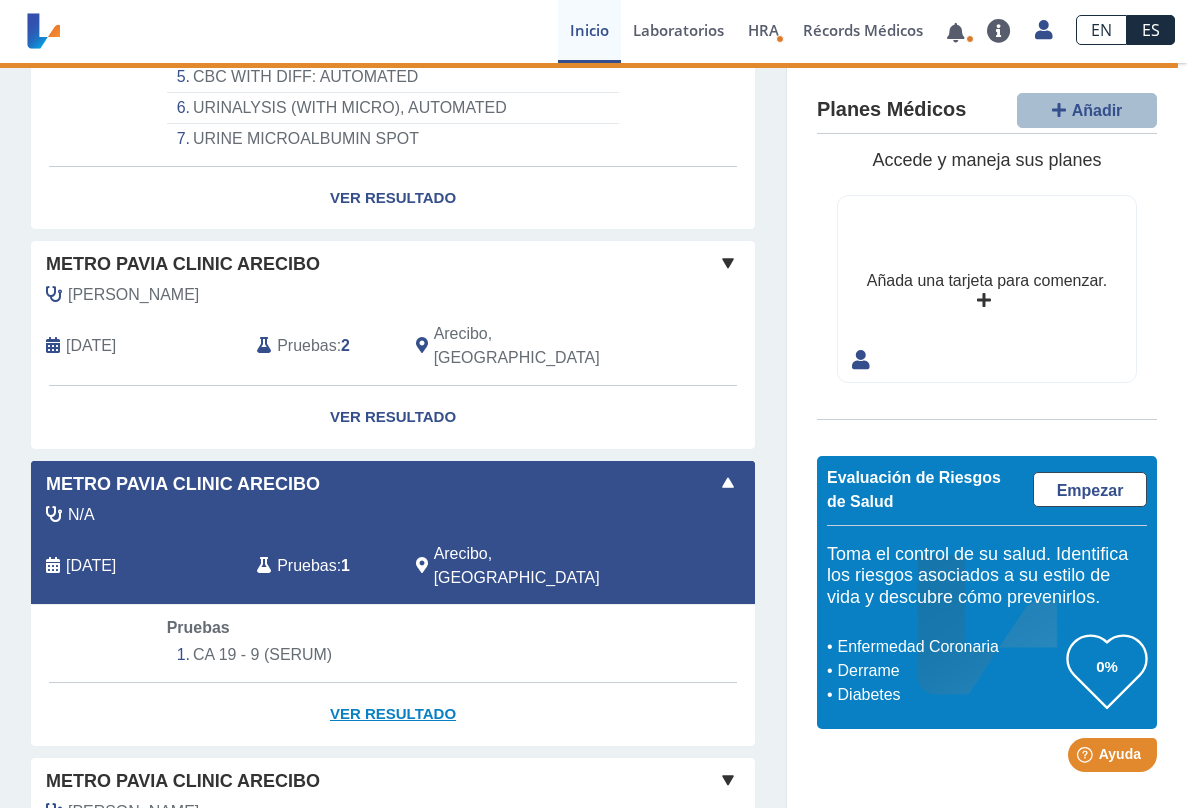 click on "Ver Resultado" 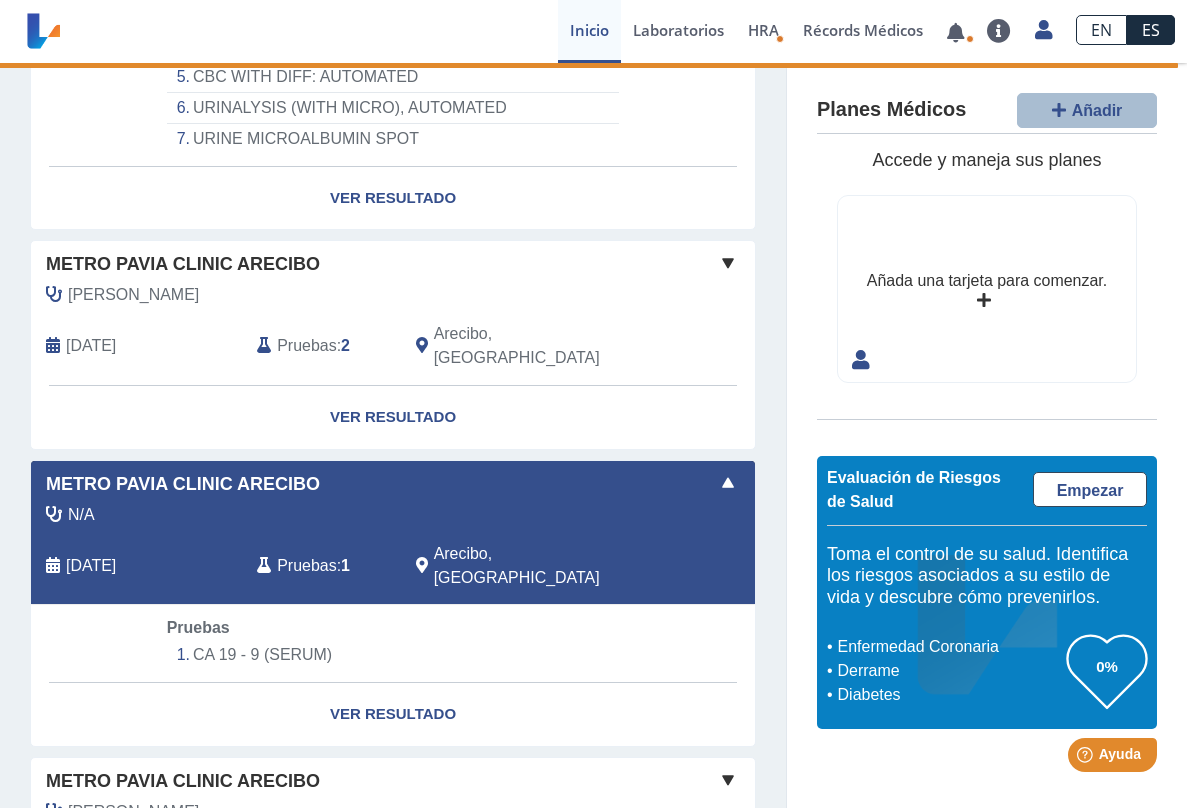 click on "CA 19 - 9 (SERUM)" 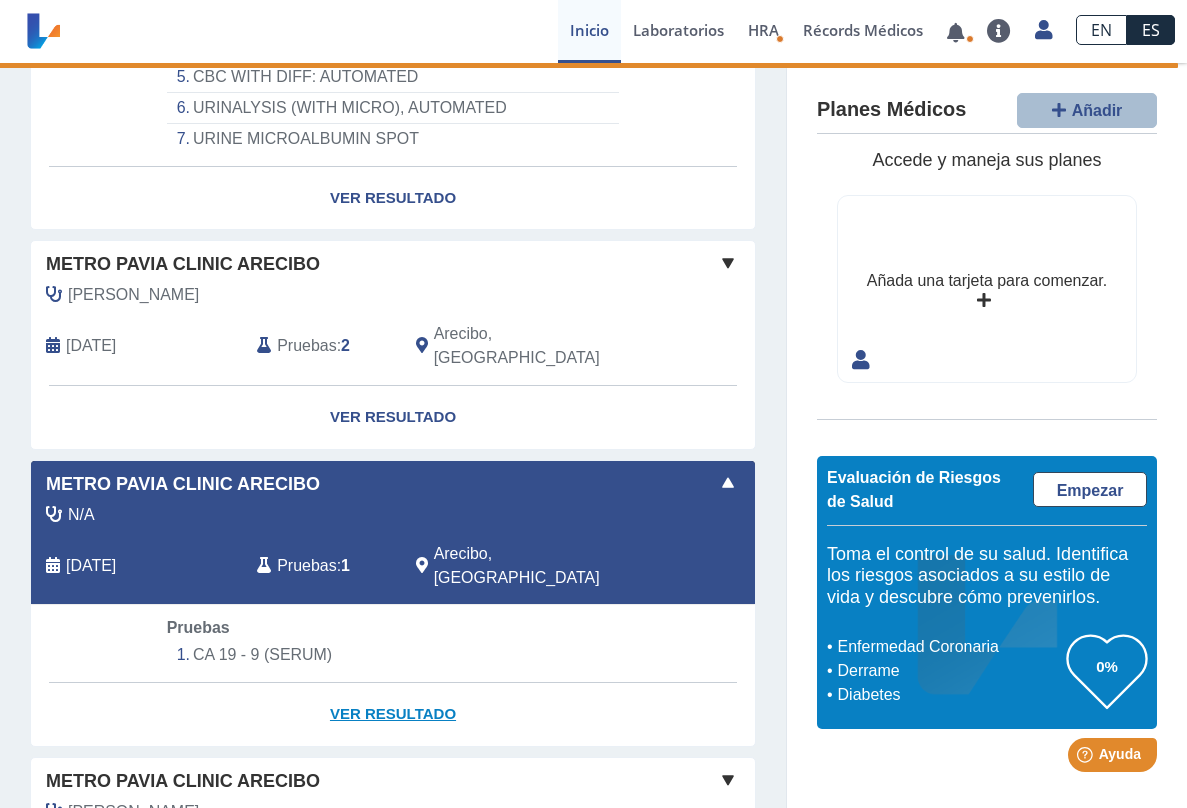 click on "Ver Resultado" 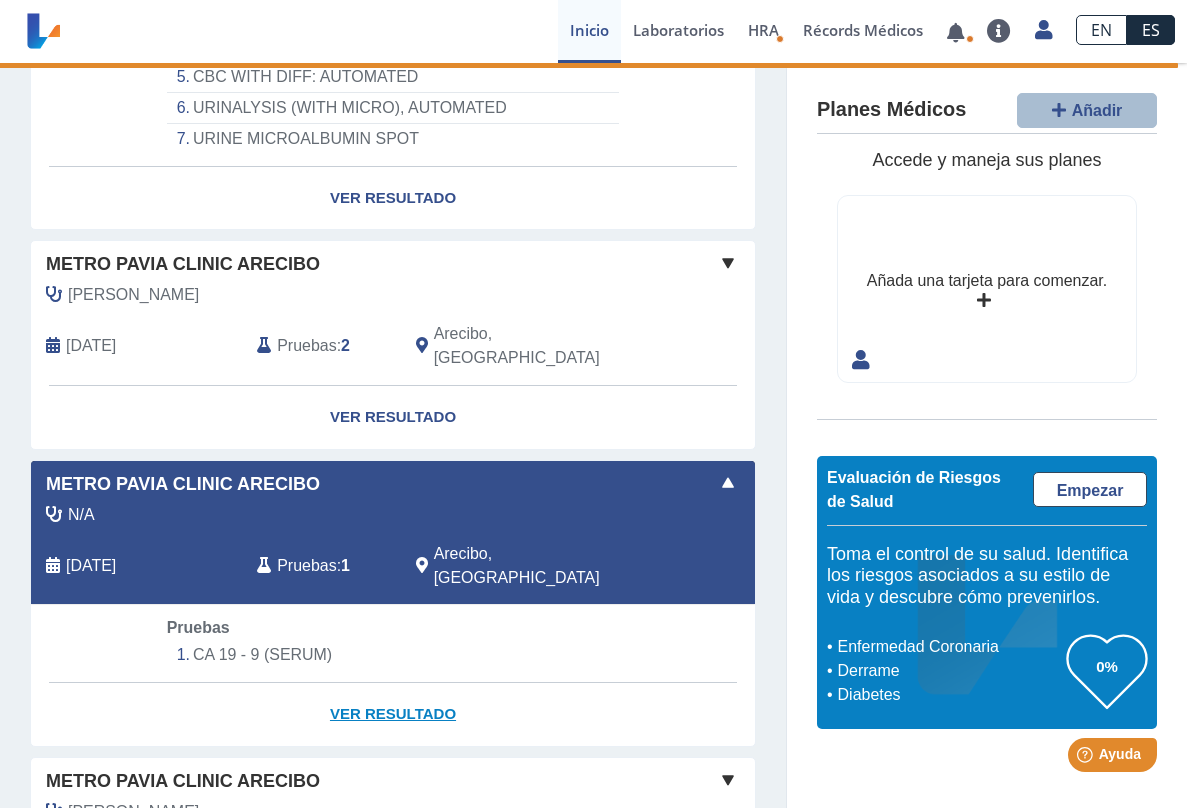 click on "Ver Resultado" 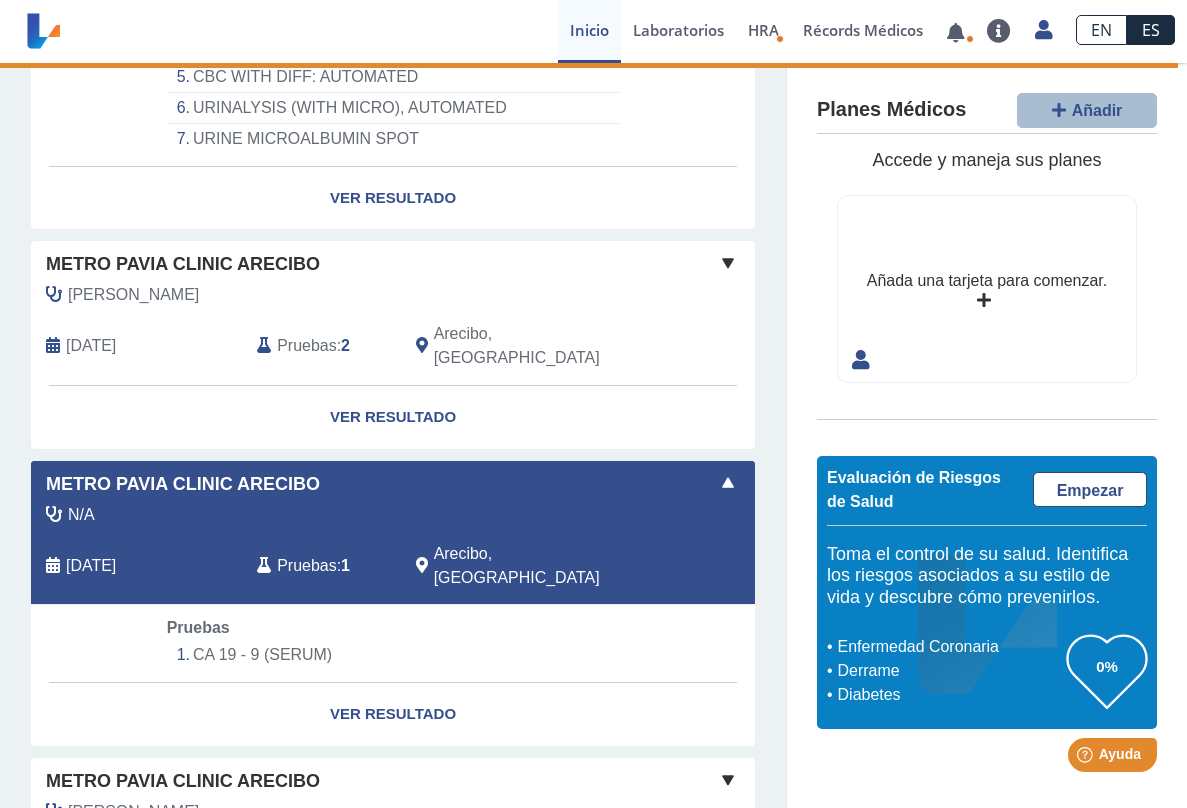 click 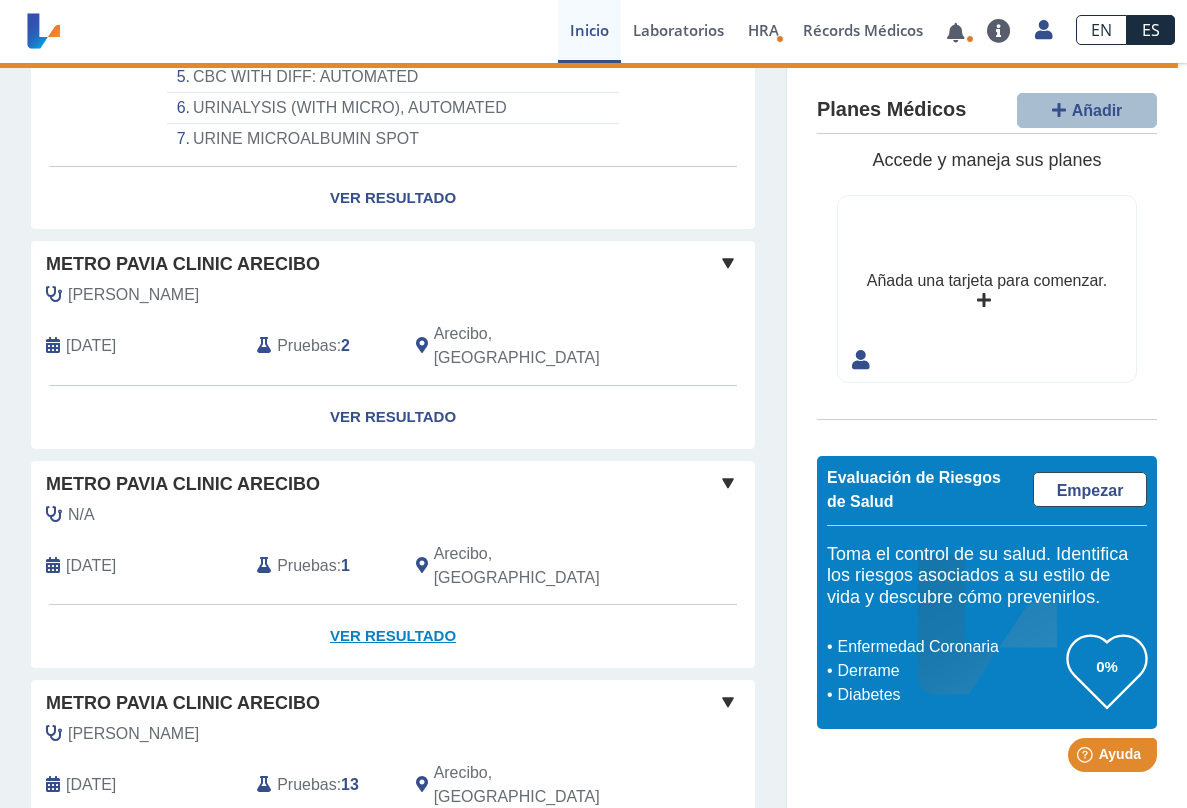 click on "Ver Resultado" 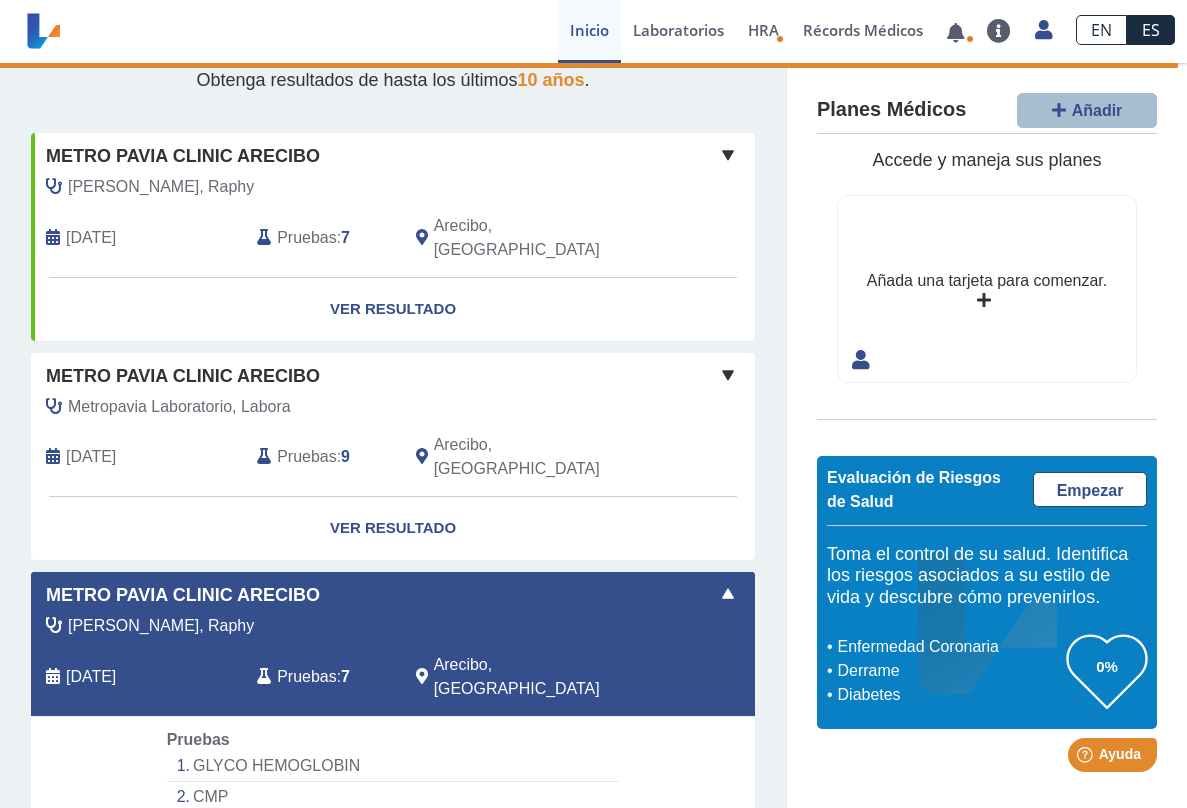scroll, scrollTop: 77, scrollLeft: 0, axis: vertical 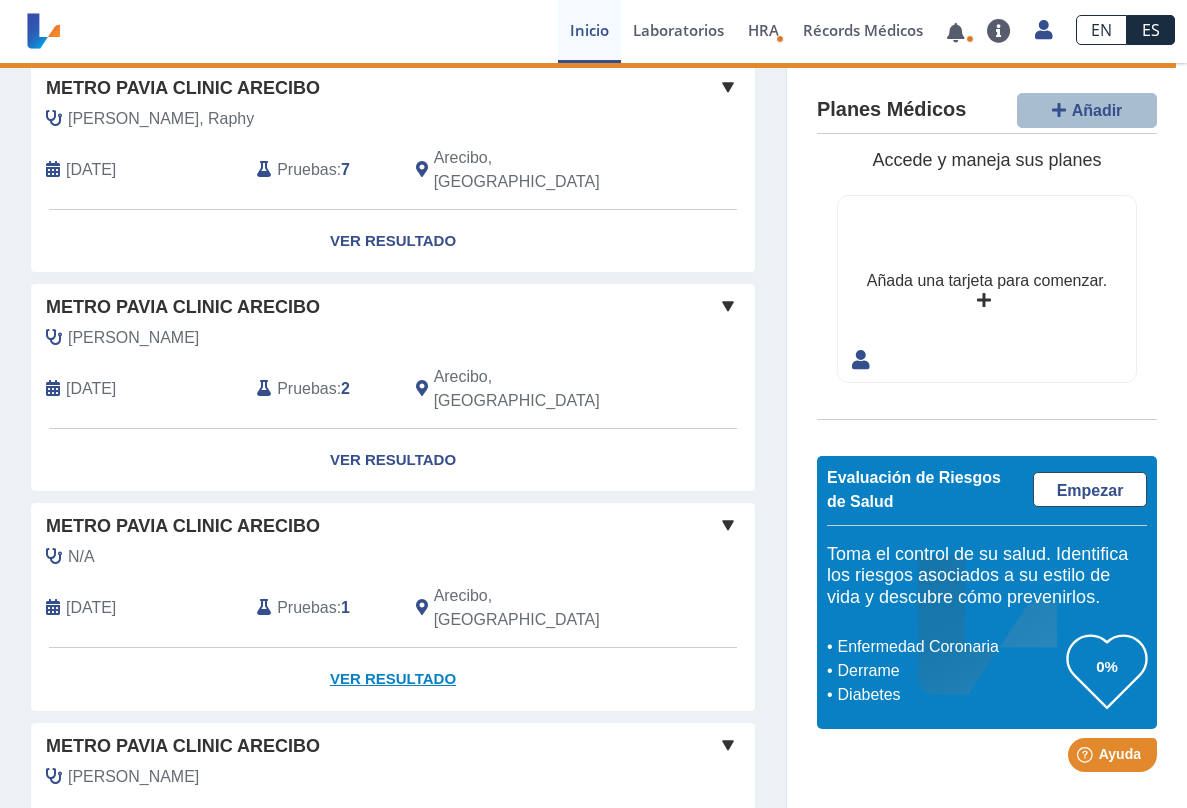 click on "Ver Resultado" 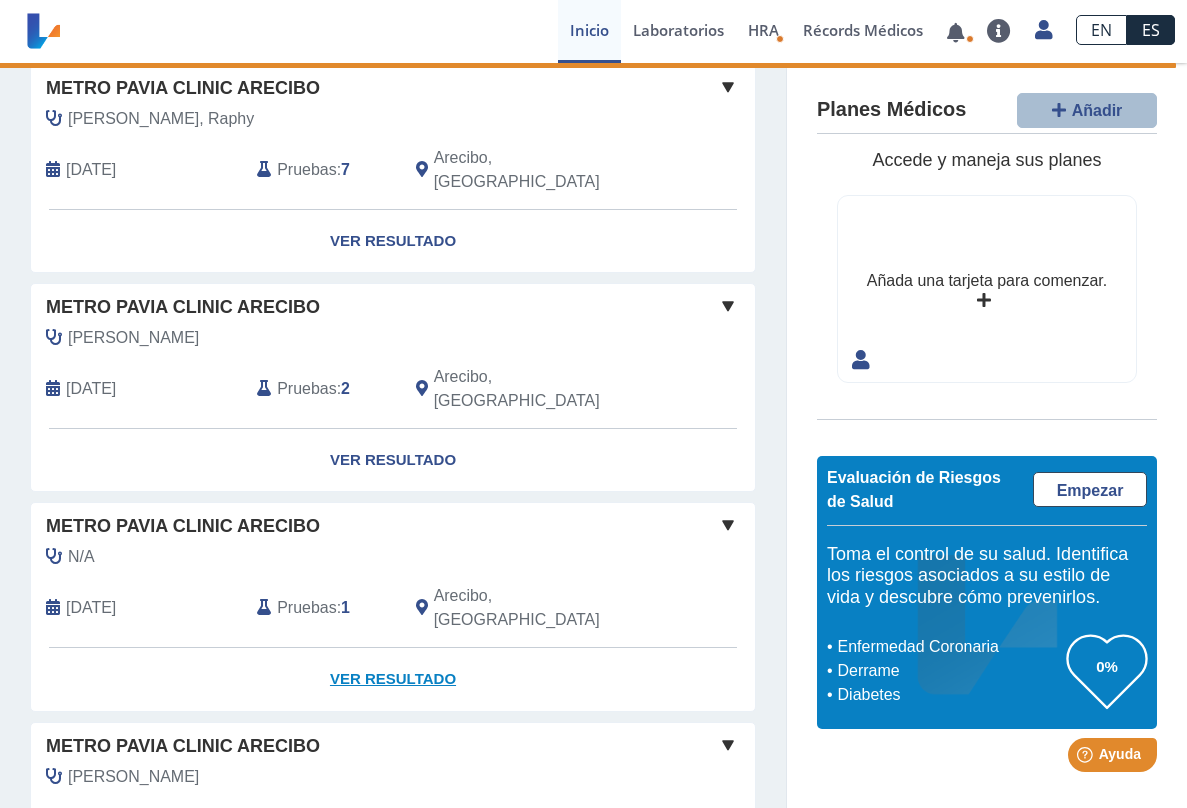 click on "Ver Resultado" 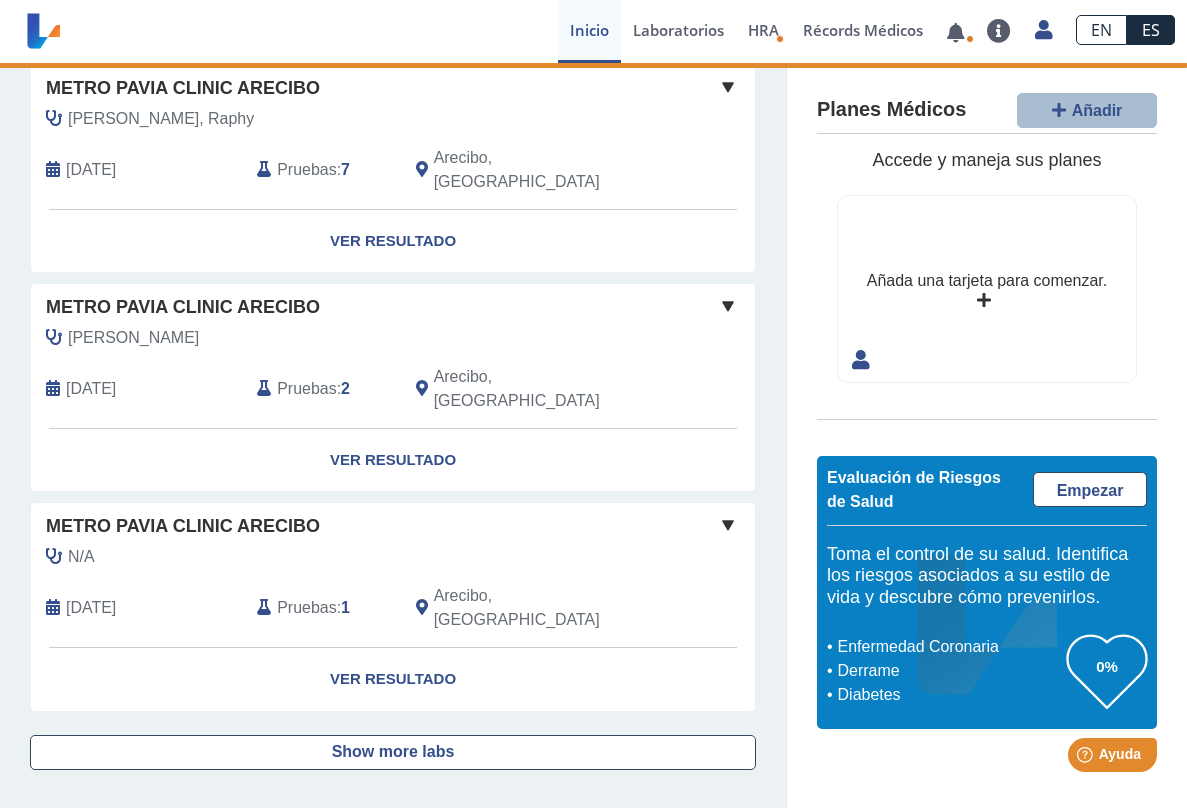 scroll, scrollTop: 496, scrollLeft: 0, axis: vertical 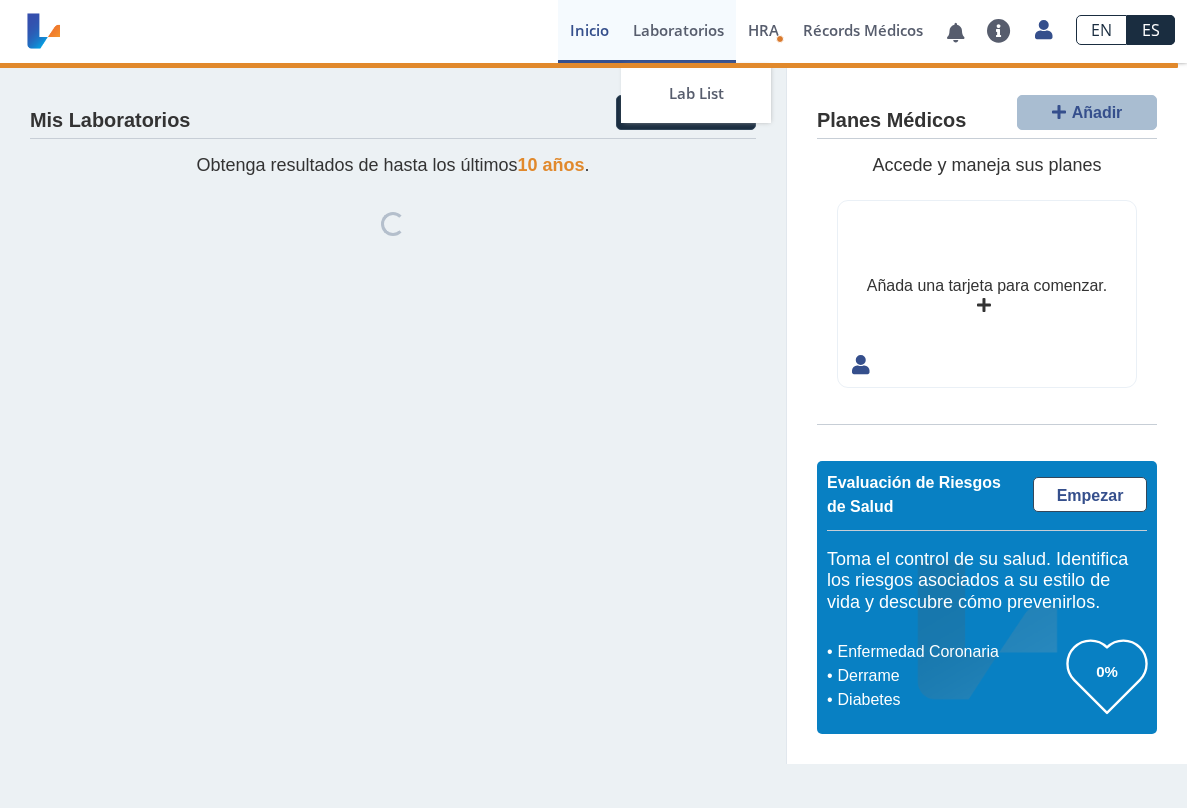 click on "Laboratorios" at bounding box center [678, 31] 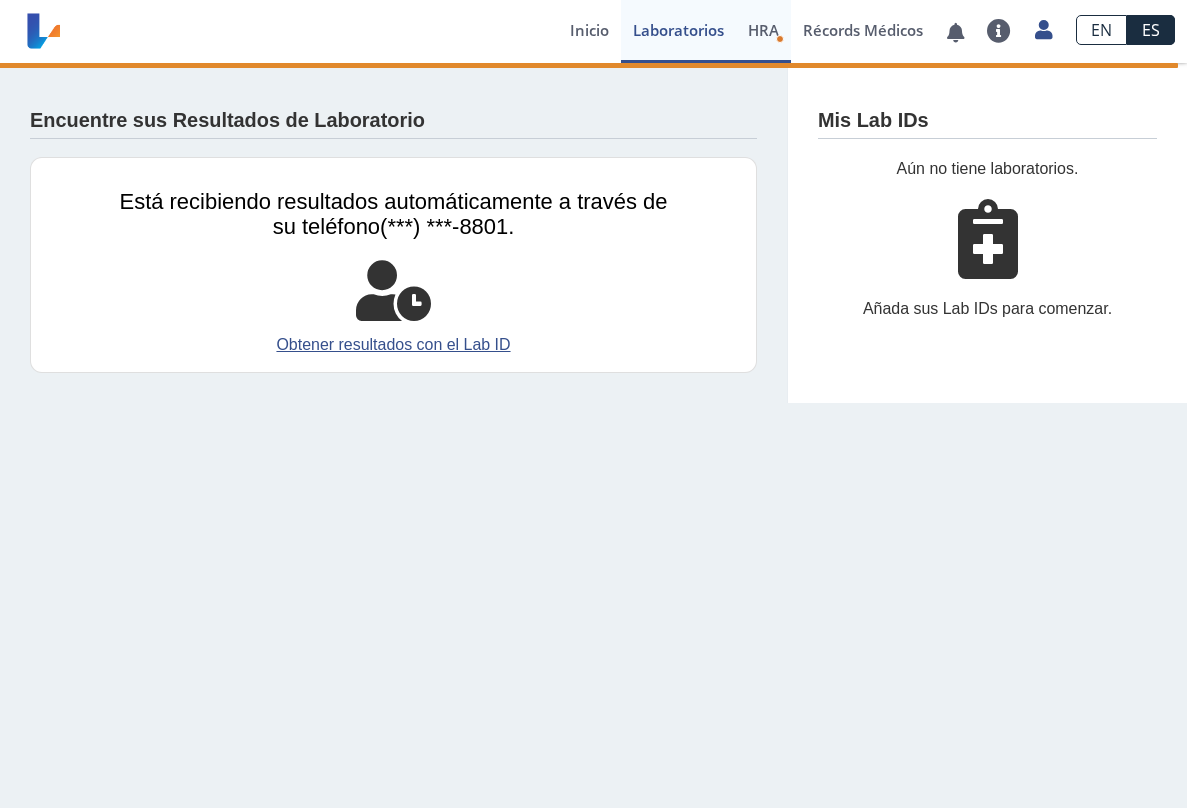 click on "HRA" at bounding box center (763, 30) 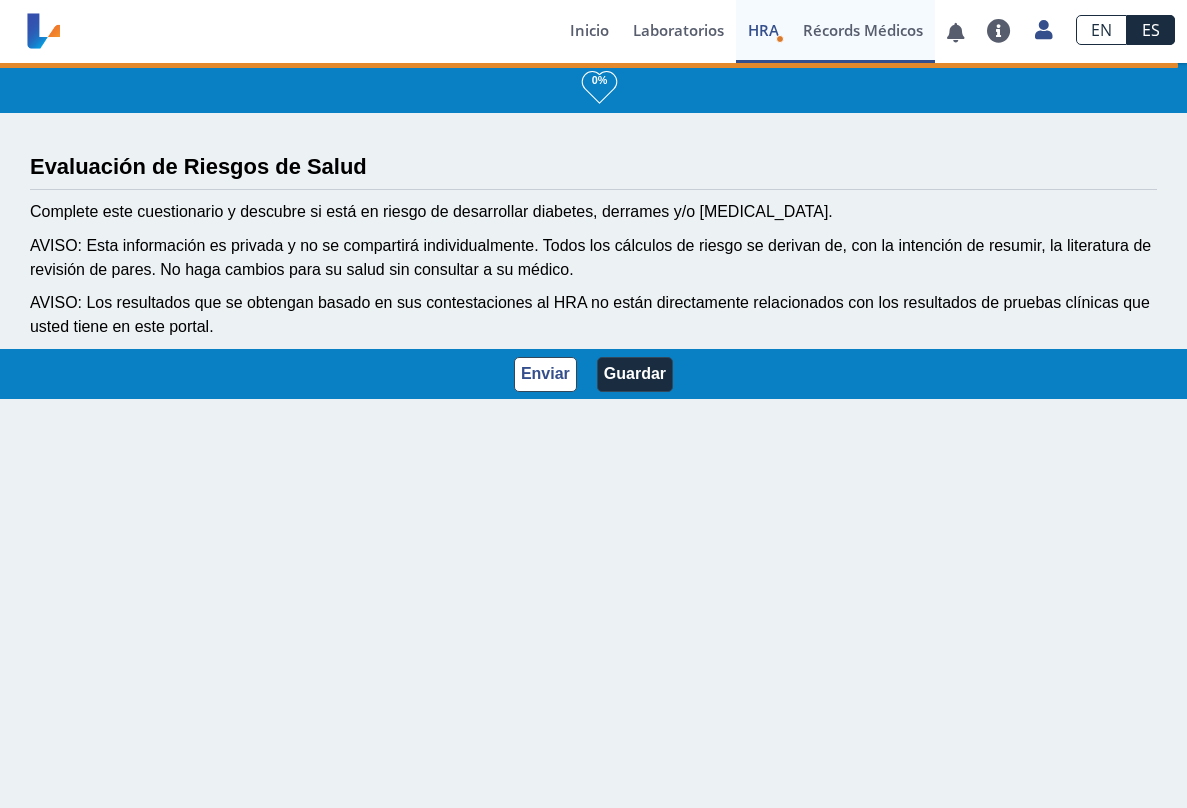 click on "Récords Médicos" at bounding box center (863, 31) 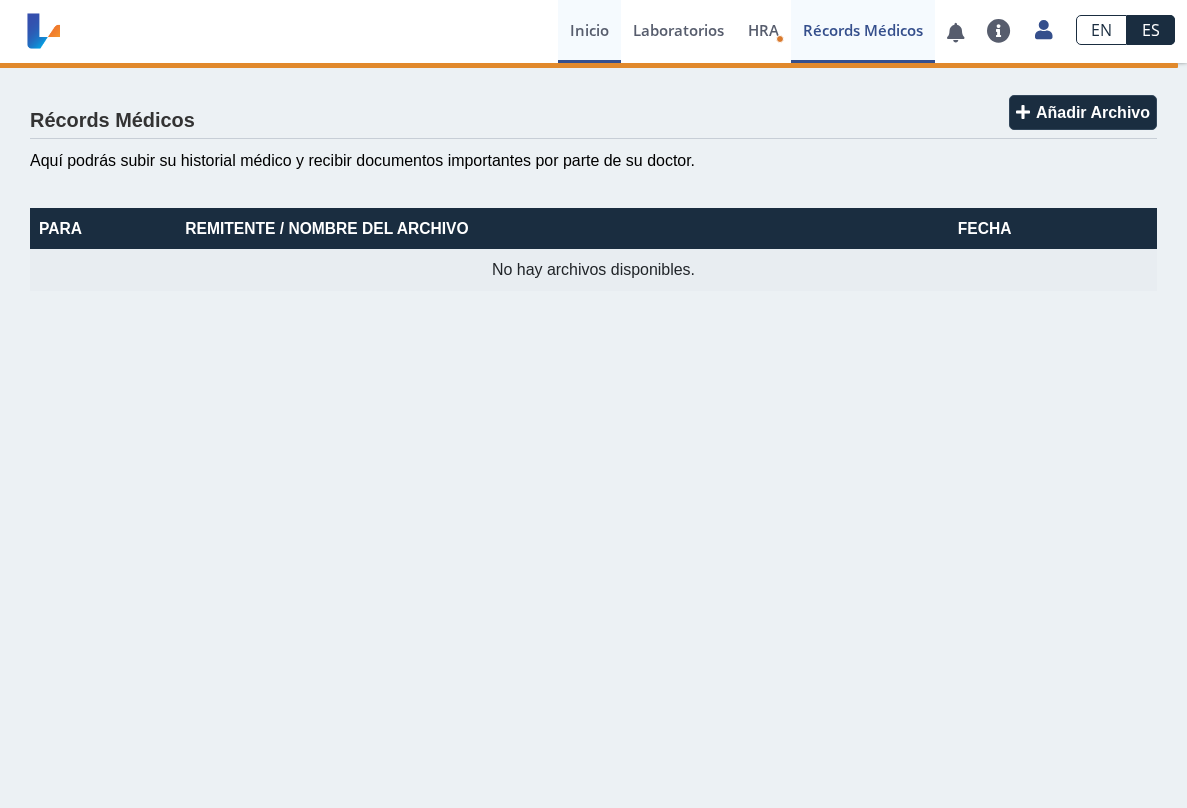 click on "Inicio" at bounding box center (589, 31) 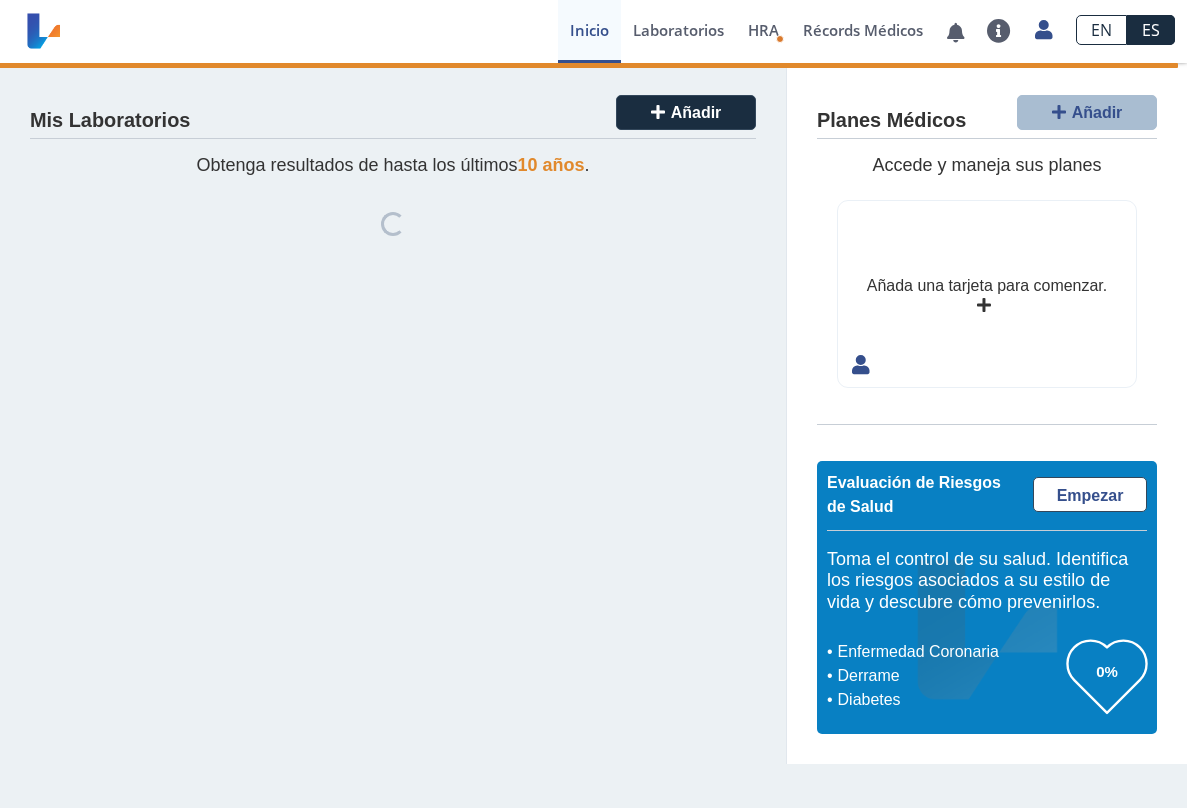 click on "Mis Laboratorios Añadir Obtenga resultados de hasta los últimos  10 años . Loading... SUBIR" 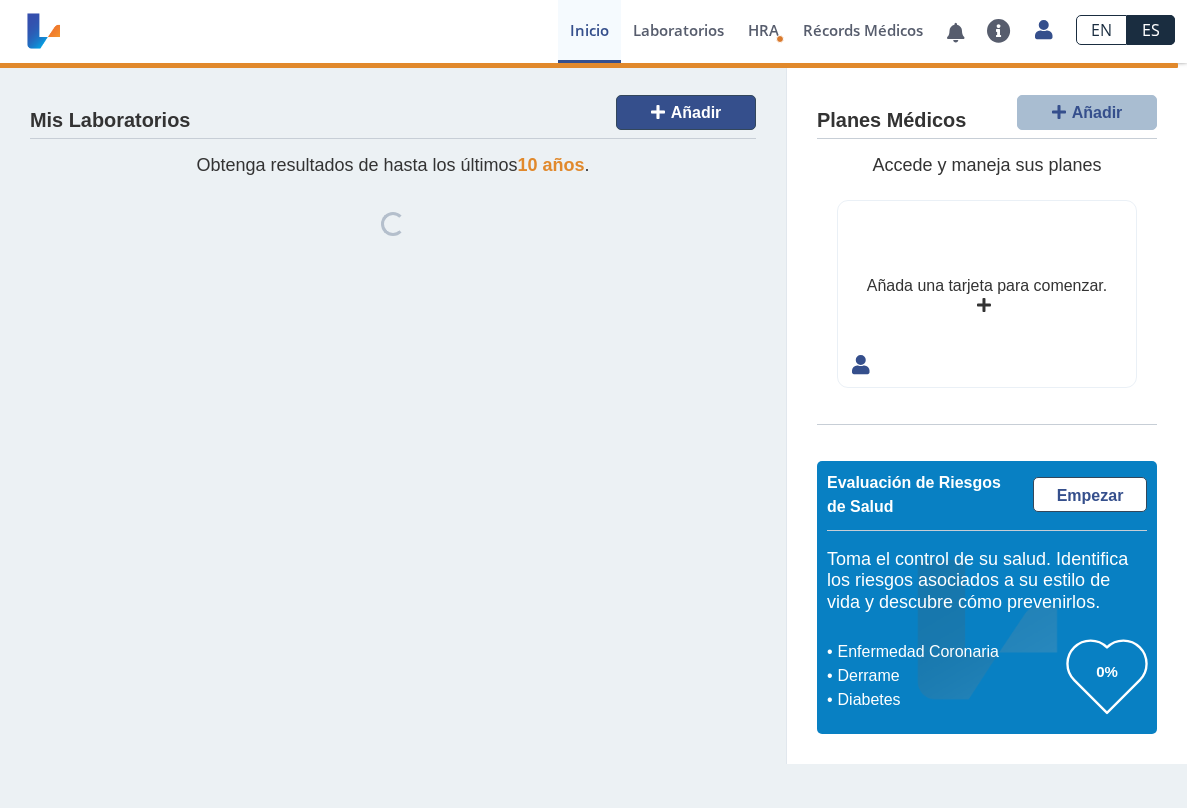 click on "Añadir" 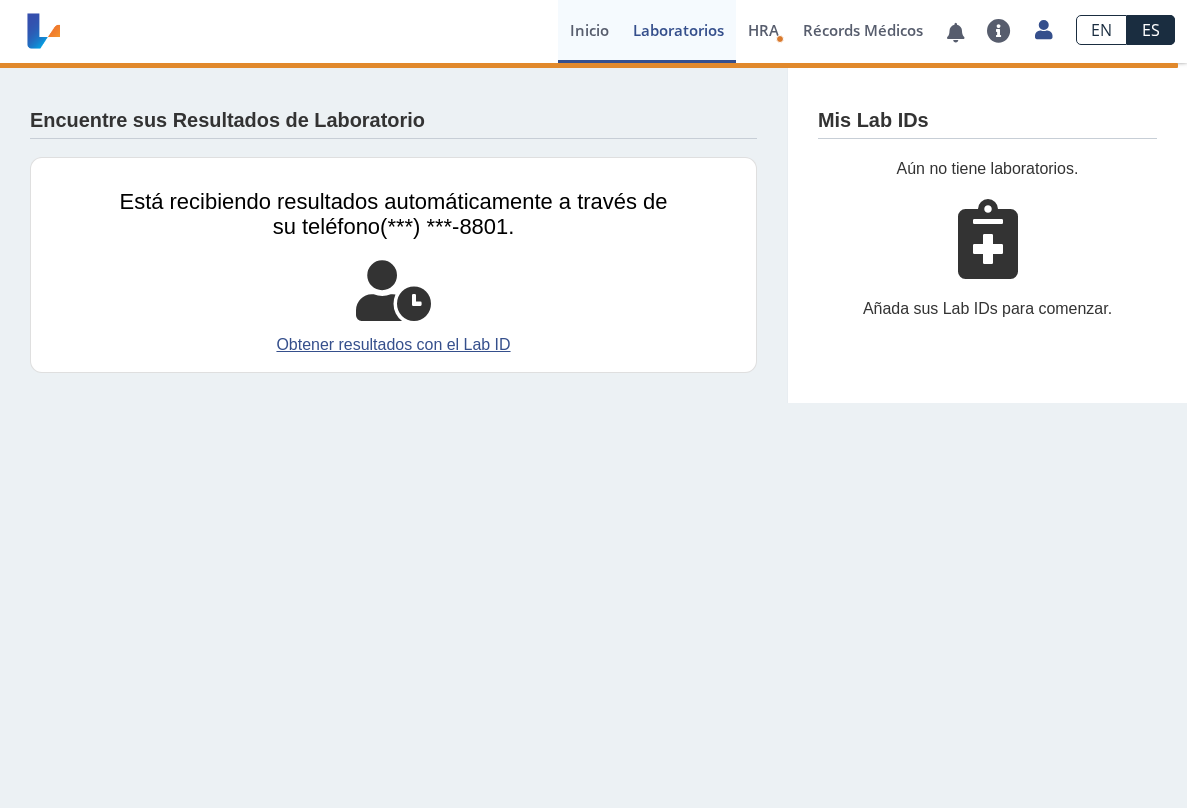 click on "Inicio" at bounding box center (589, 31) 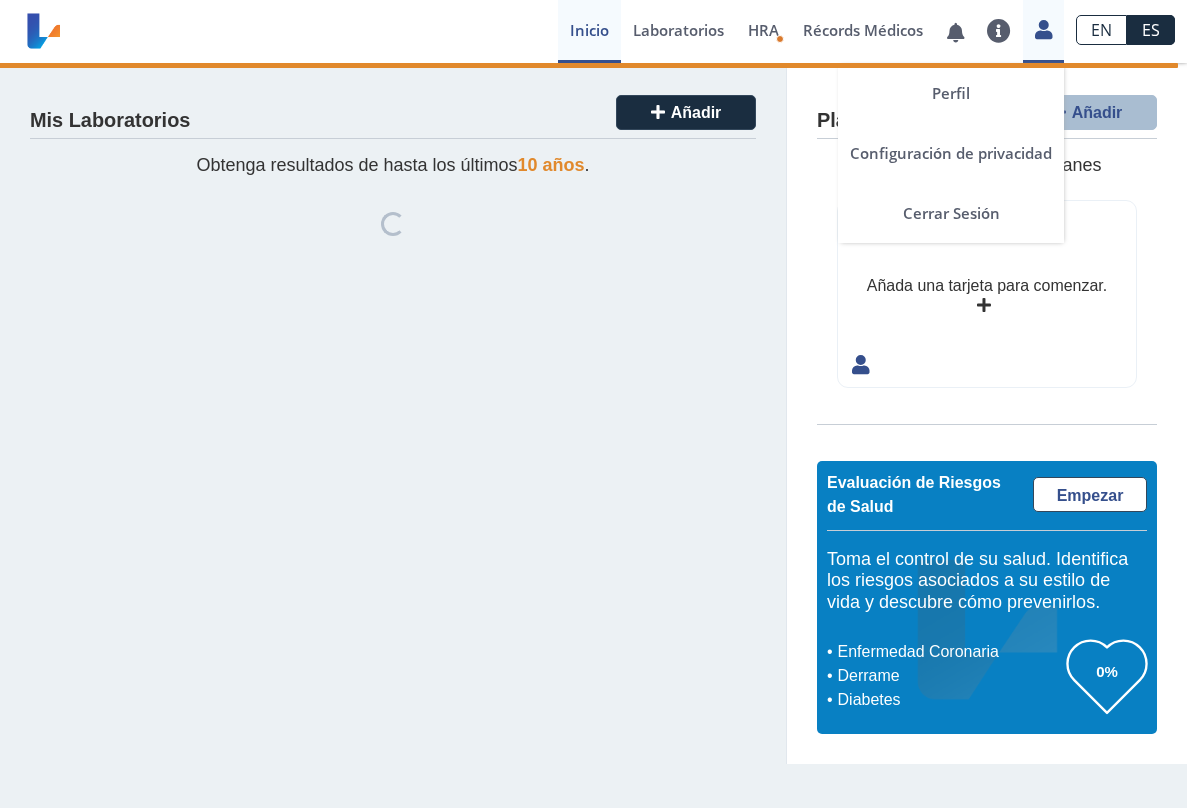 click at bounding box center [1043, 29] 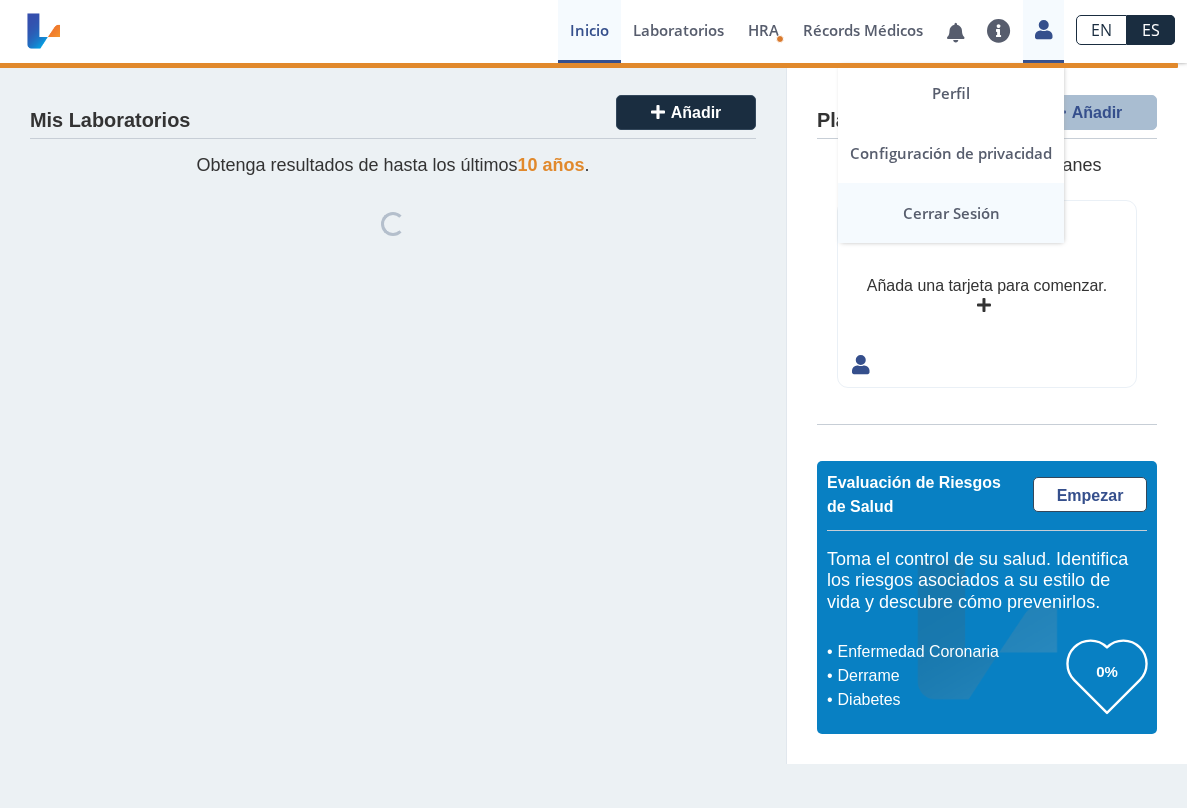 click on "Cerrar Sesión" at bounding box center (951, 213) 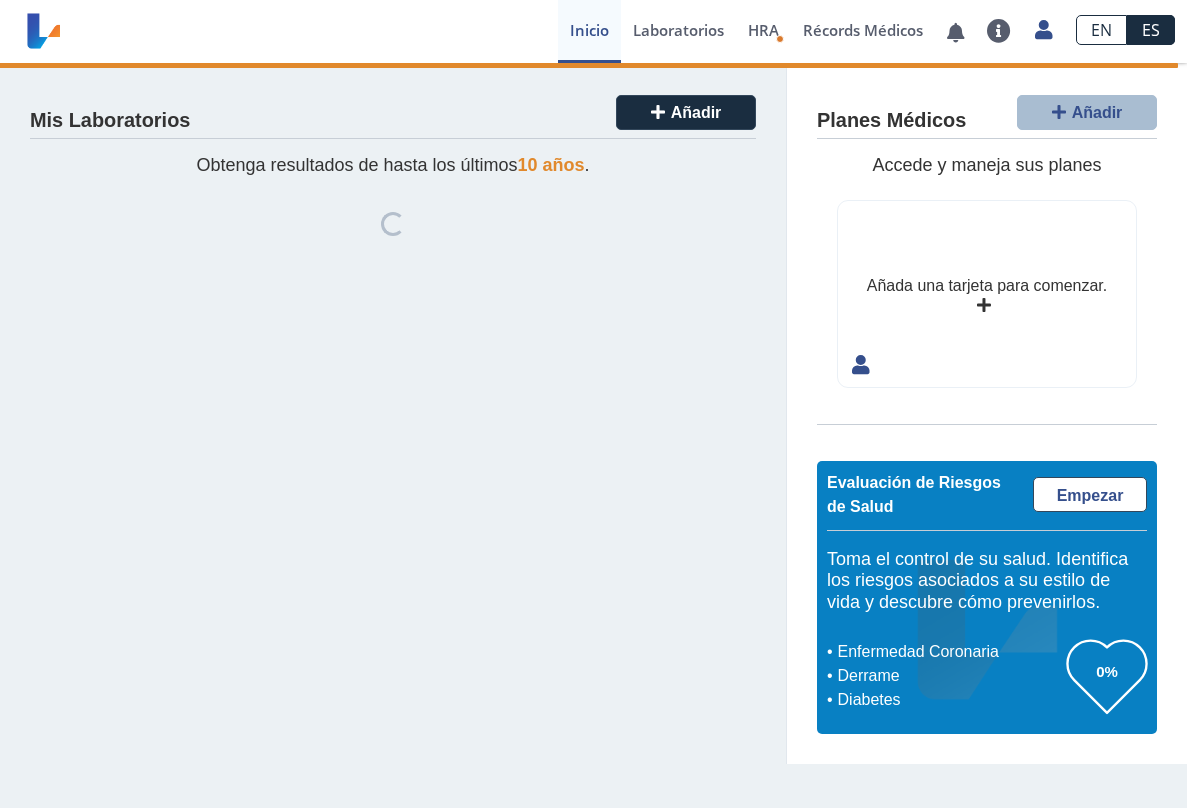click on "Loading..." 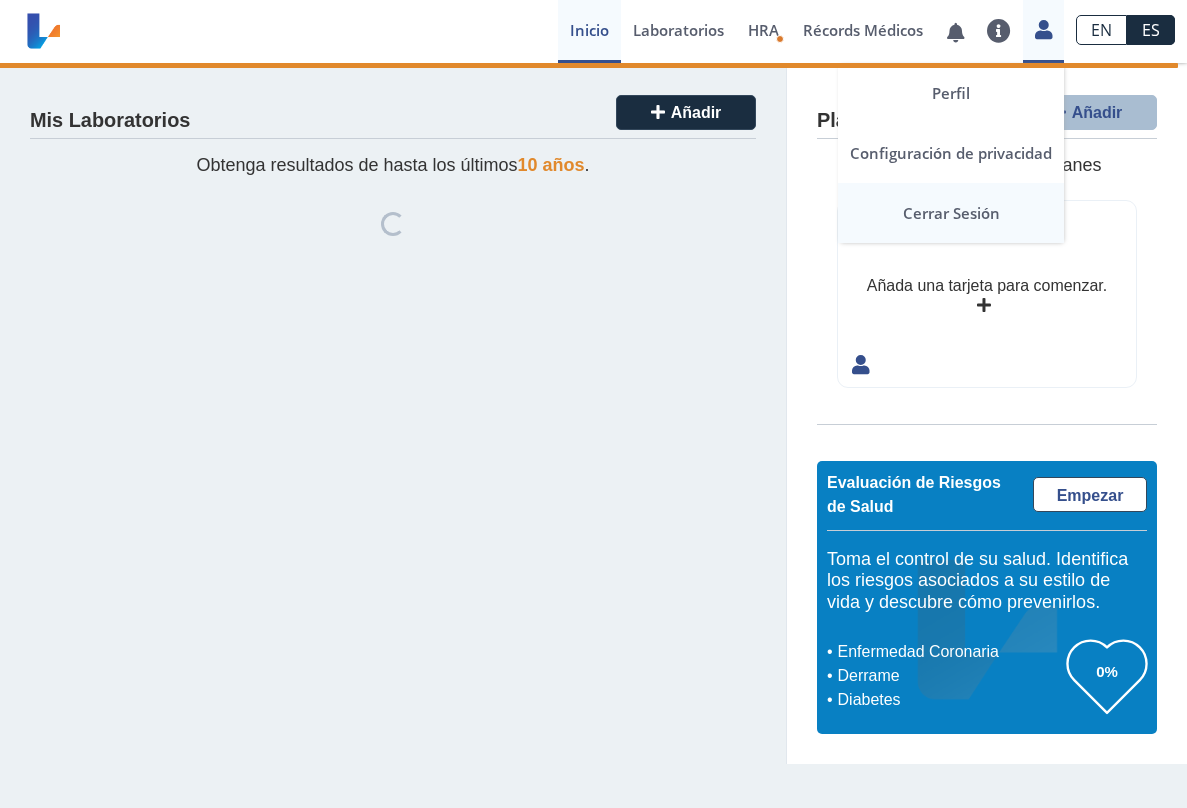 click on "Cerrar Sesión" at bounding box center [951, 213] 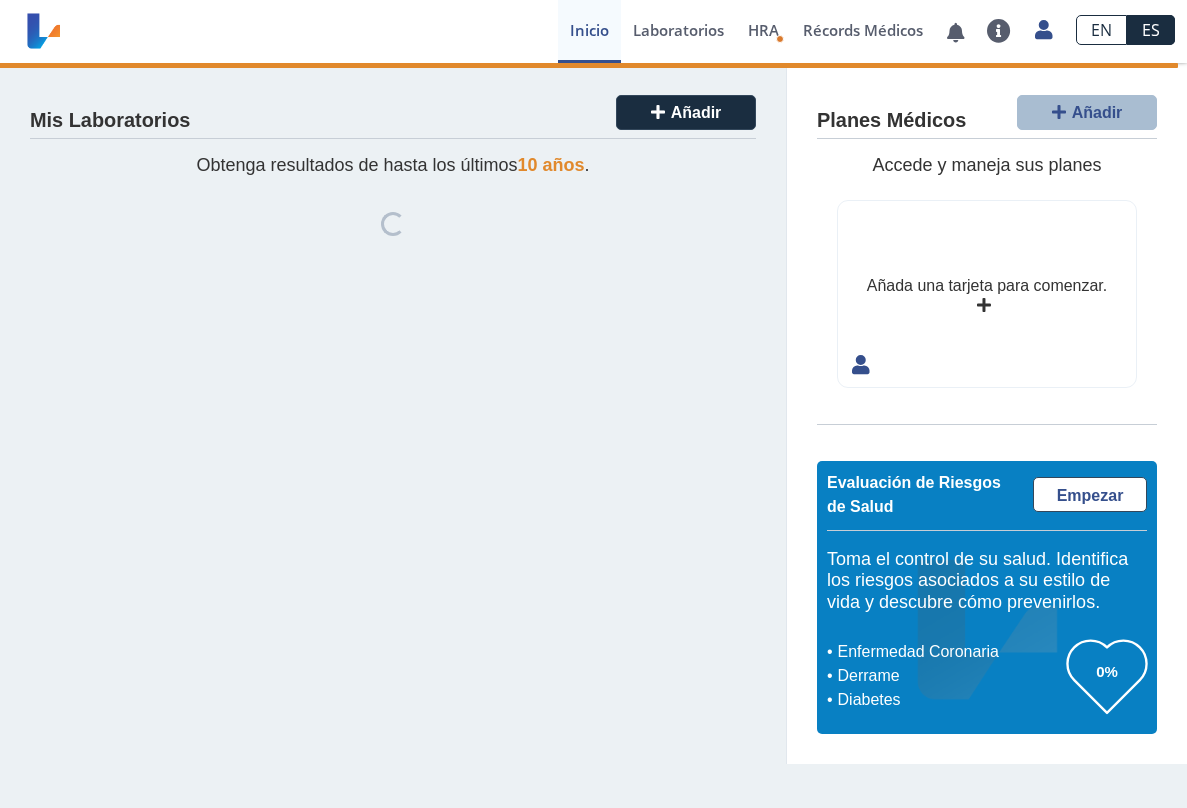 click on "Loading..." 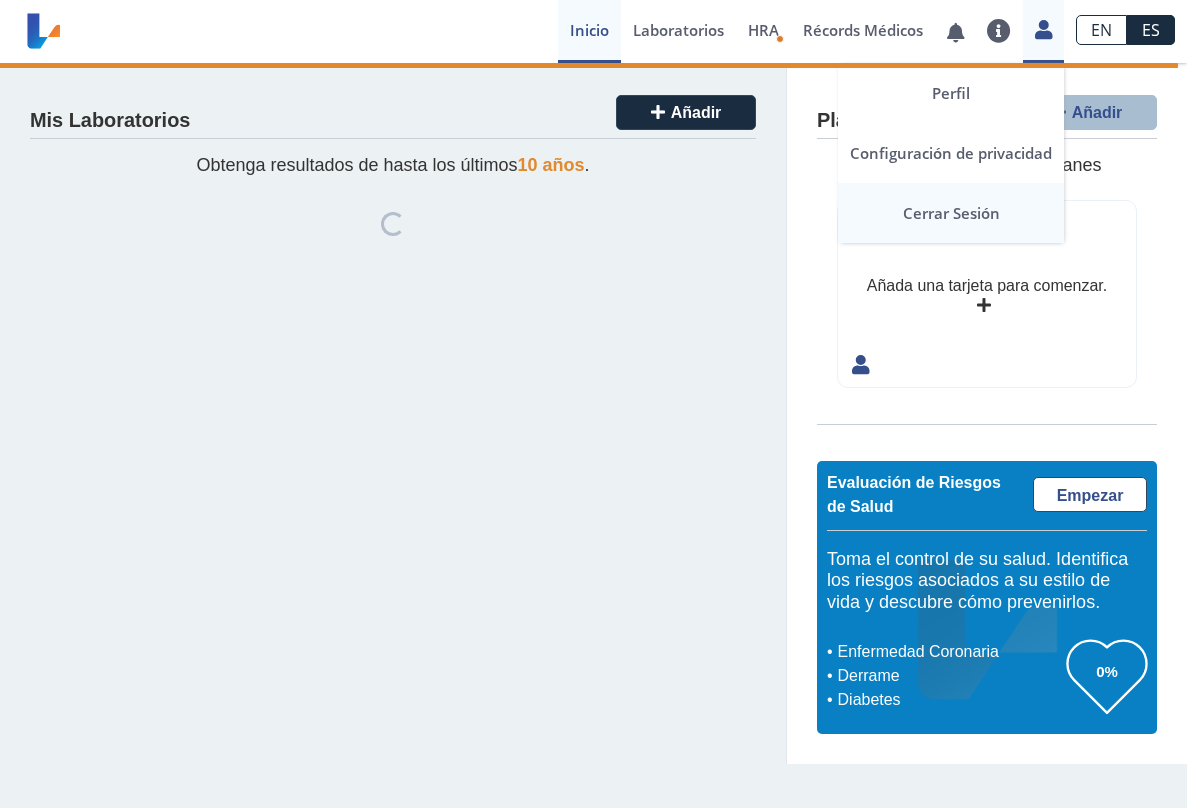 click on "Cerrar Sesión" at bounding box center (951, 213) 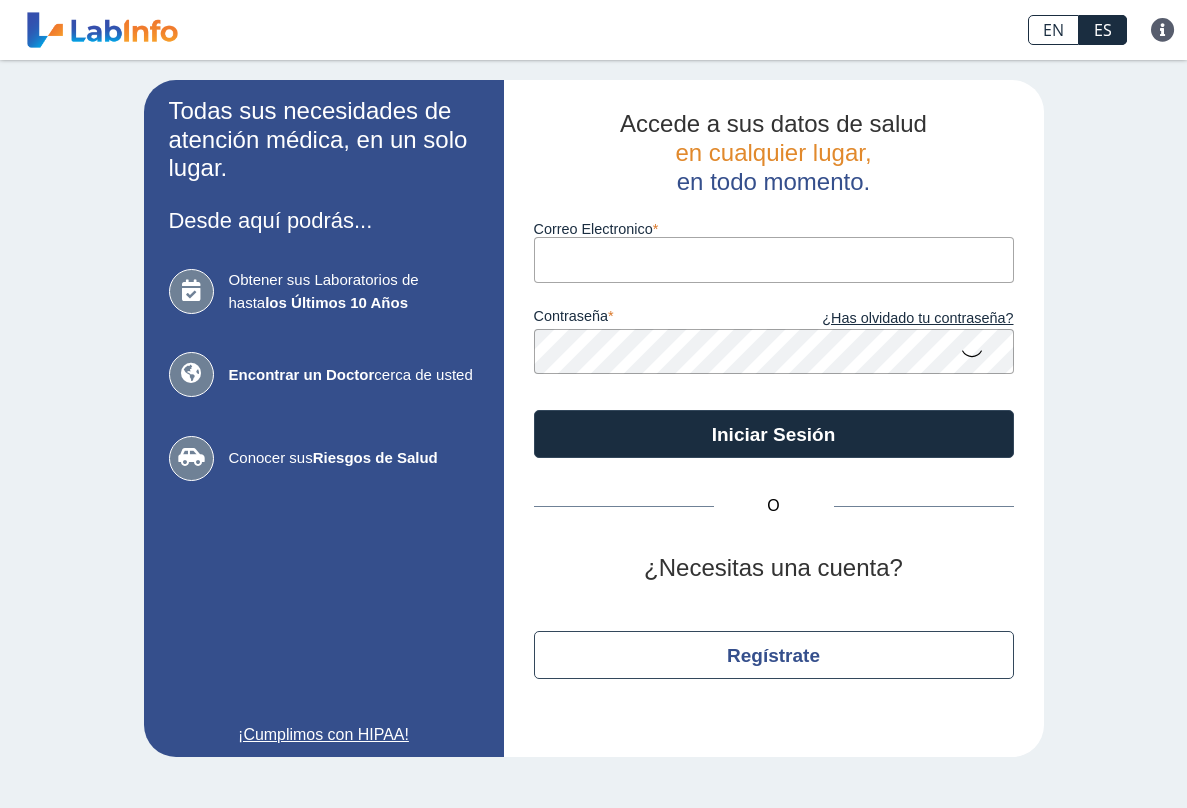 click on "Correo Electronico" at bounding box center (774, 259) 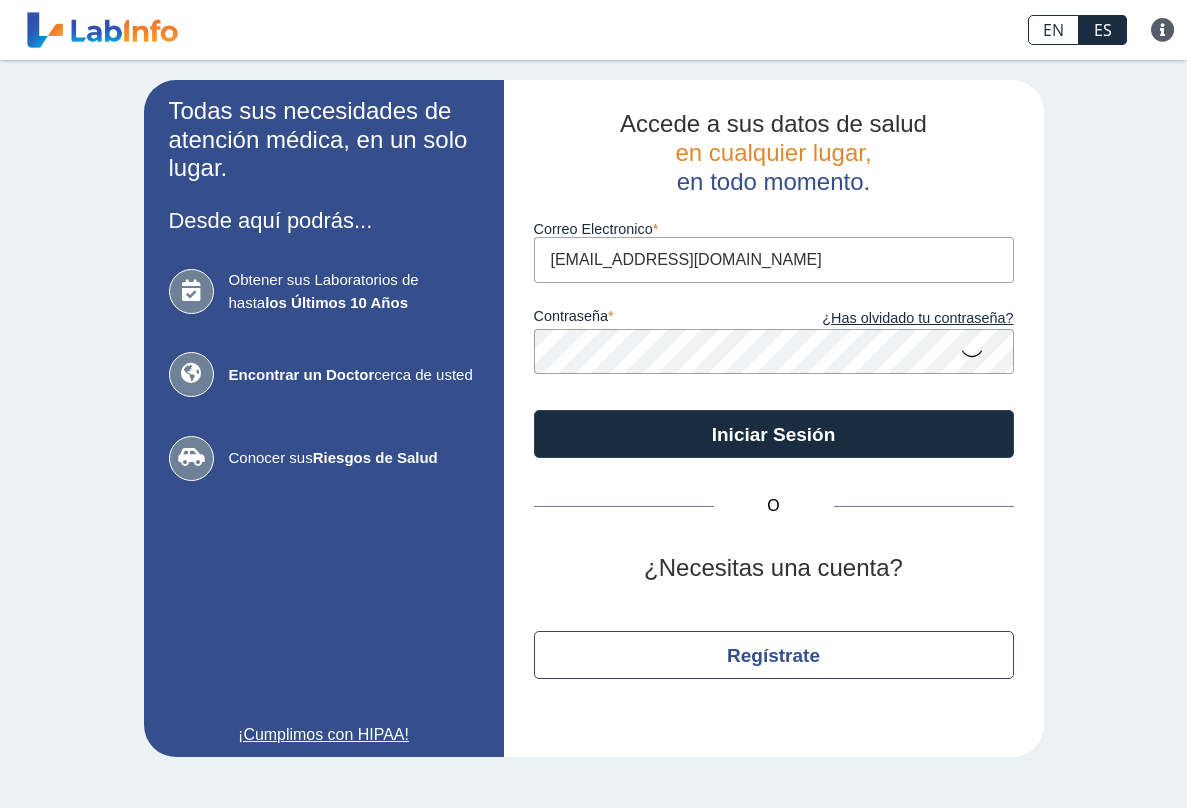 type on "[EMAIL_ADDRESS][DOMAIN_NAME]" 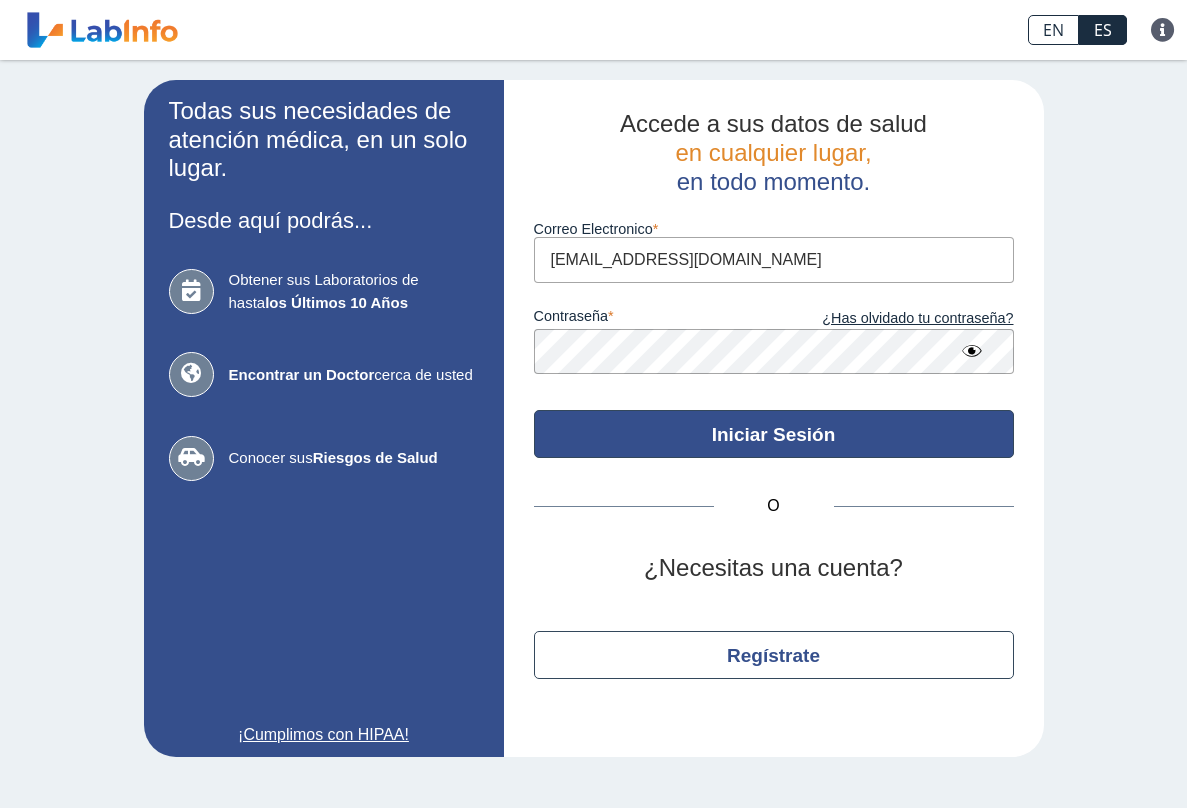 click on "Iniciar Sesión" 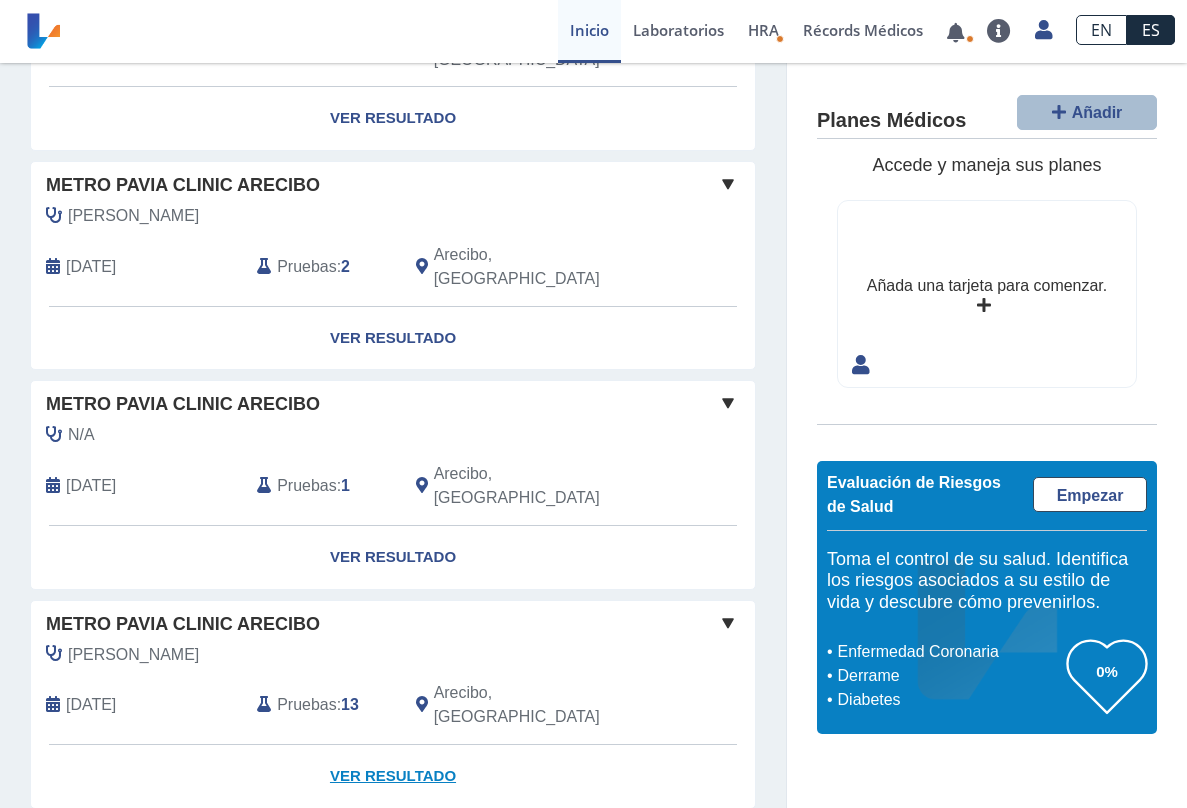 scroll, scrollTop: 816, scrollLeft: 0, axis: vertical 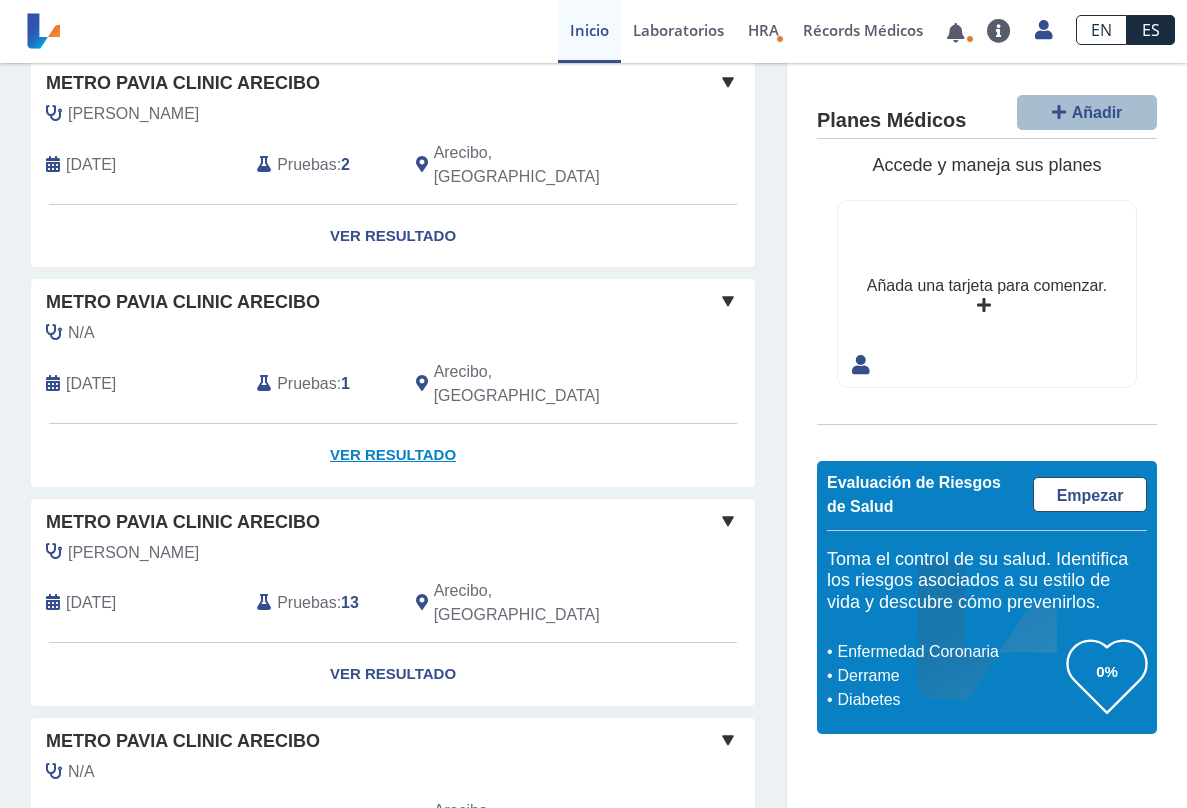 click on "Ver Resultado" 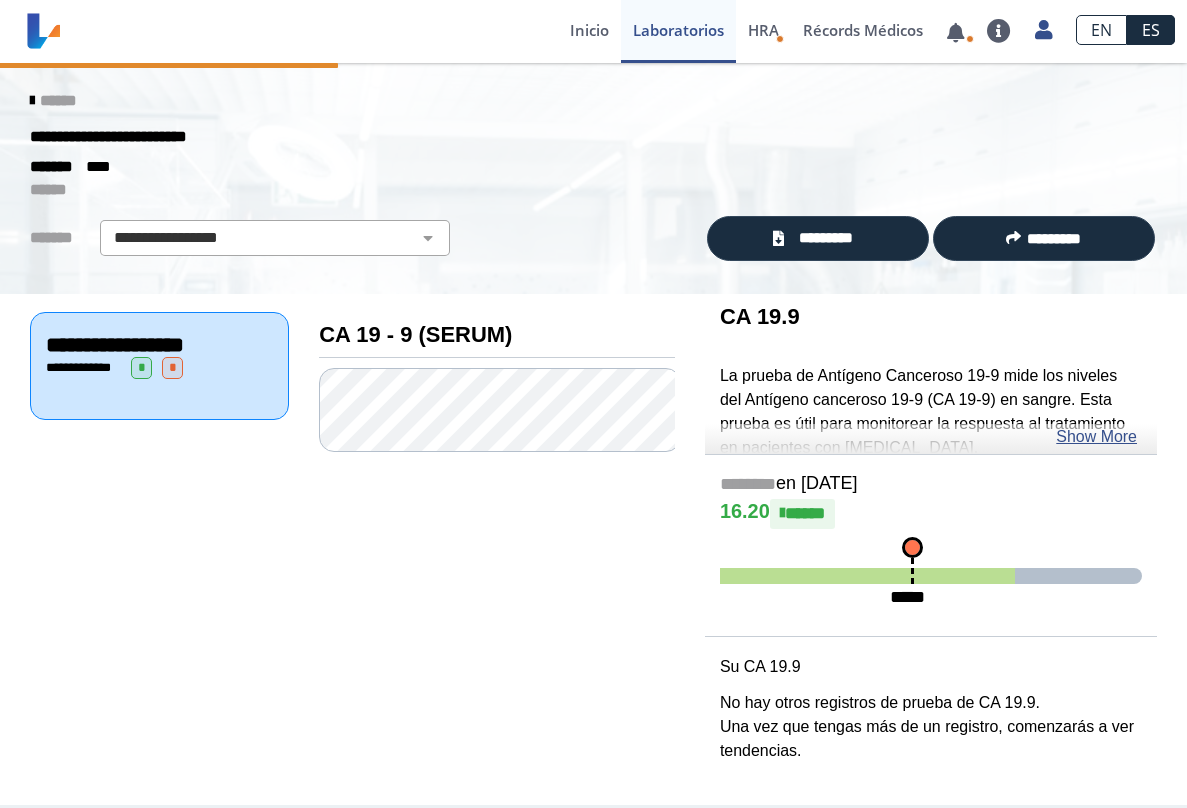 scroll, scrollTop: 0, scrollLeft: 0, axis: both 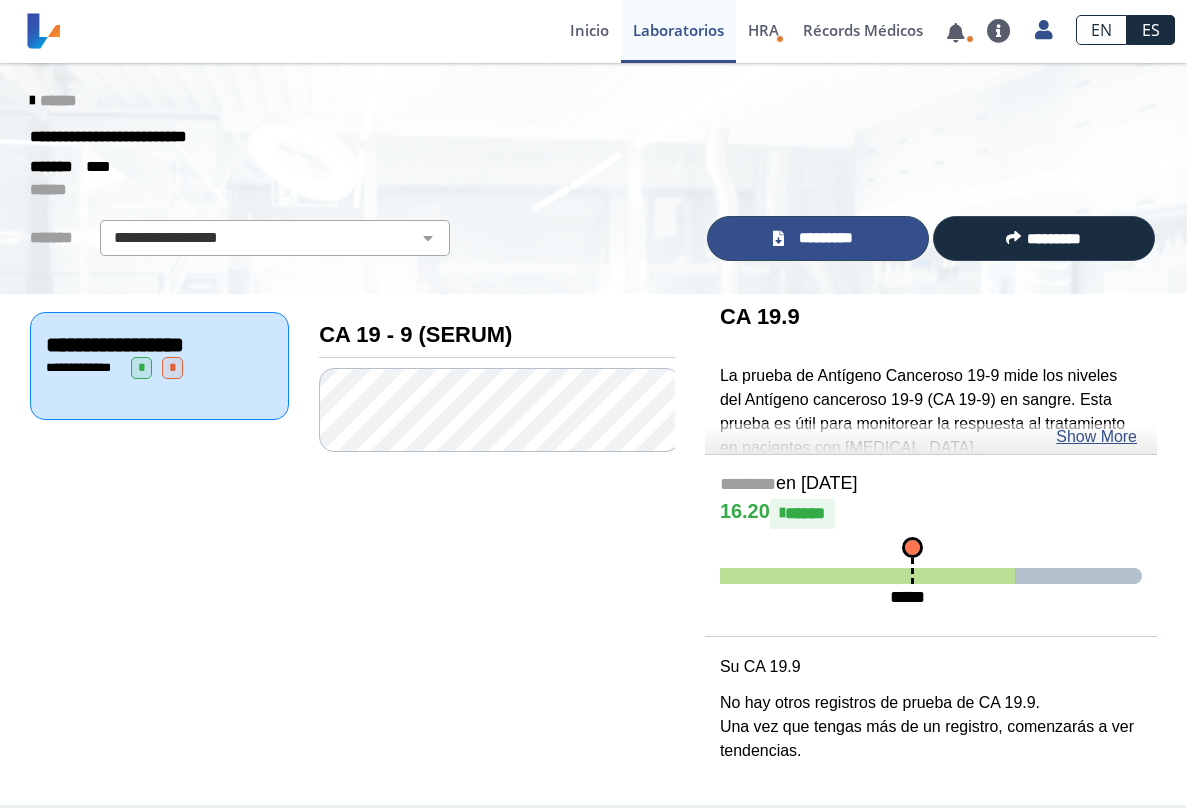 click on "*********" 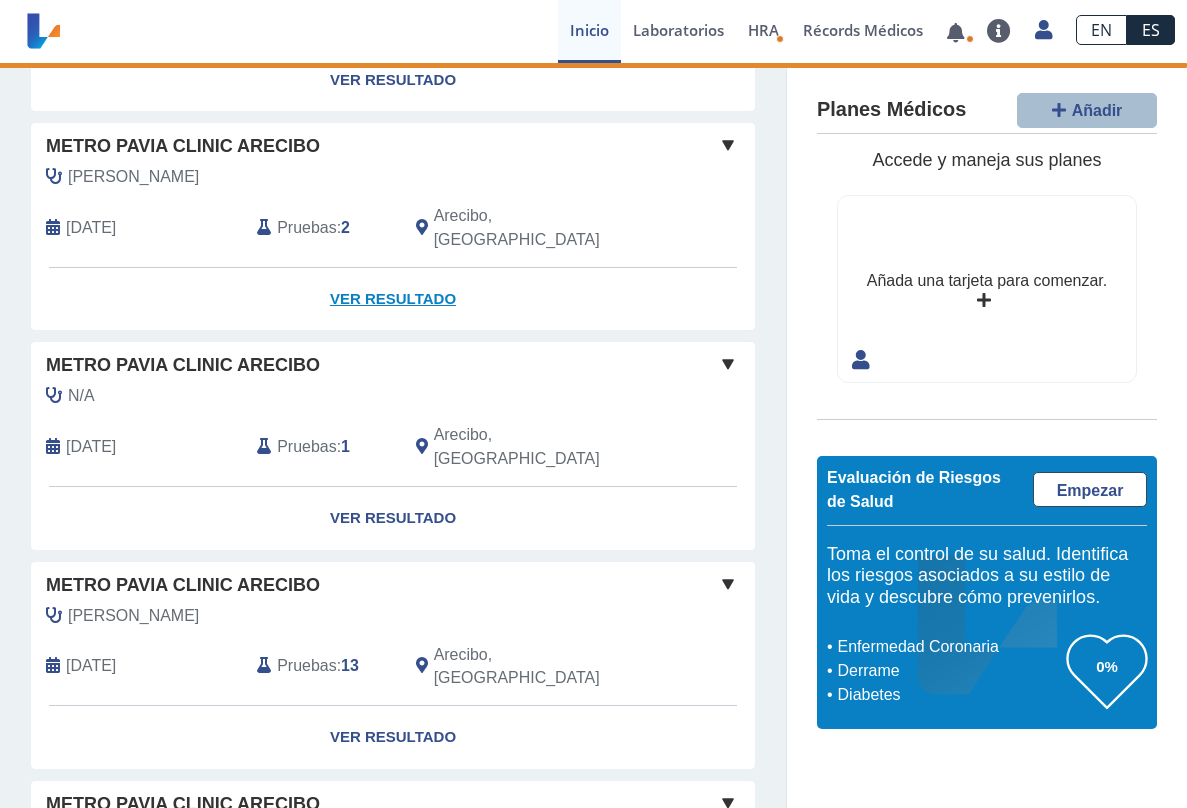 scroll, scrollTop: 833, scrollLeft: 0, axis: vertical 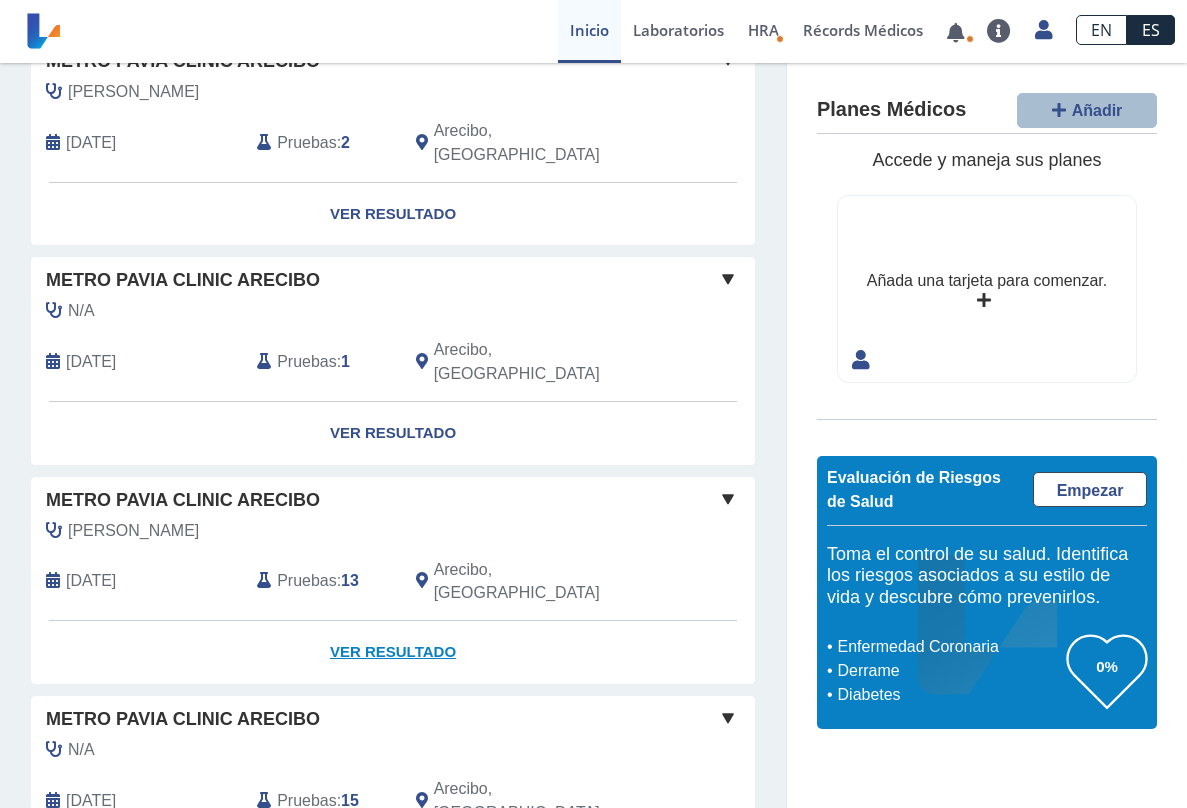 click on "Ver Resultado" 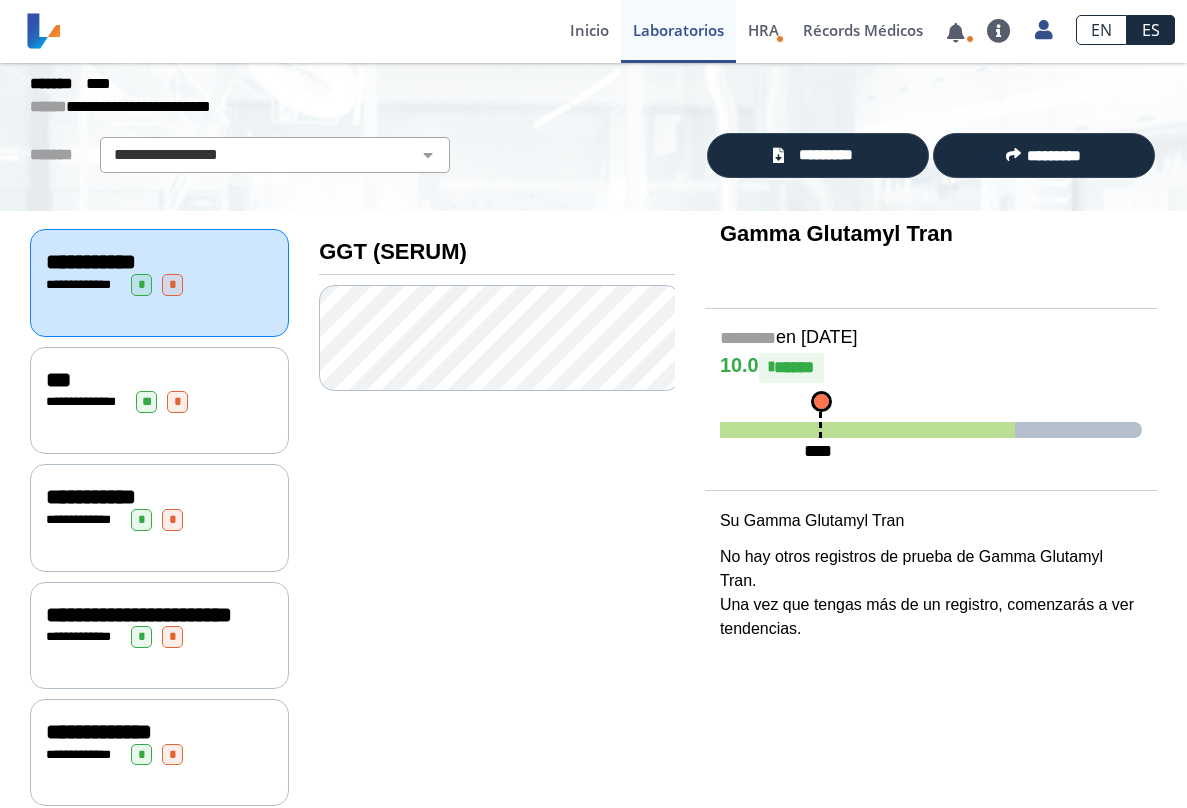 scroll, scrollTop: 102, scrollLeft: 0, axis: vertical 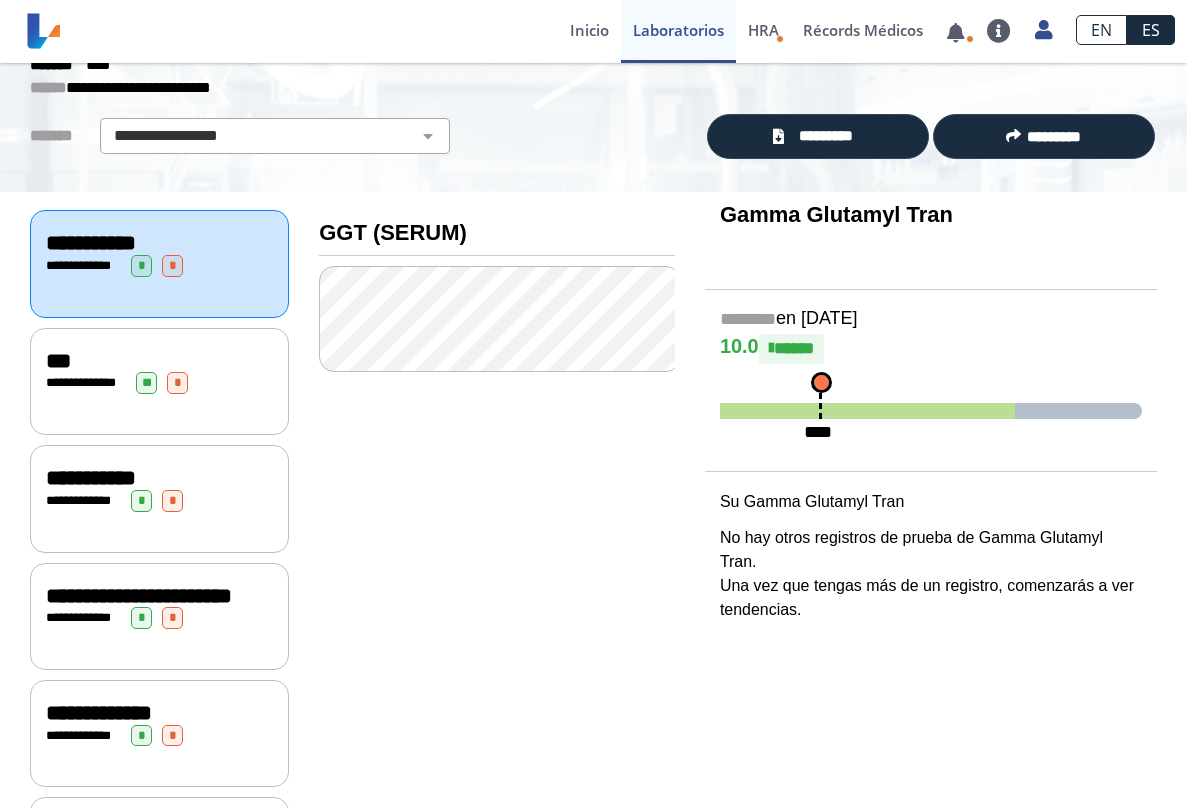 click on "**********" 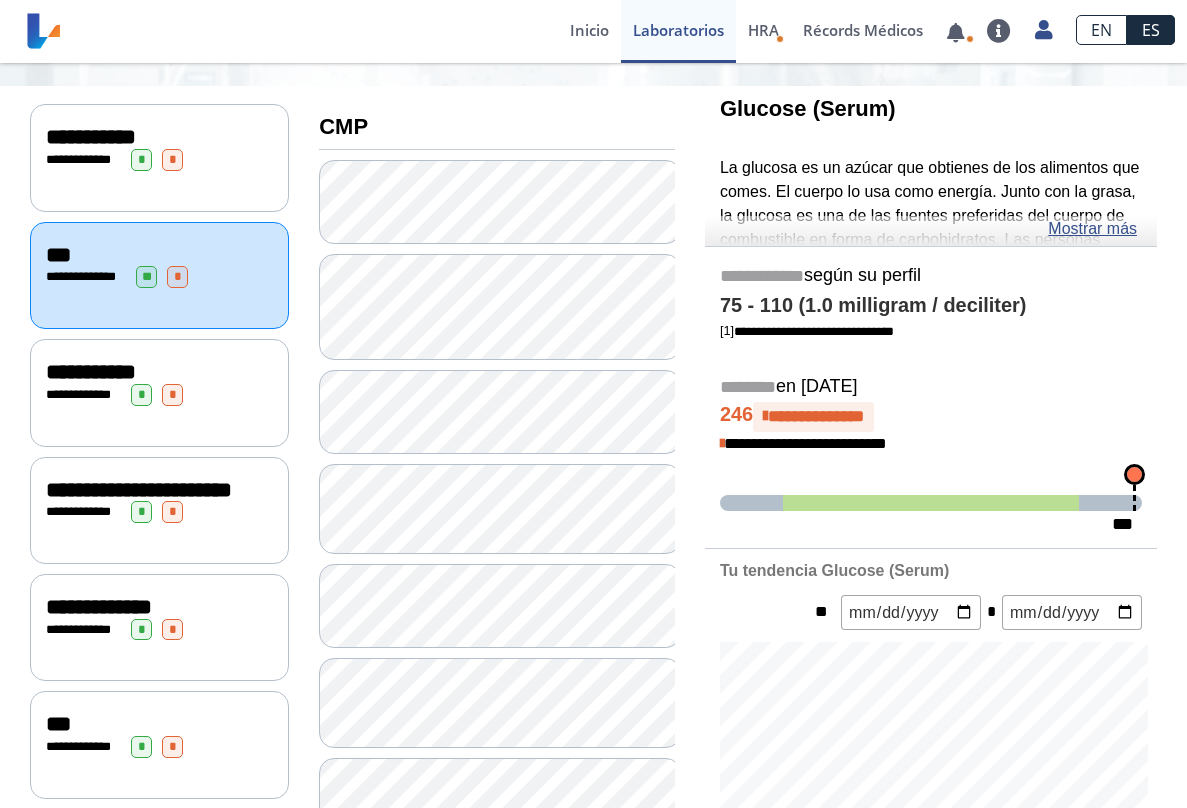 scroll, scrollTop: 136, scrollLeft: 0, axis: vertical 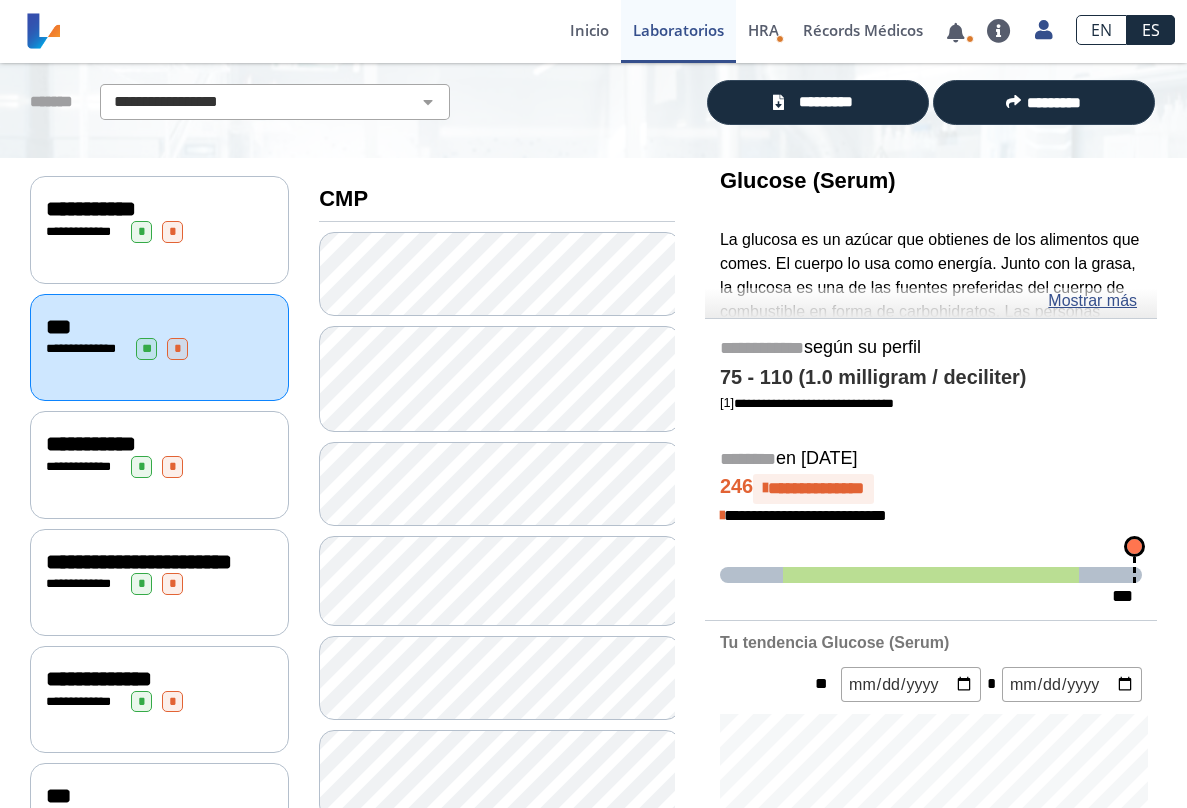 click on "**********" 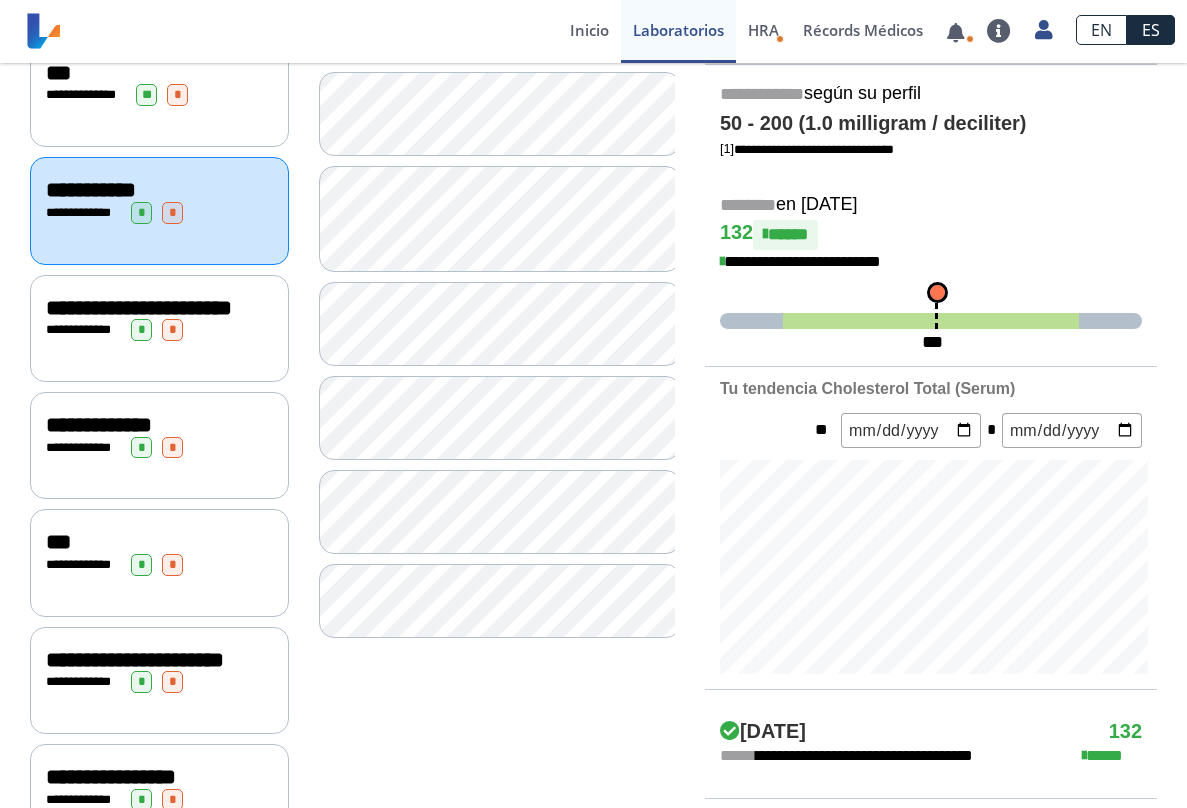 scroll, scrollTop: 340, scrollLeft: 0, axis: vertical 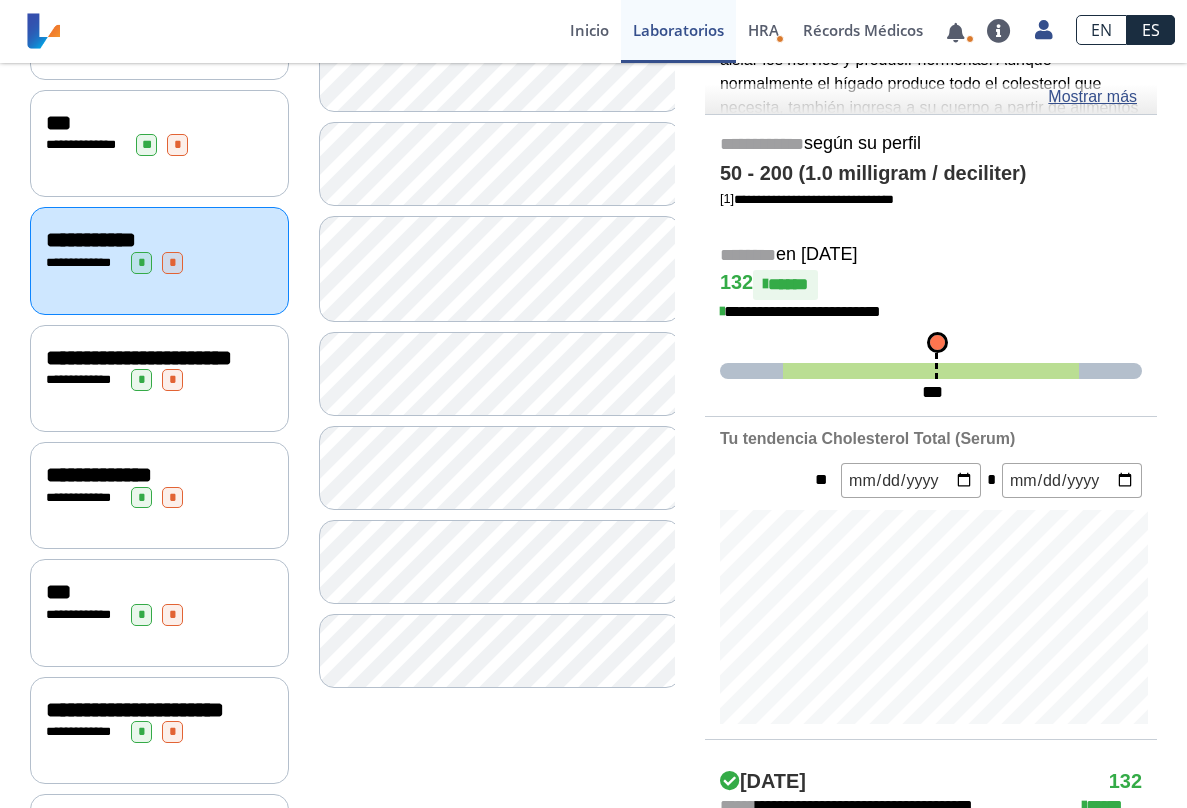 click on "**********" 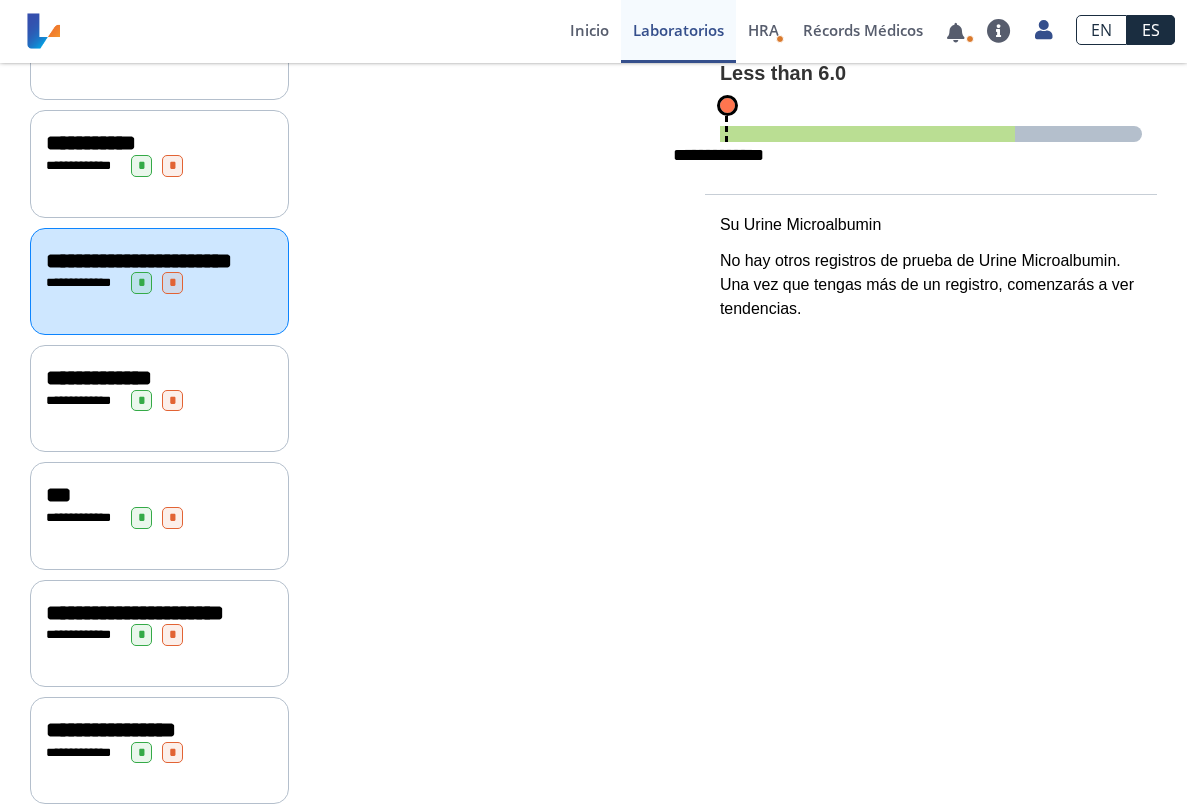 scroll, scrollTop: 442, scrollLeft: 0, axis: vertical 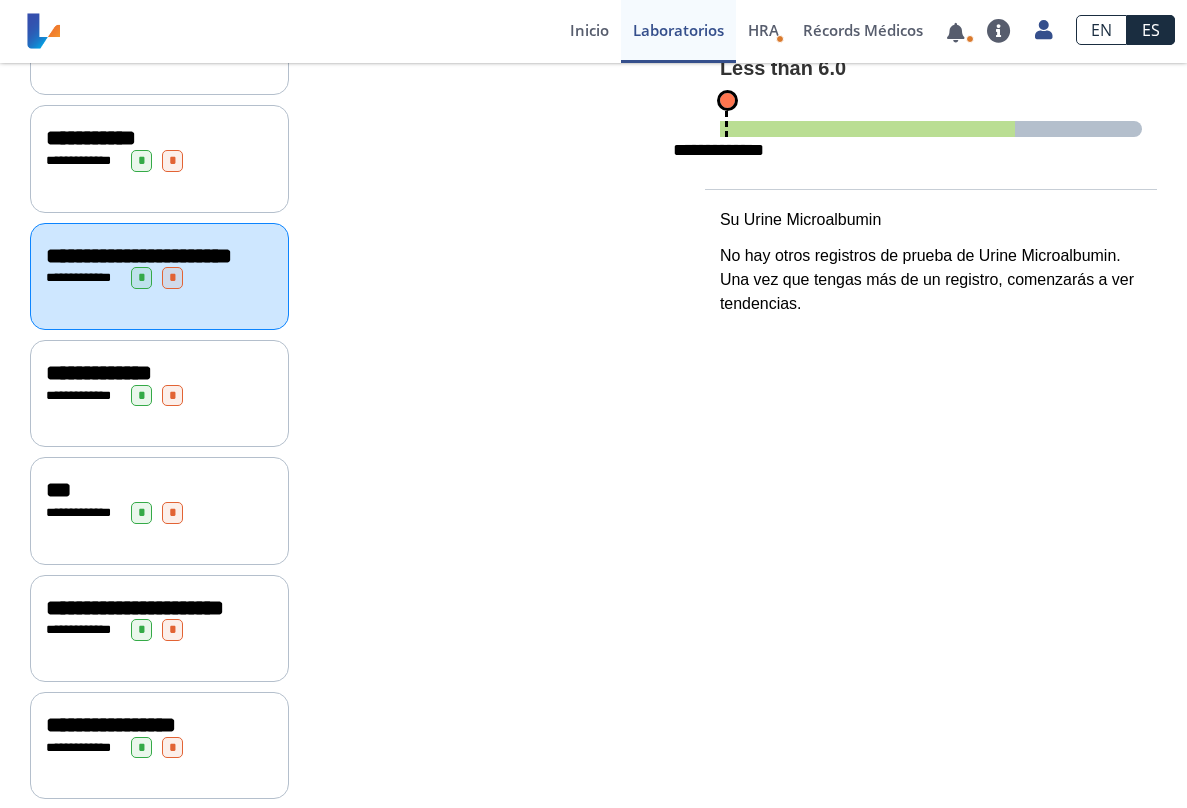 click on "**********" 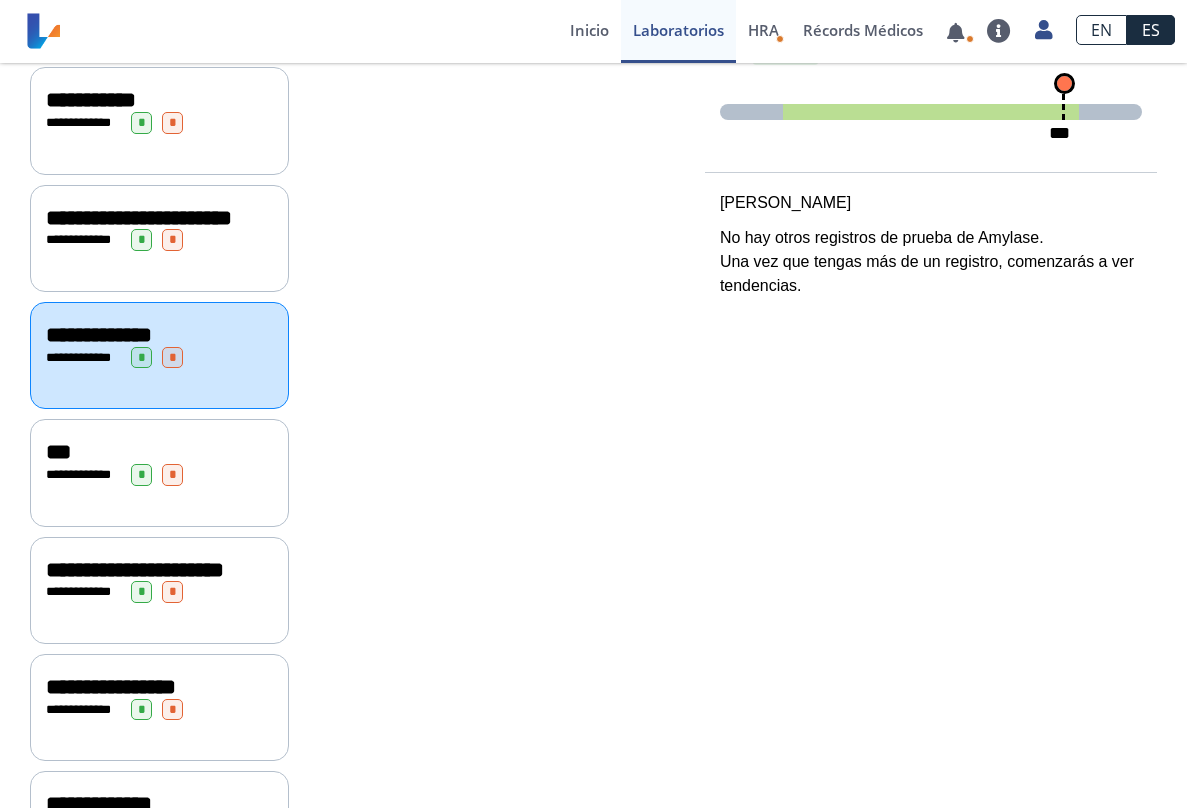 scroll, scrollTop: 510, scrollLeft: 0, axis: vertical 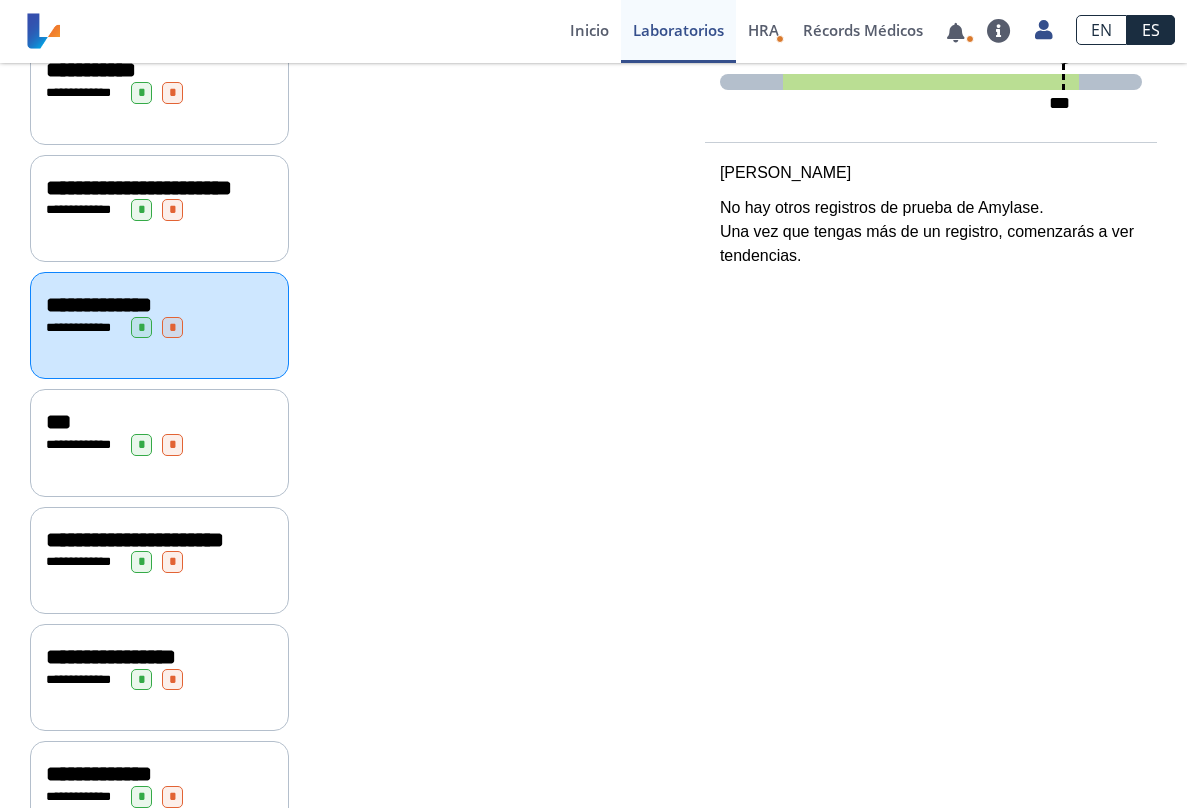 click on "***" 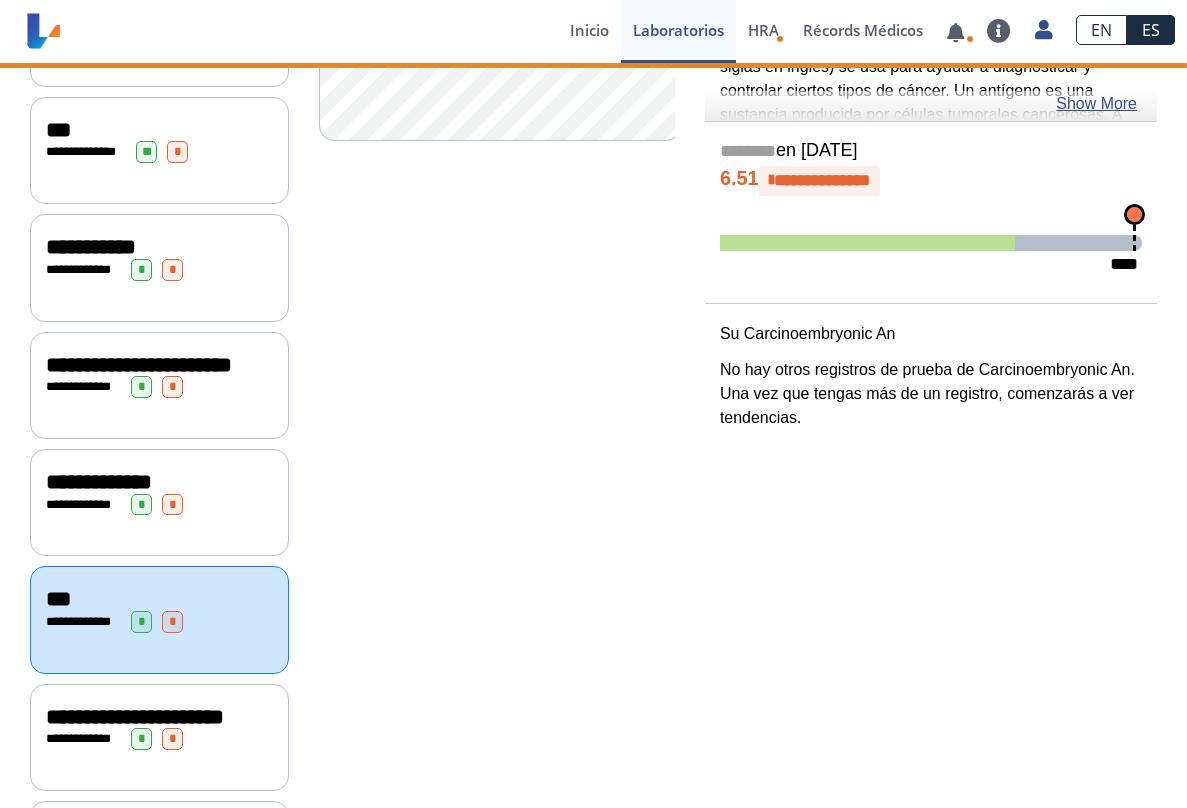 scroll, scrollTop: 102, scrollLeft: 0, axis: vertical 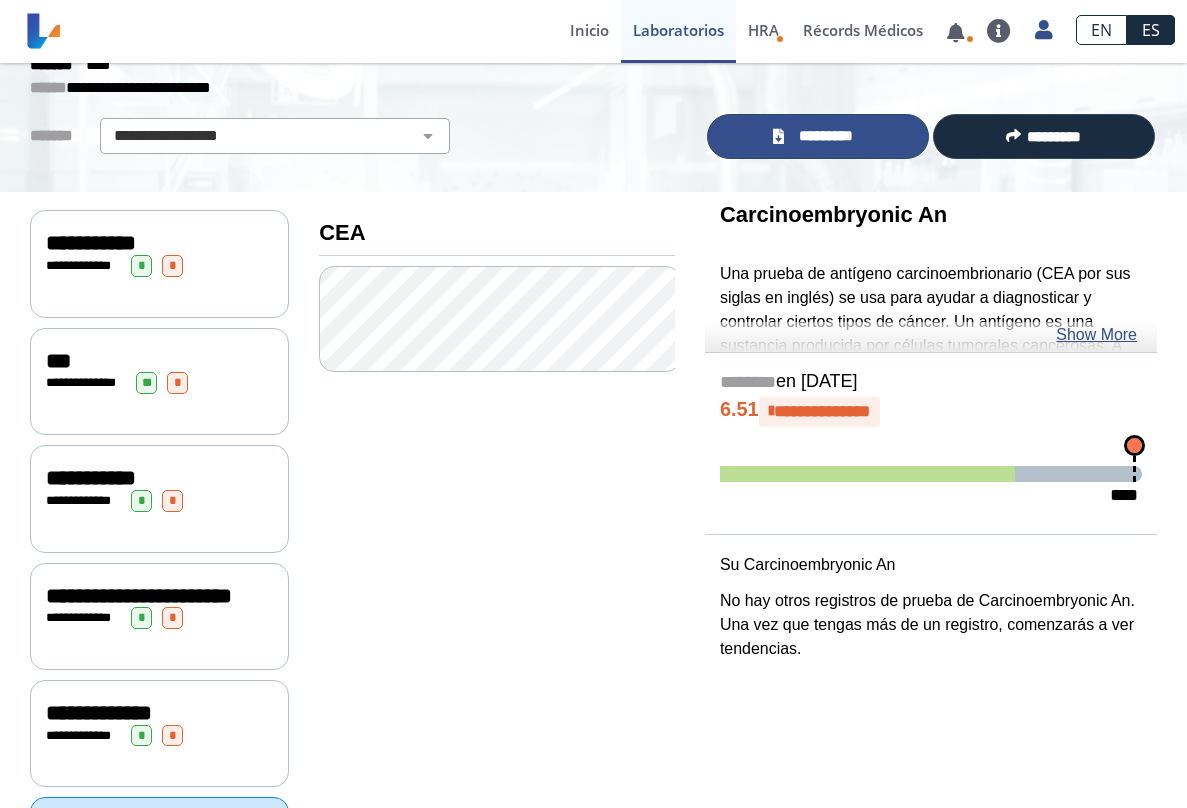 click on "*********" 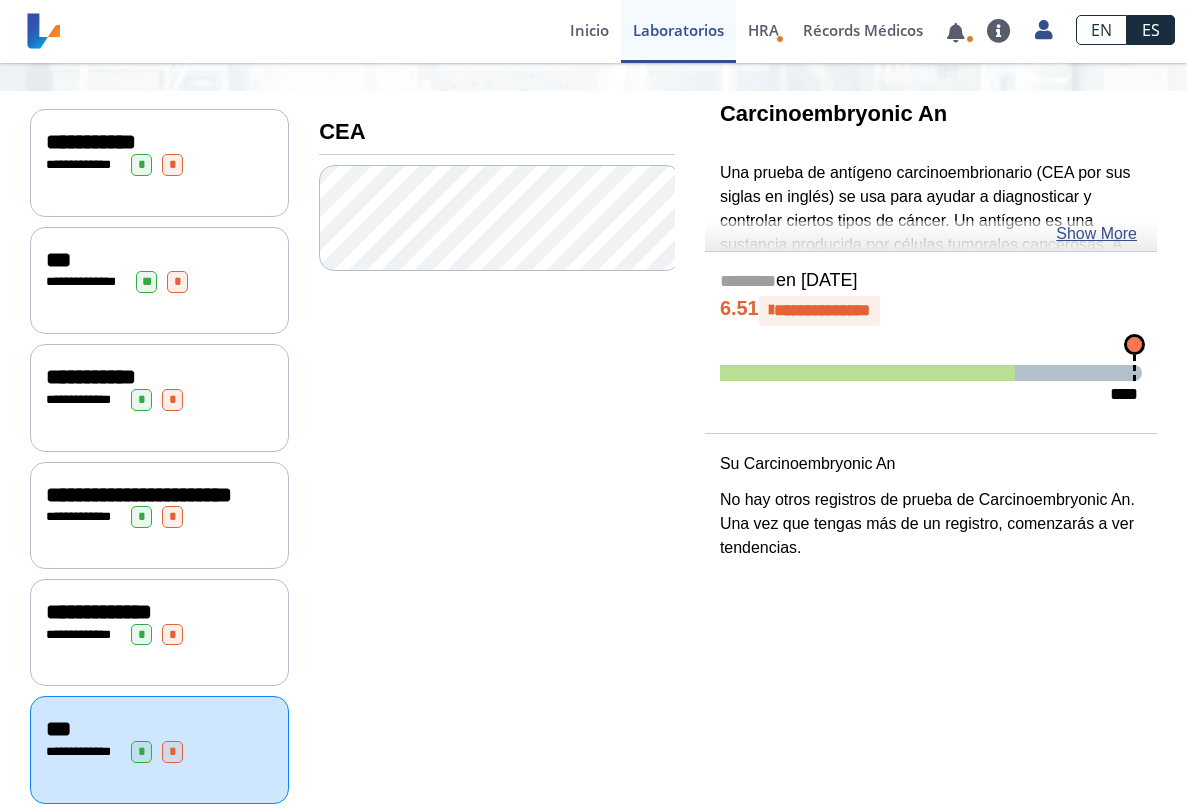 scroll, scrollTop: 0, scrollLeft: 0, axis: both 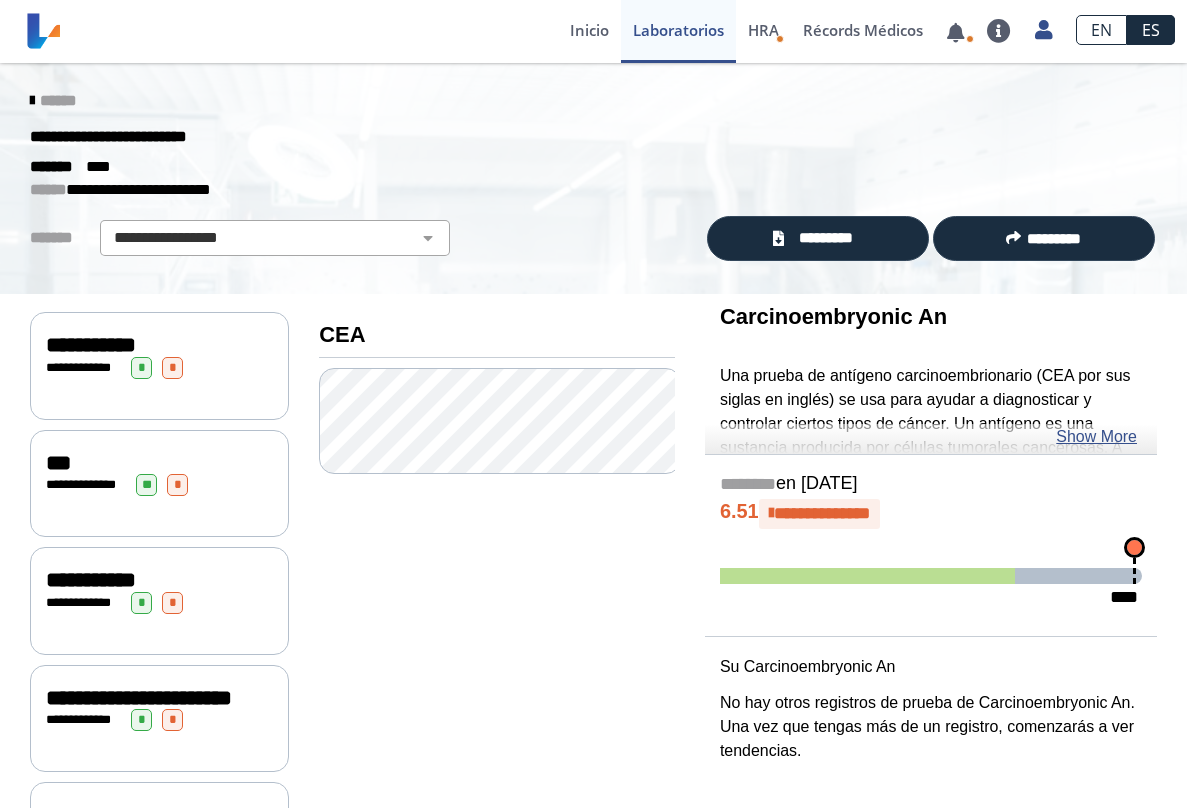 click on "**********" 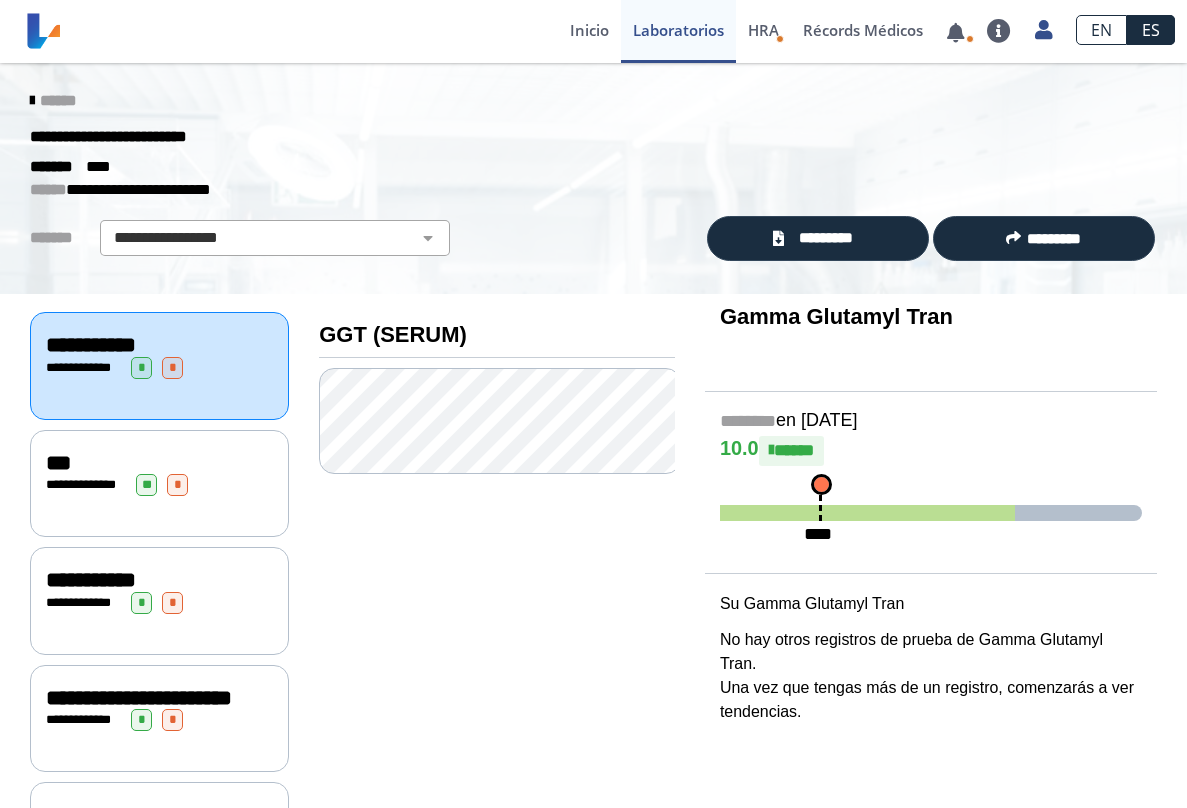 click on "***" 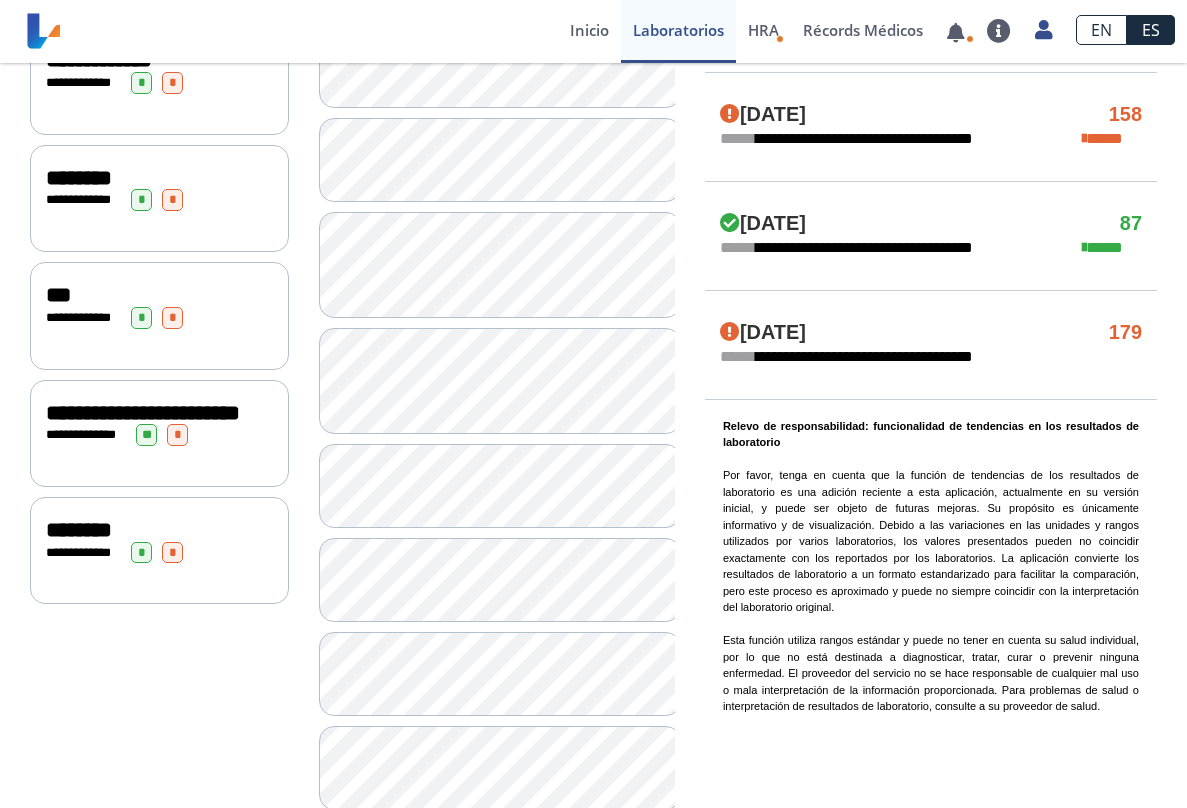 scroll, scrollTop: 1326, scrollLeft: 0, axis: vertical 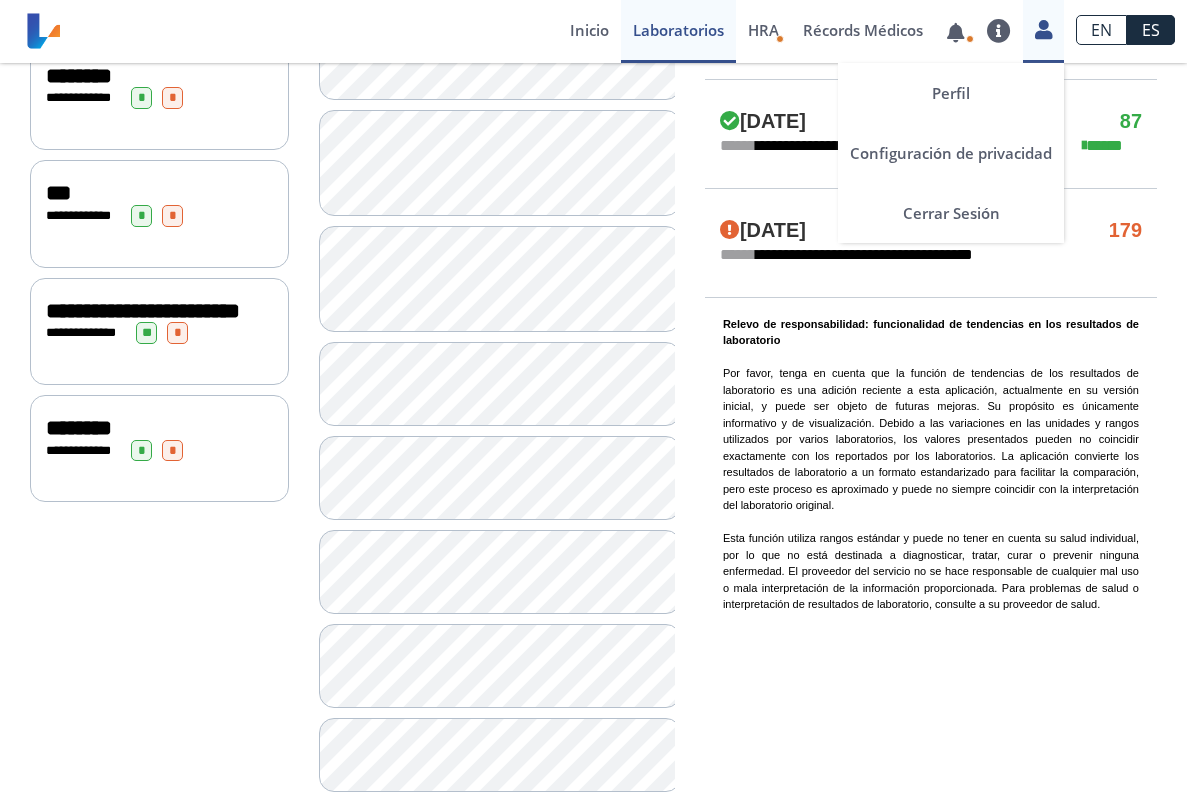 click at bounding box center [1043, 29] 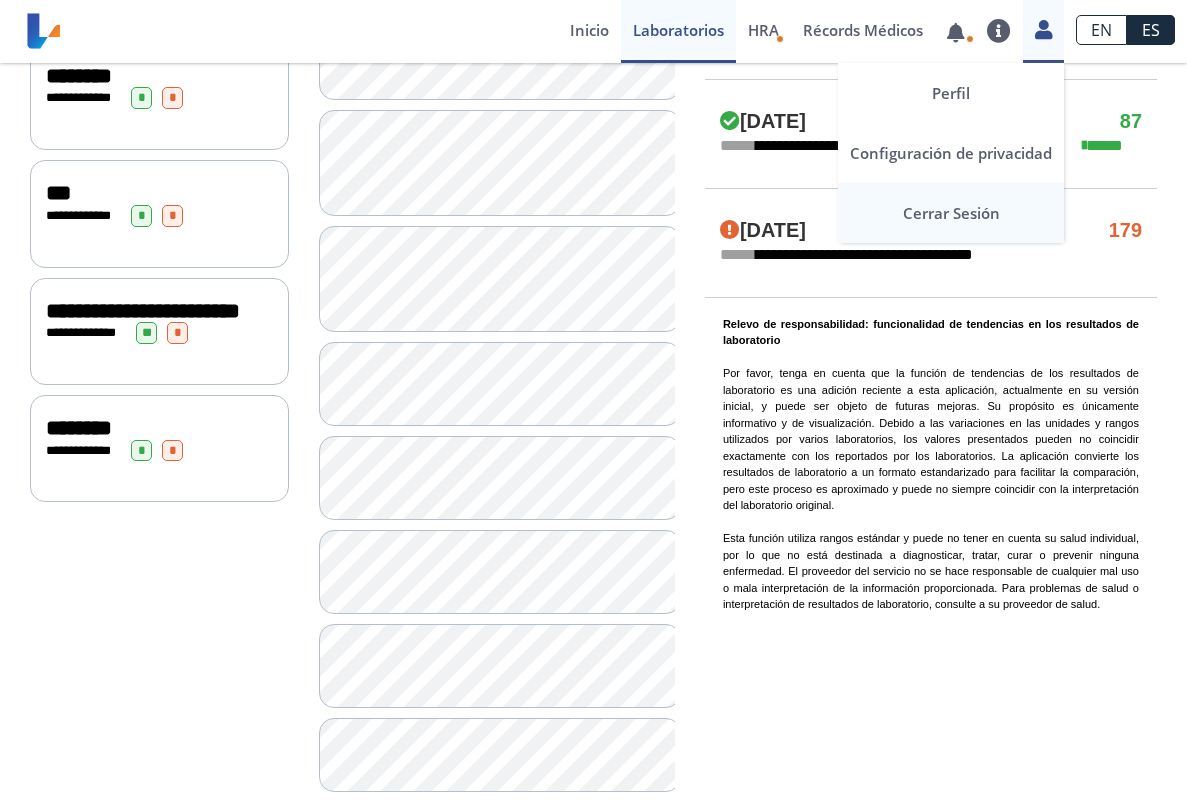 click on "Cerrar Sesión" at bounding box center [951, 213] 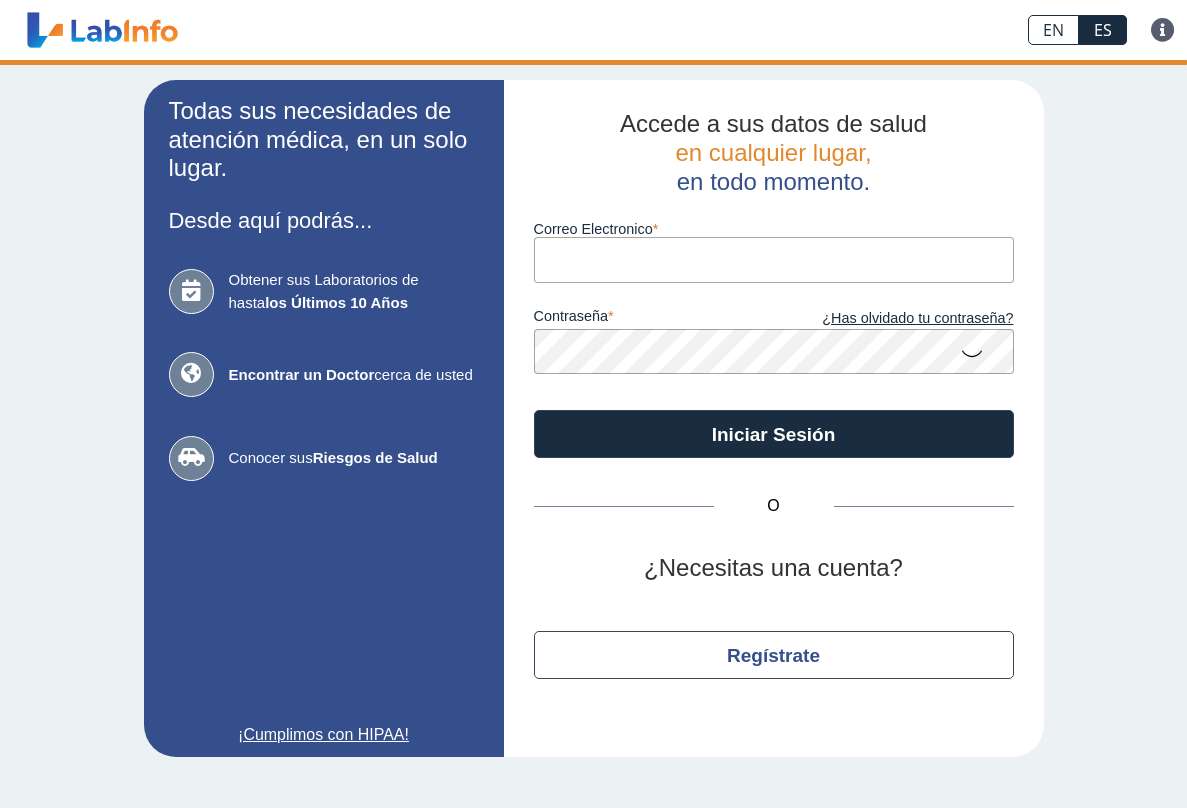 scroll, scrollTop: 0, scrollLeft: 0, axis: both 